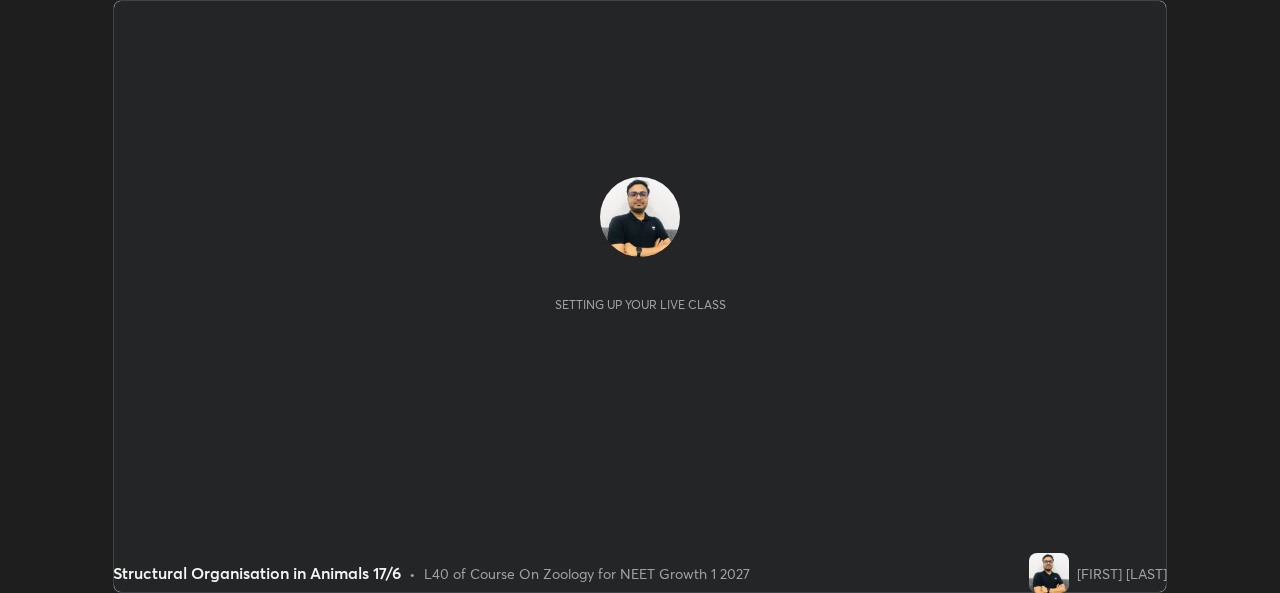 scroll, scrollTop: 0, scrollLeft: 0, axis: both 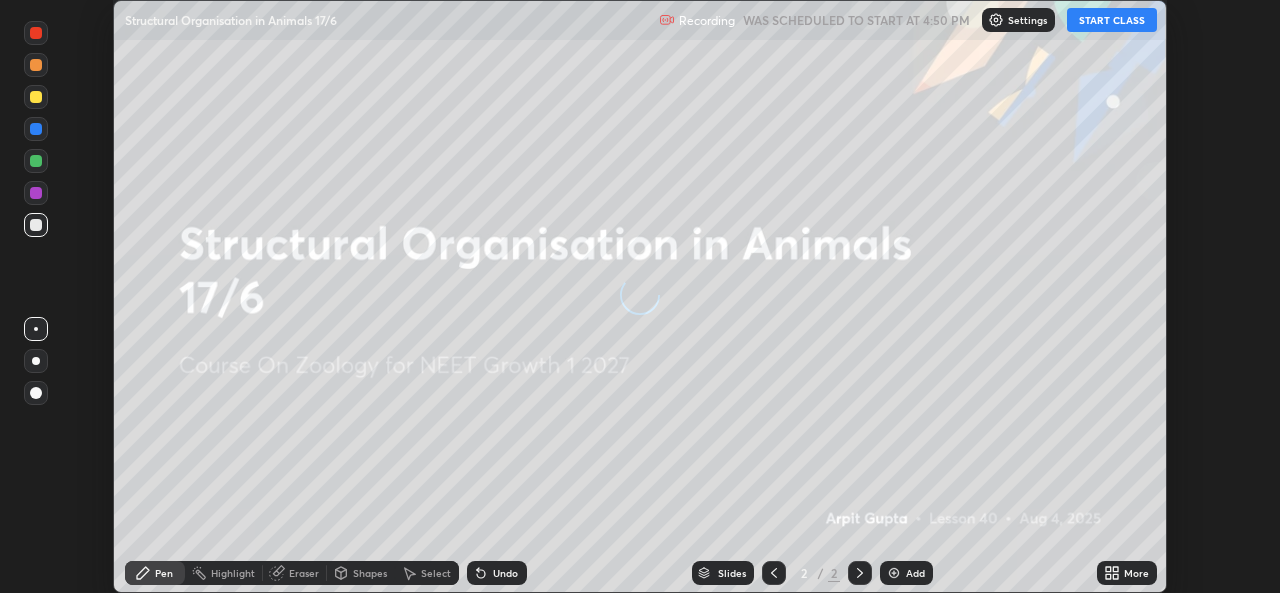 click on "START CLASS" at bounding box center (1112, 20) 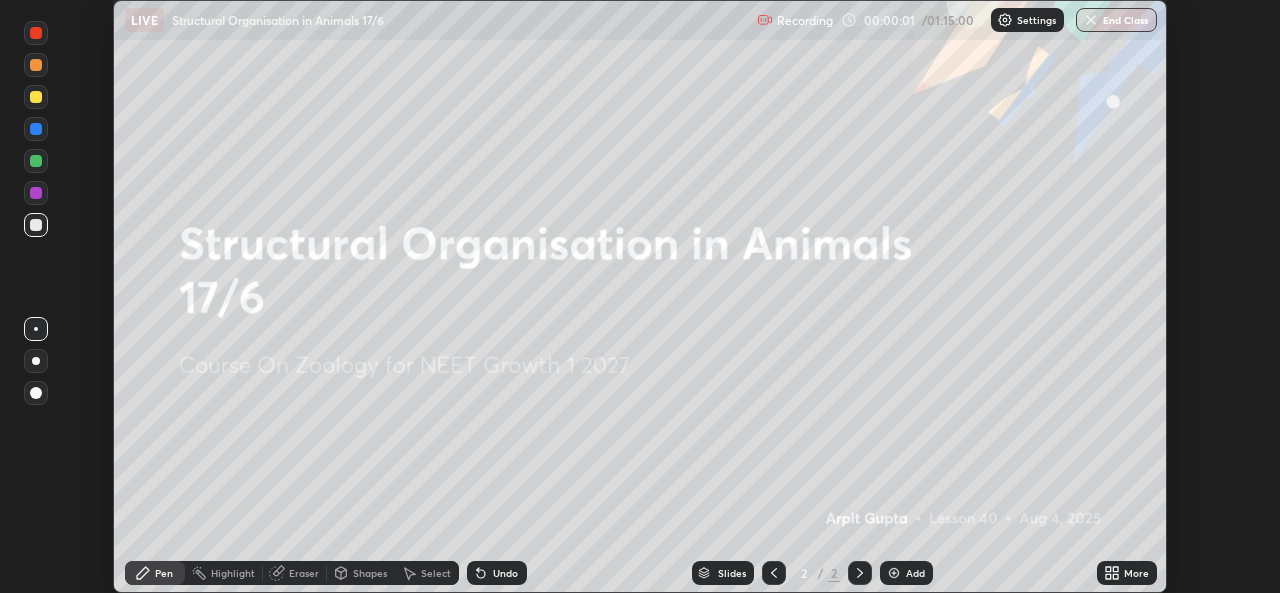 click 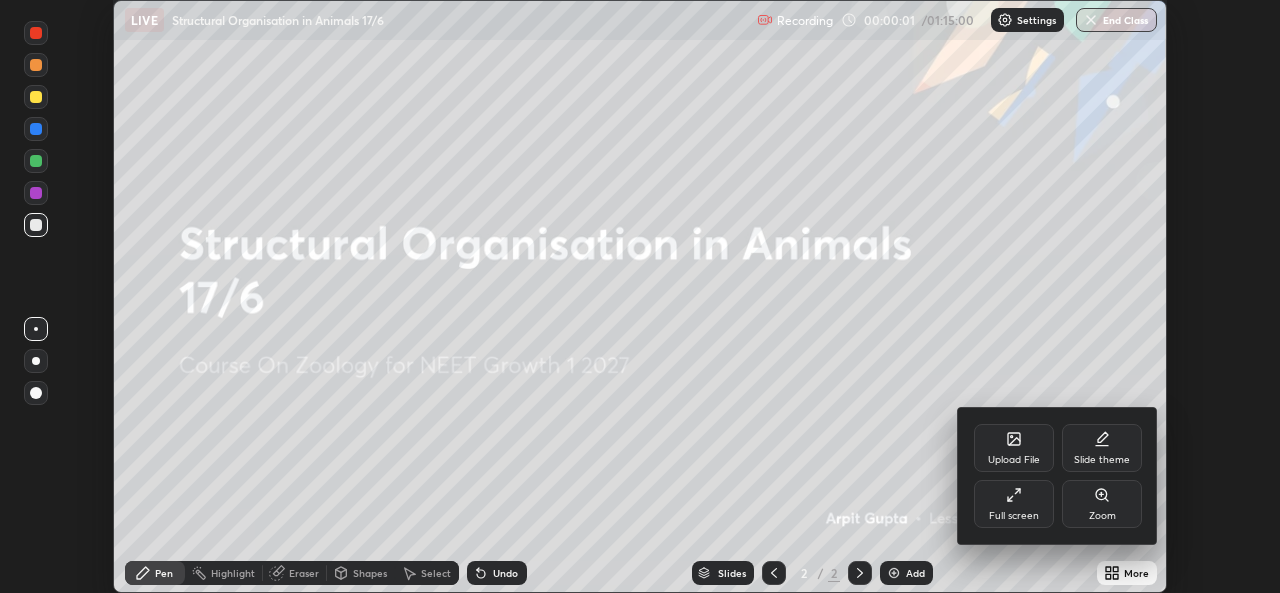 click on "Full screen" at bounding box center (1014, 504) 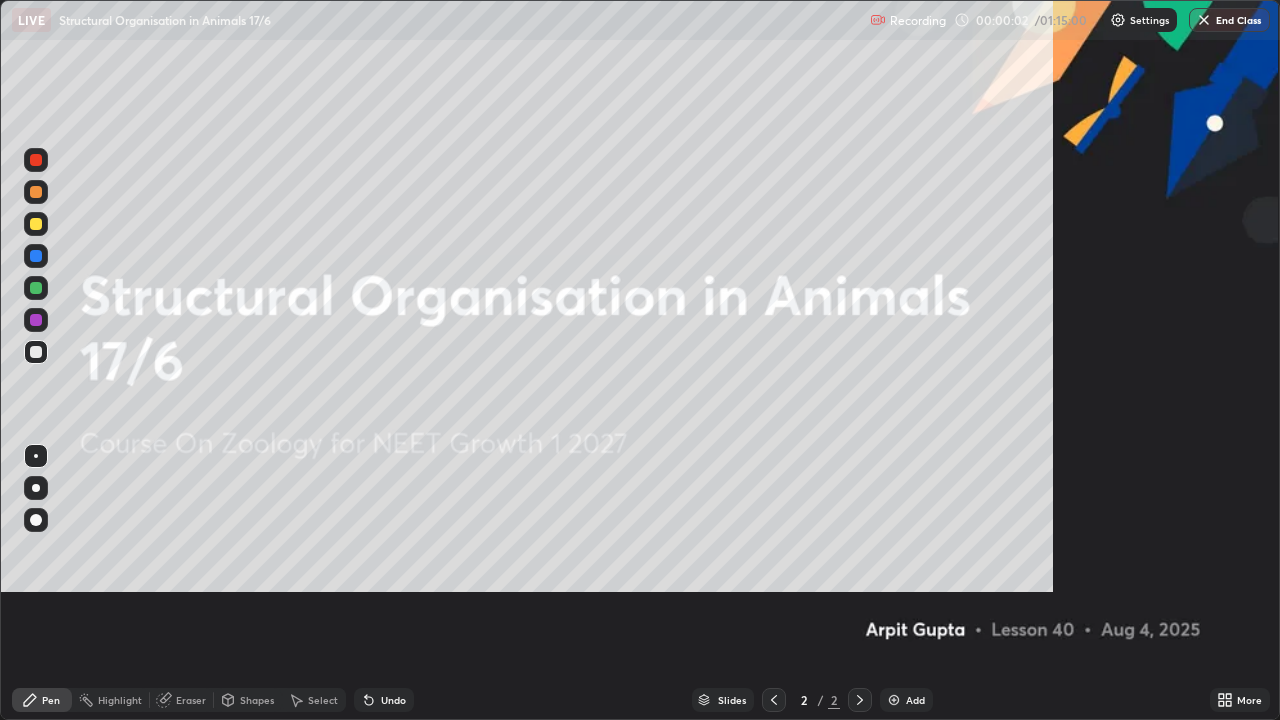 scroll, scrollTop: 99280, scrollLeft: 98720, axis: both 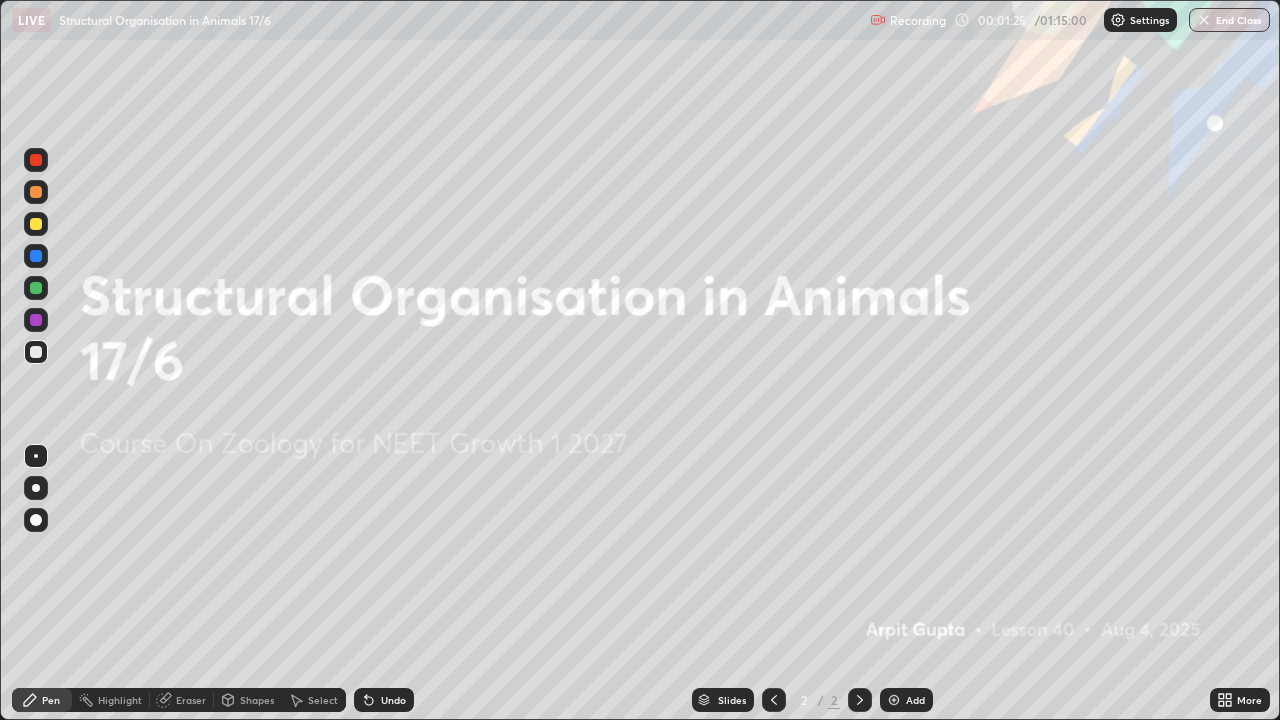 click at bounding box center (860, 700) 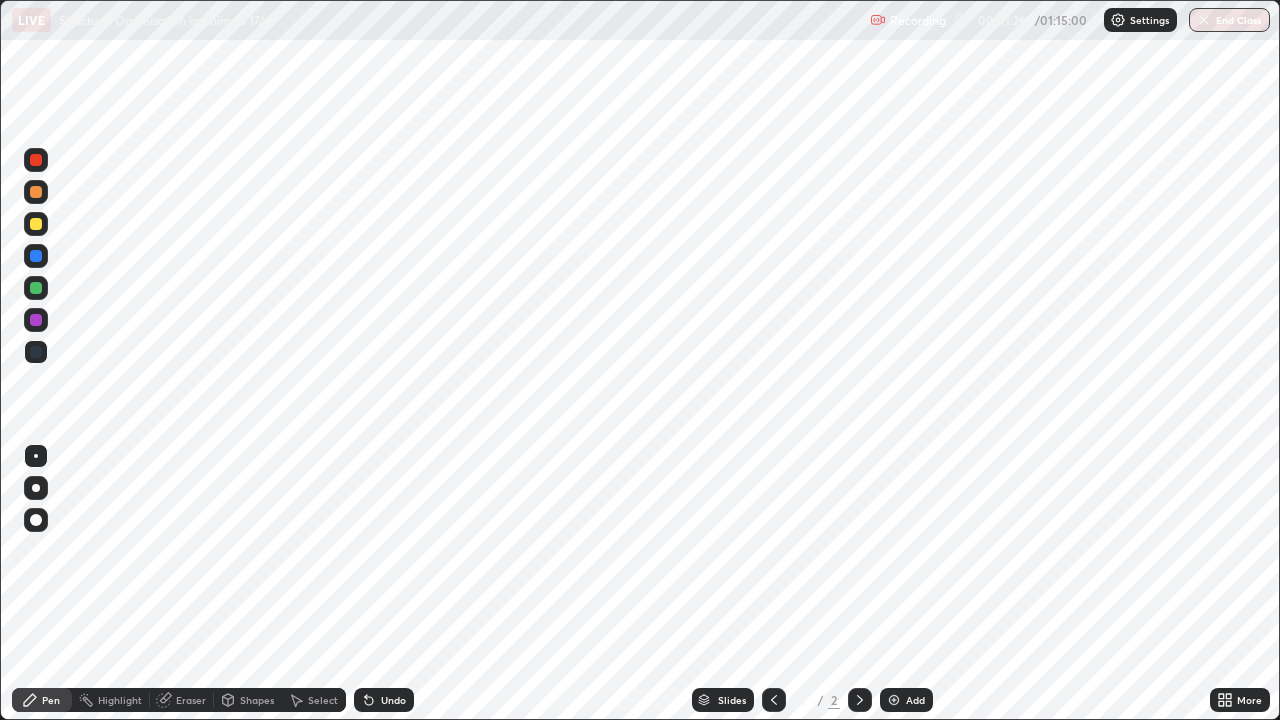 click 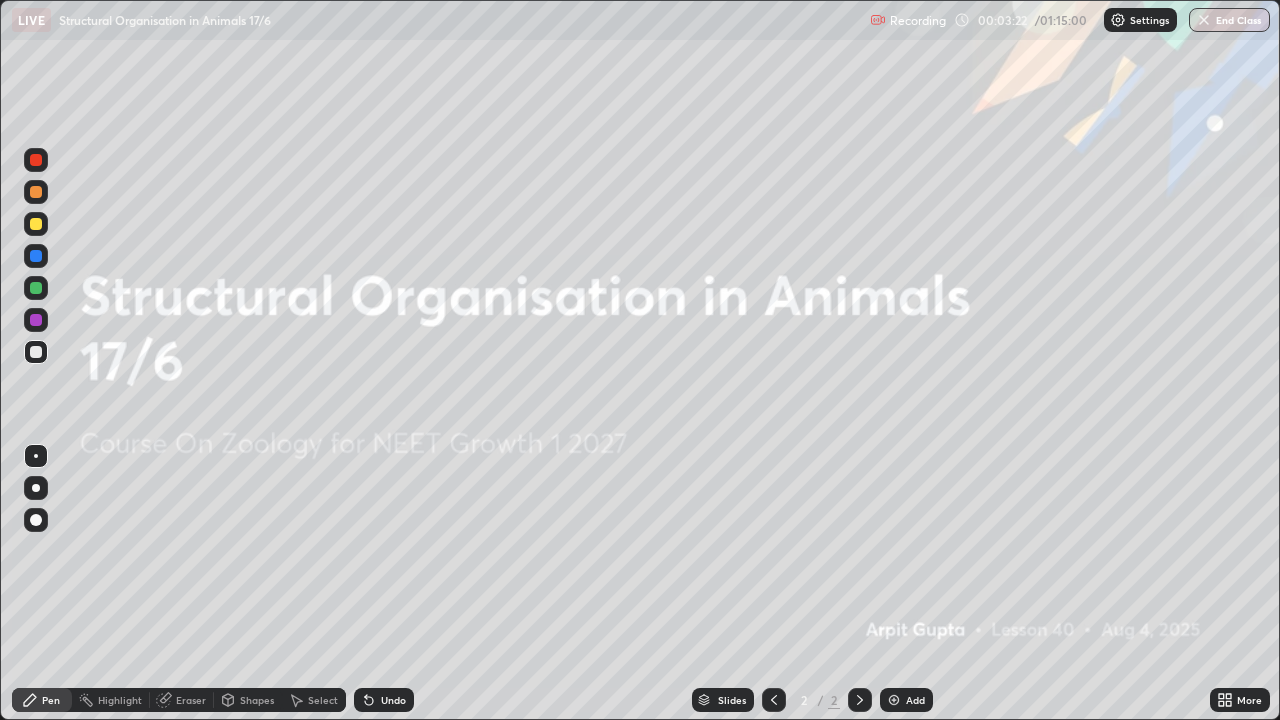 click 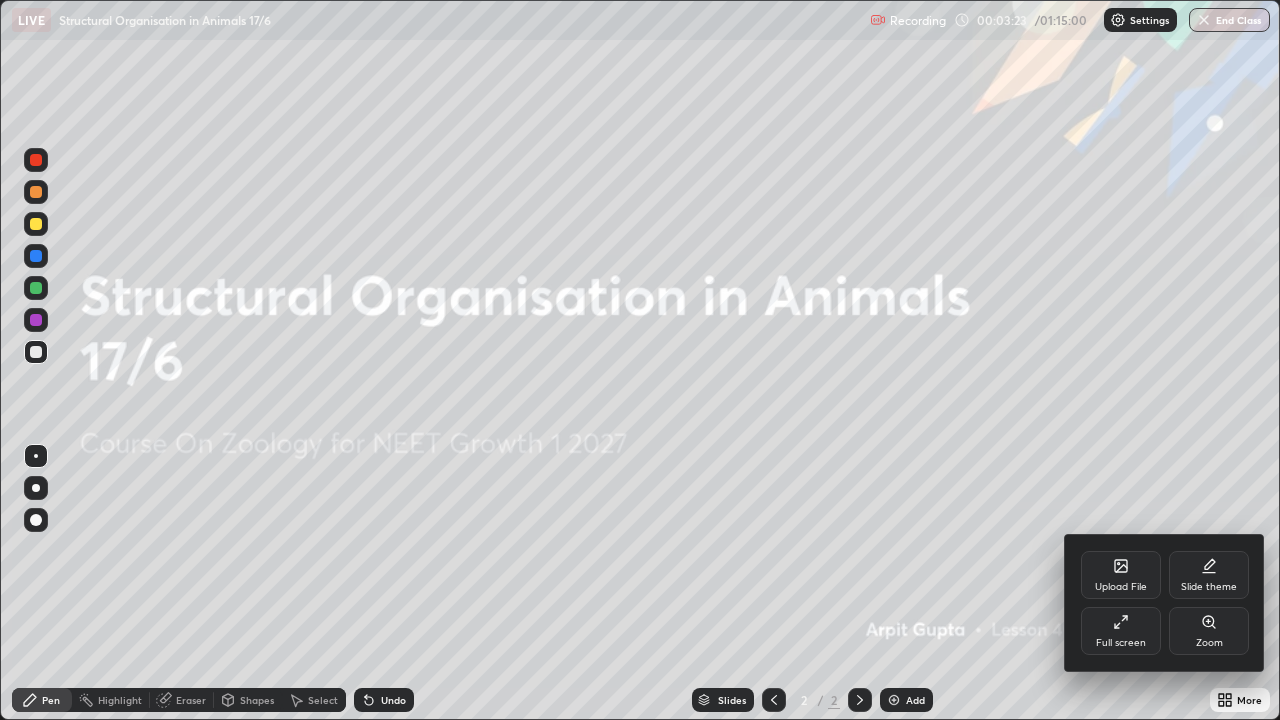 click on "Upload File" at bounding box center (1121, 575) 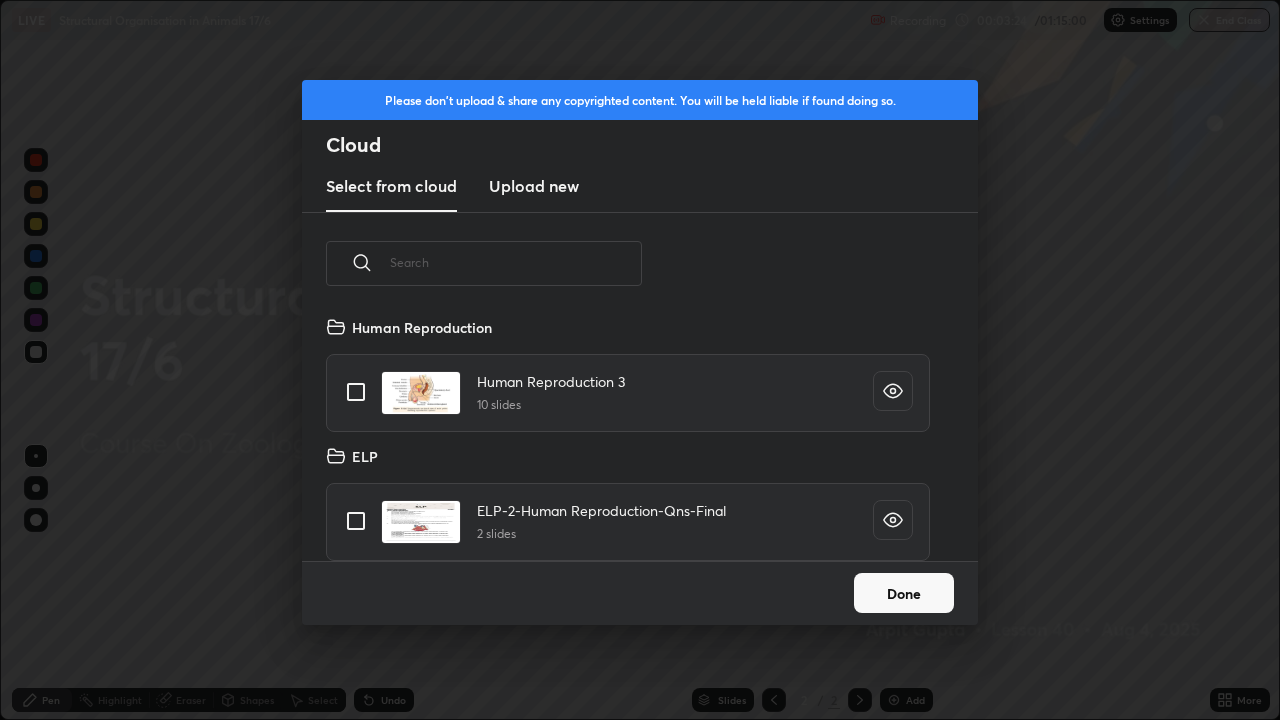 scroll, scrollTop: 7, scrollLeft: 11, axis: both 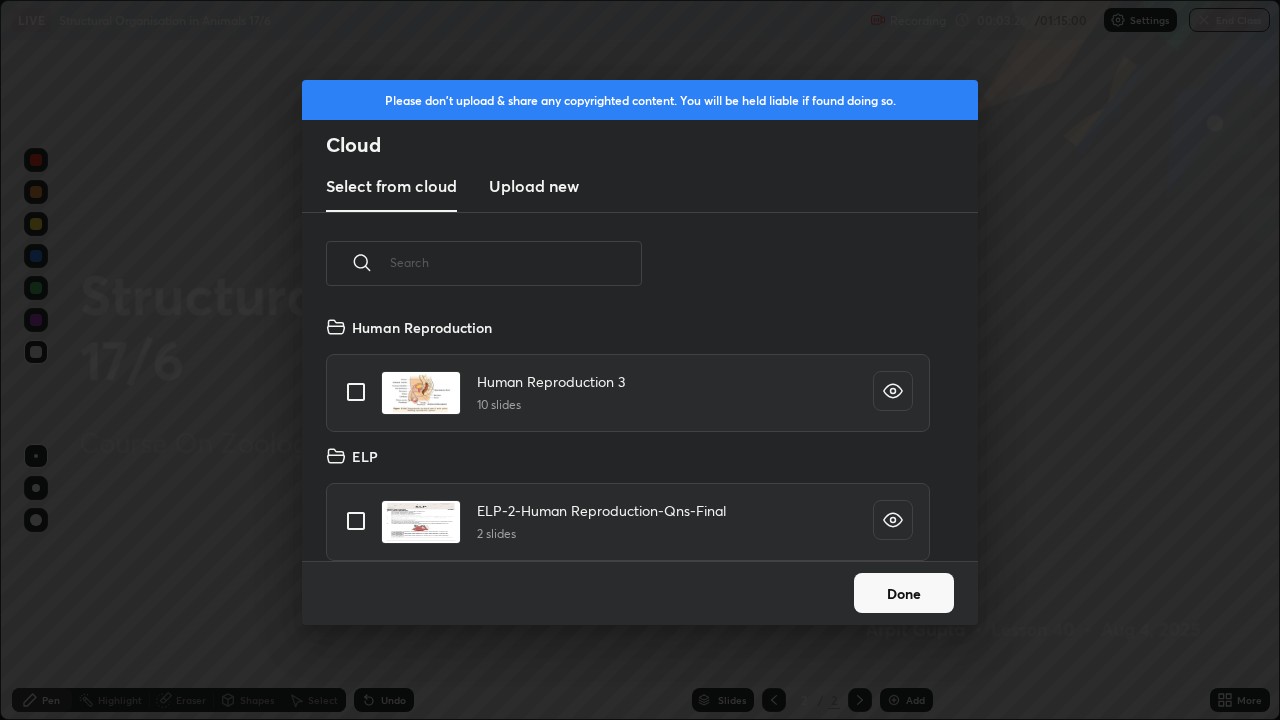 click on "Upload new" at bounding box center [534, 186] 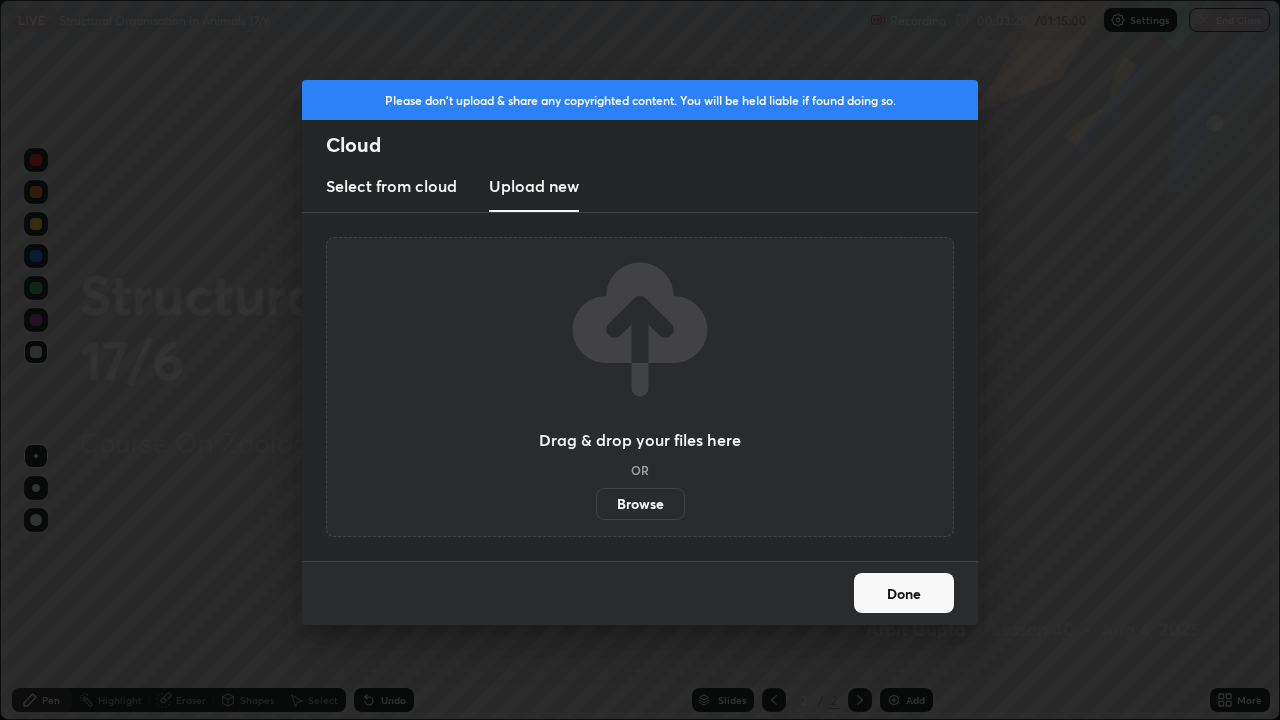 click on "Browse" at bounding box center [640, 504] 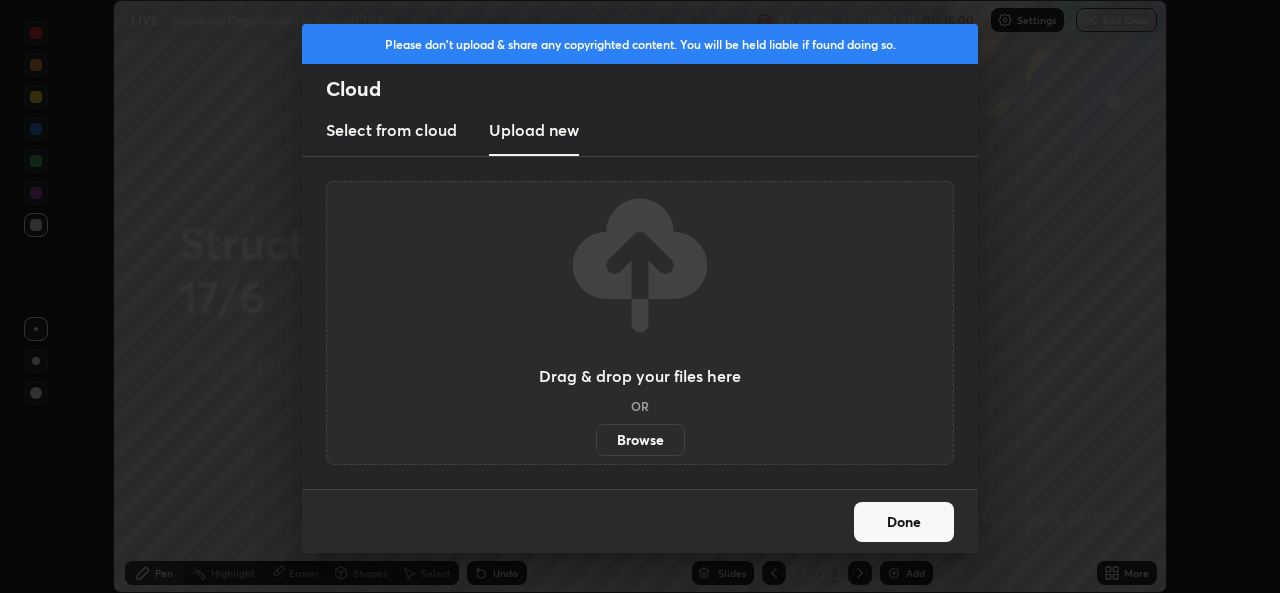 scroll, scrollTop: 593, scrollLeft: 1280, axis: both 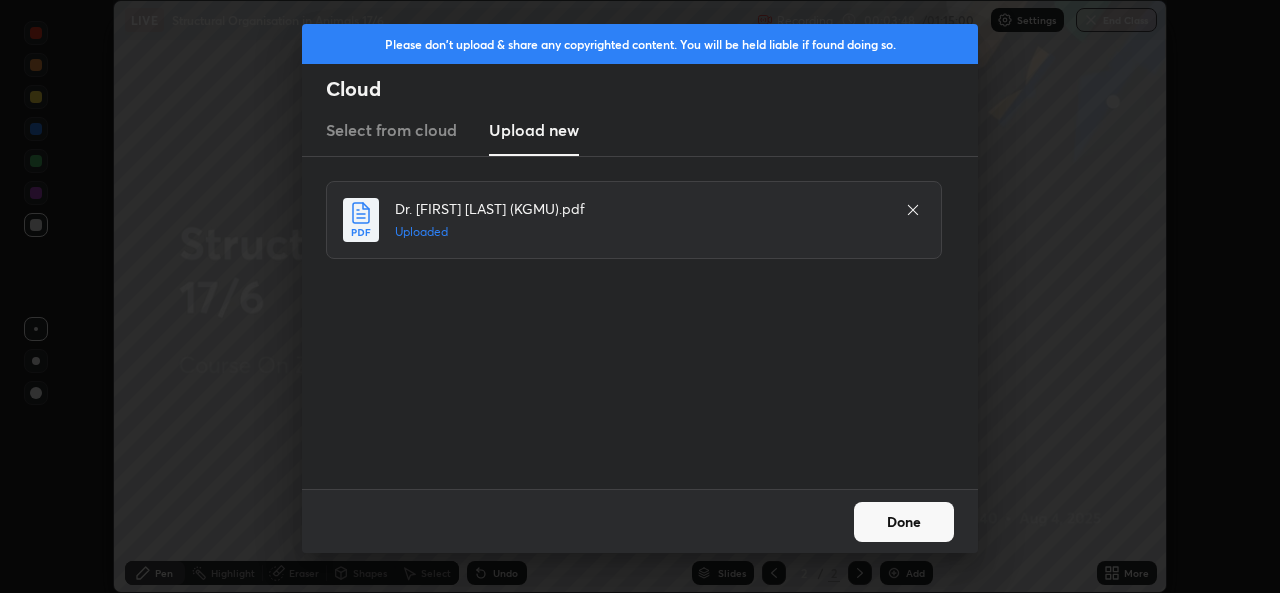click on "Done" at bounding box center (904, 522) 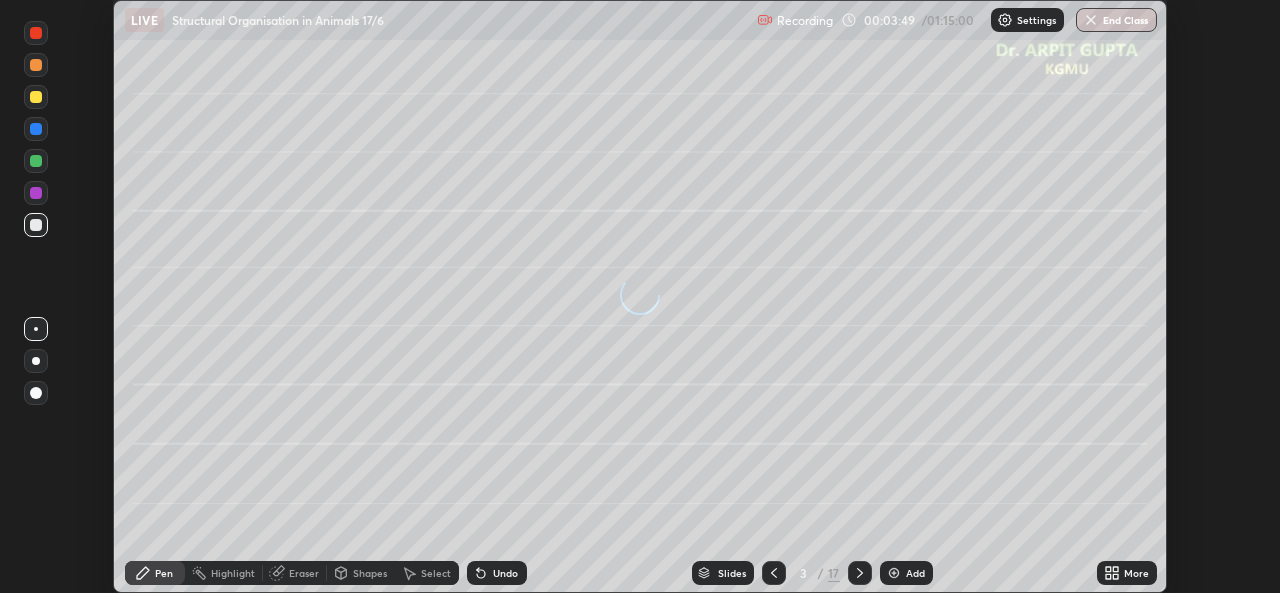 click 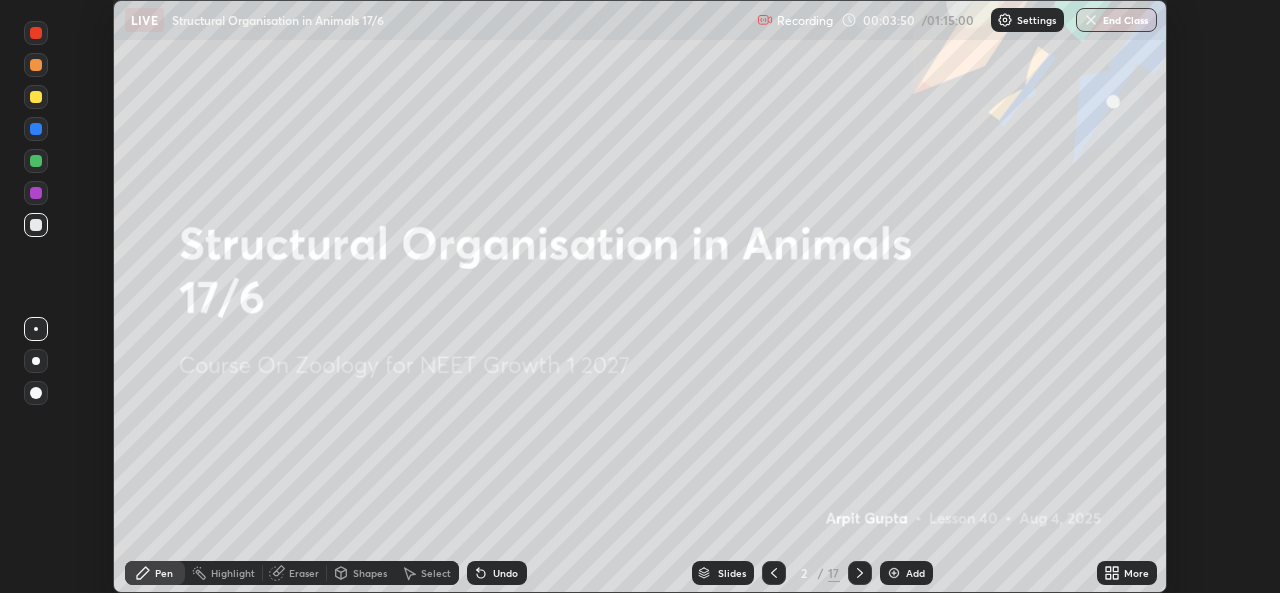 click 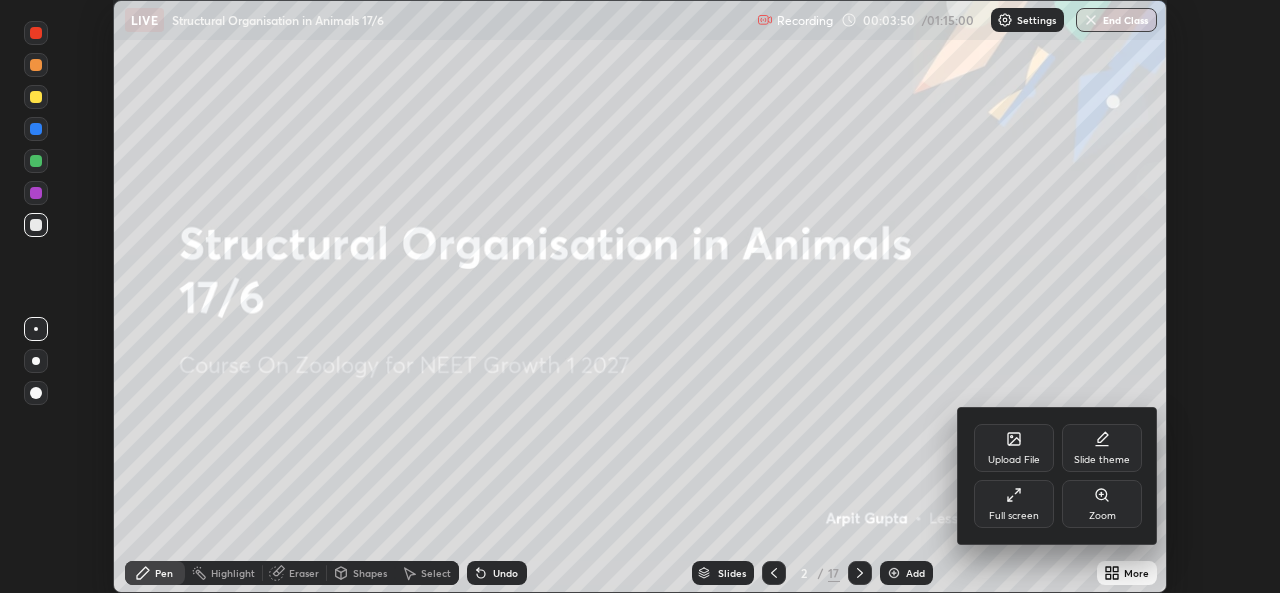 click on "Full screen" at bounding box center (1014, 504) 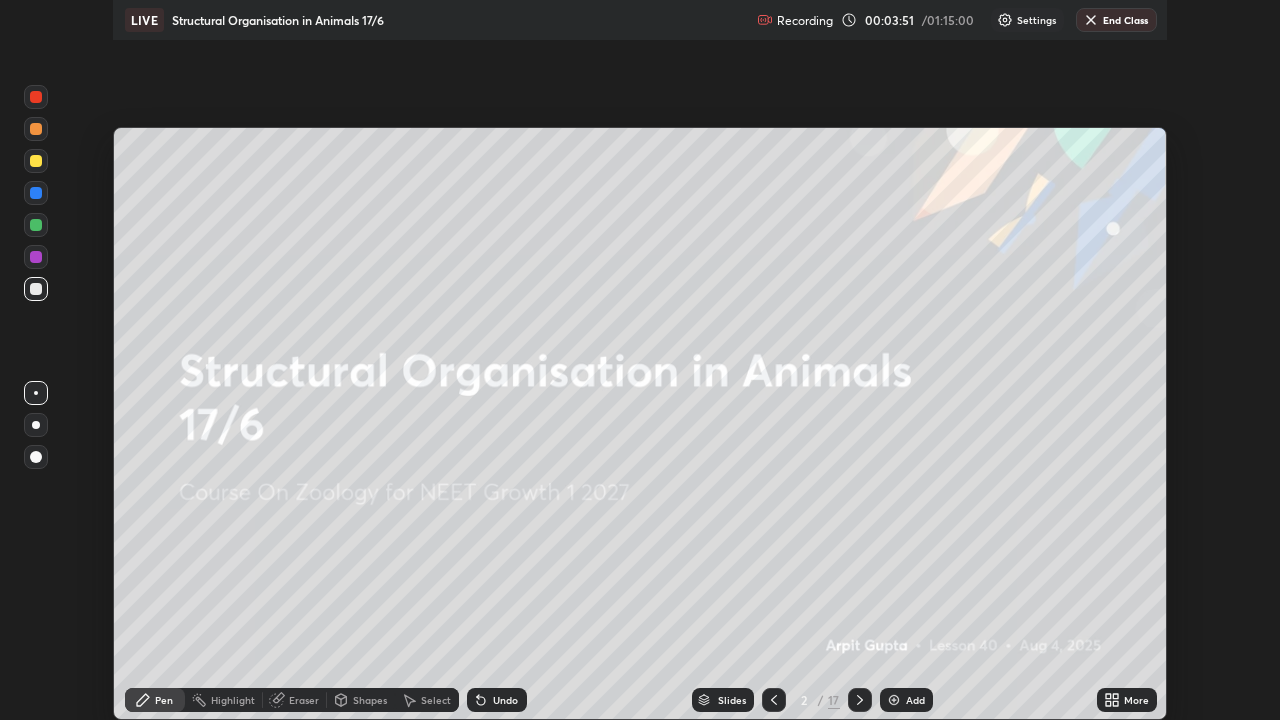 scroll, scrollTop: 99280, scrollLeft: 98720, axis: both 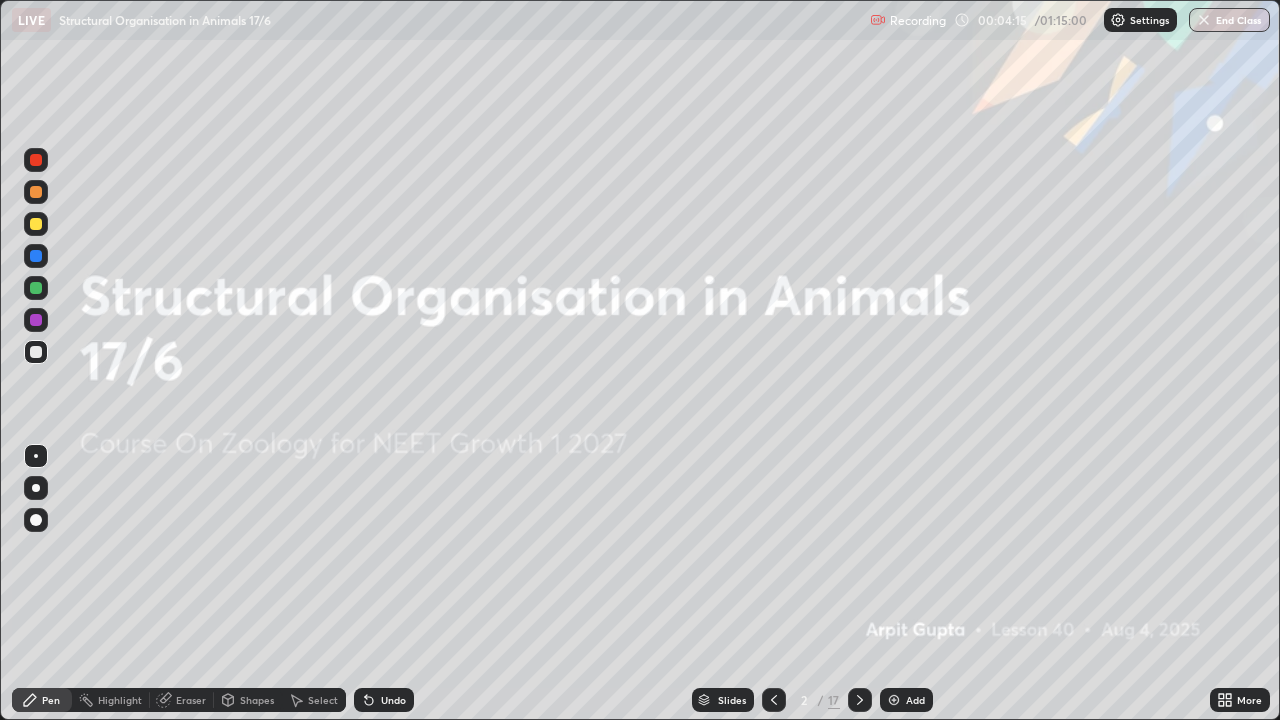 click 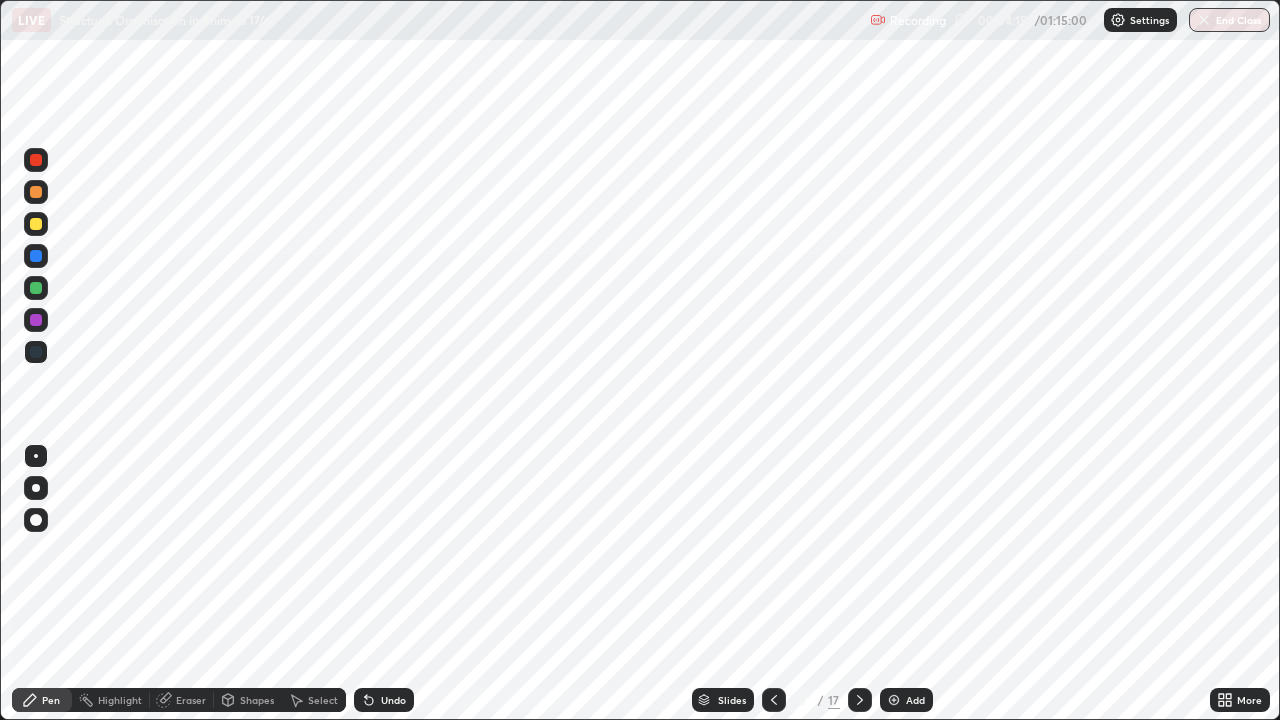 click 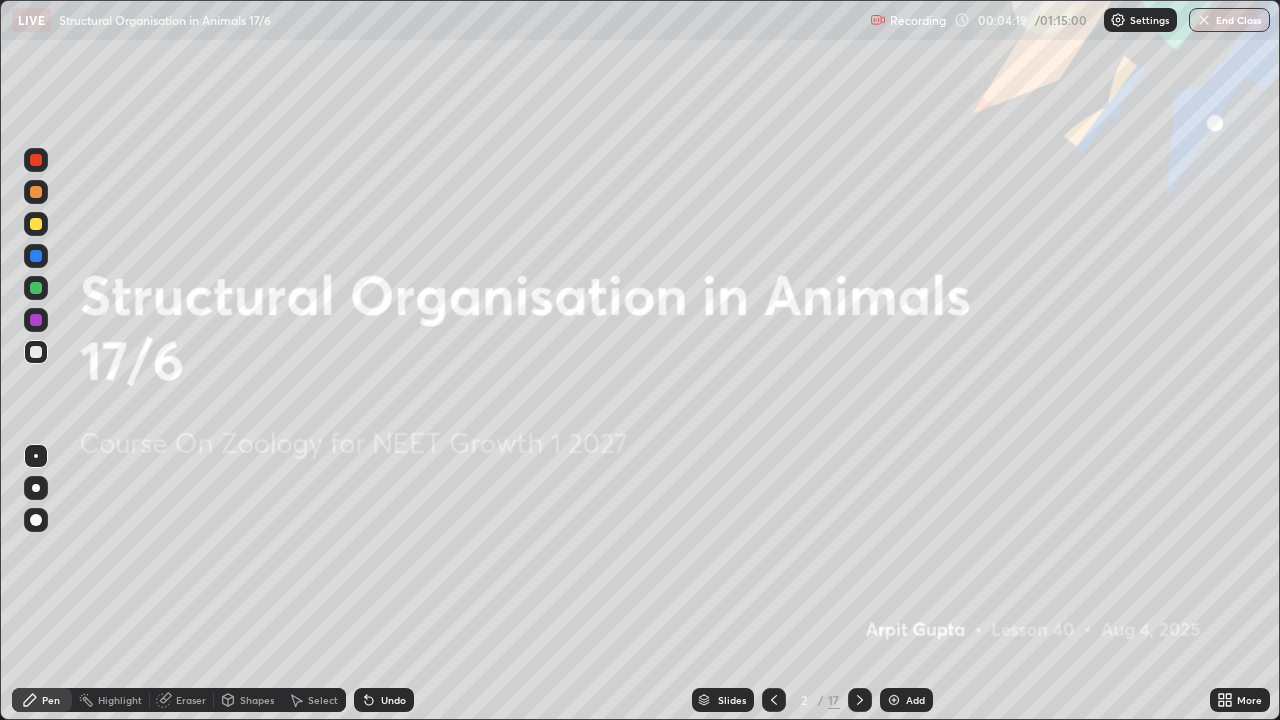click at bounding box center [36, 488] 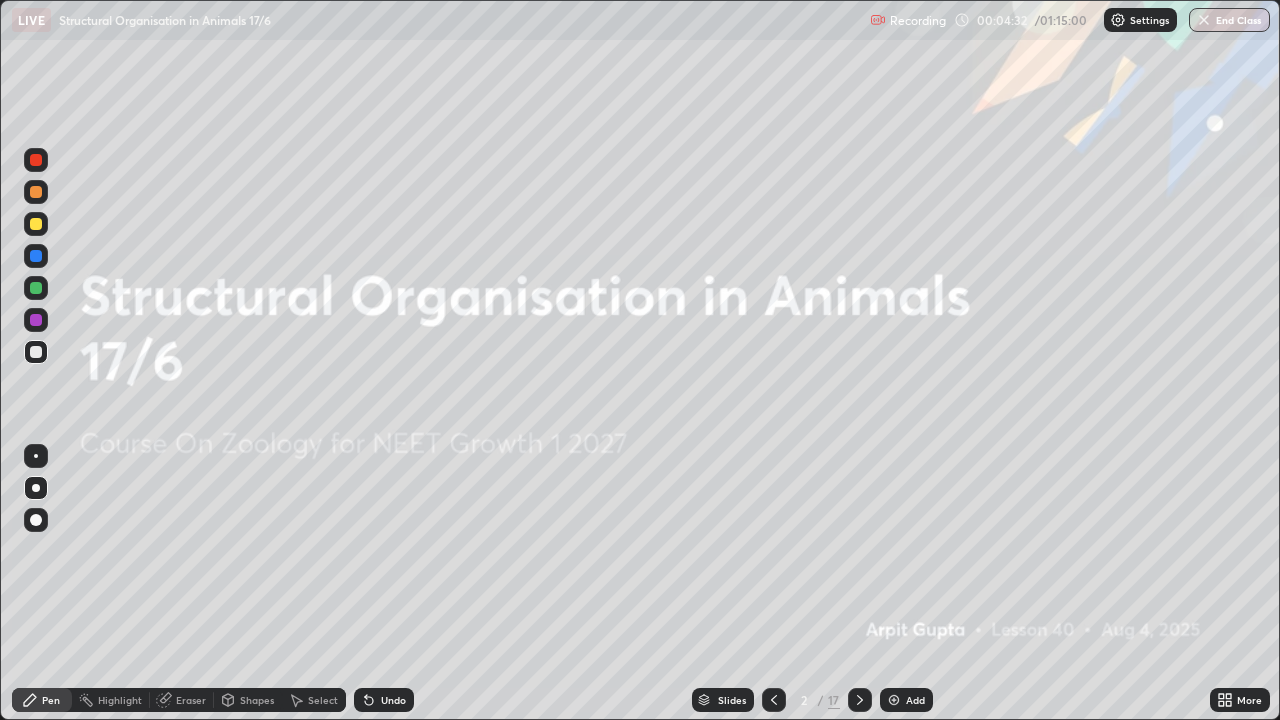 click at bounding box center [36, 224] 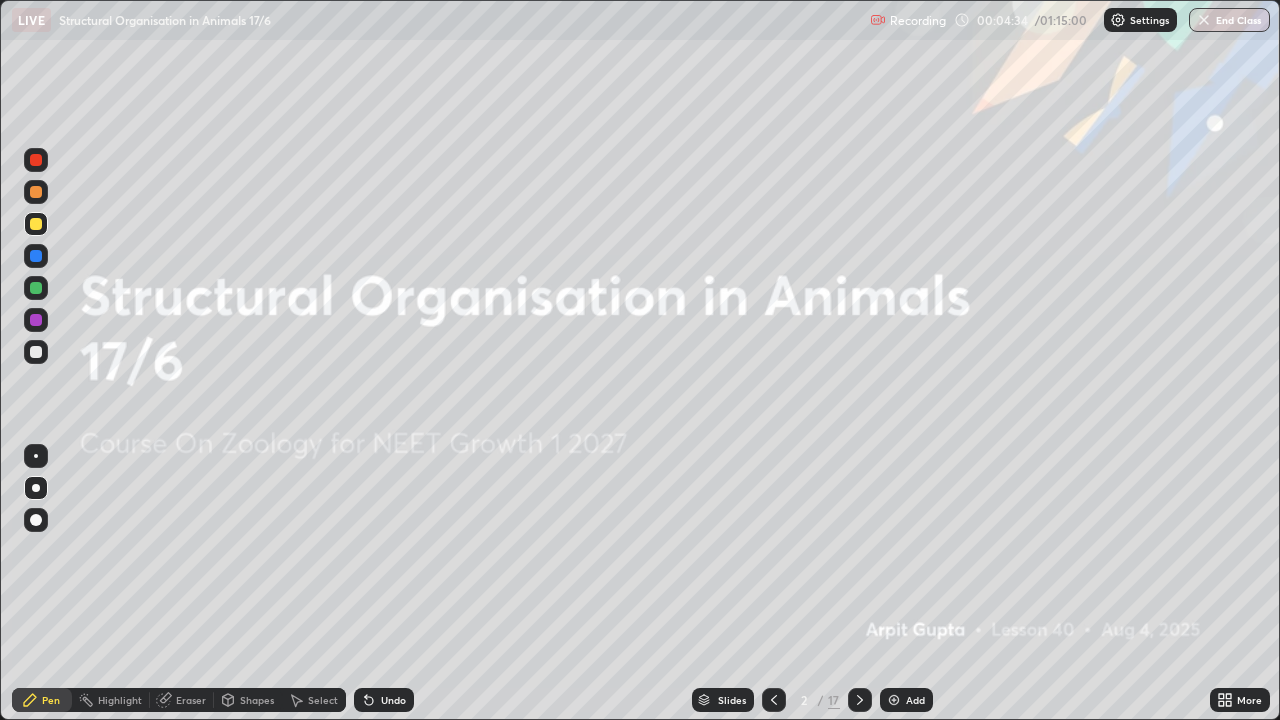 click at bounding box center [36, 520] 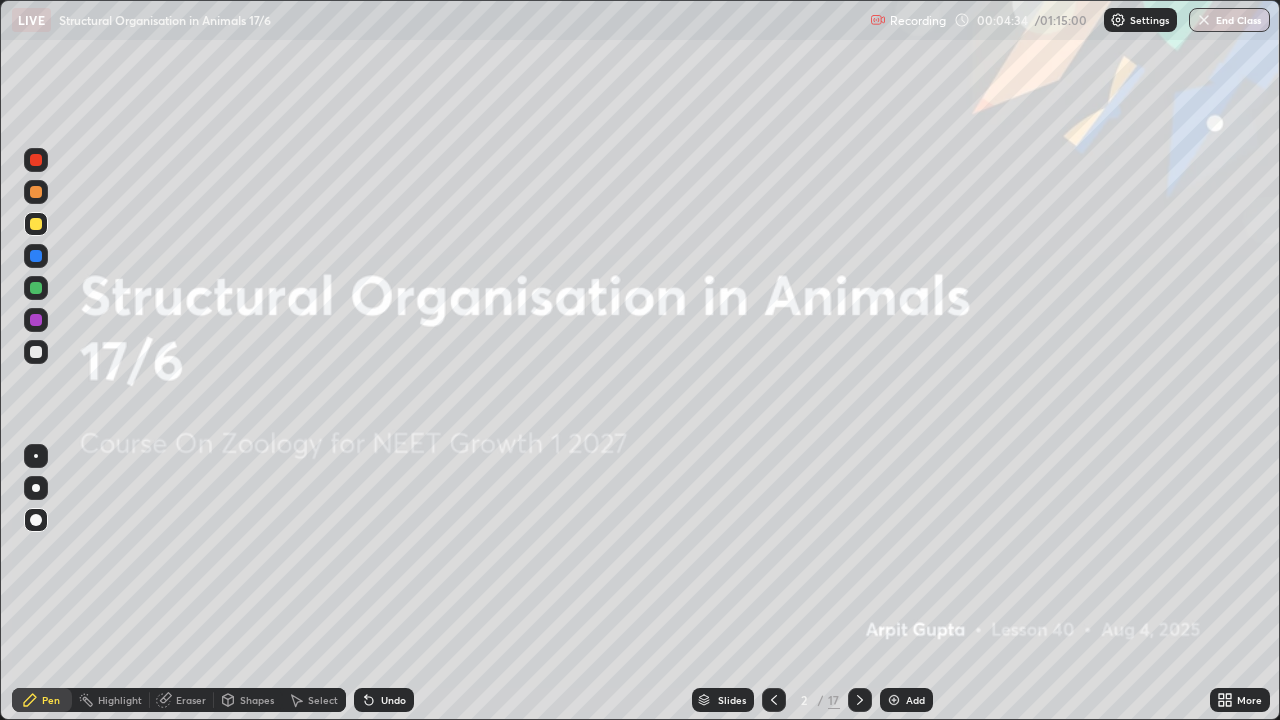 click at bounding box center [36, 488] 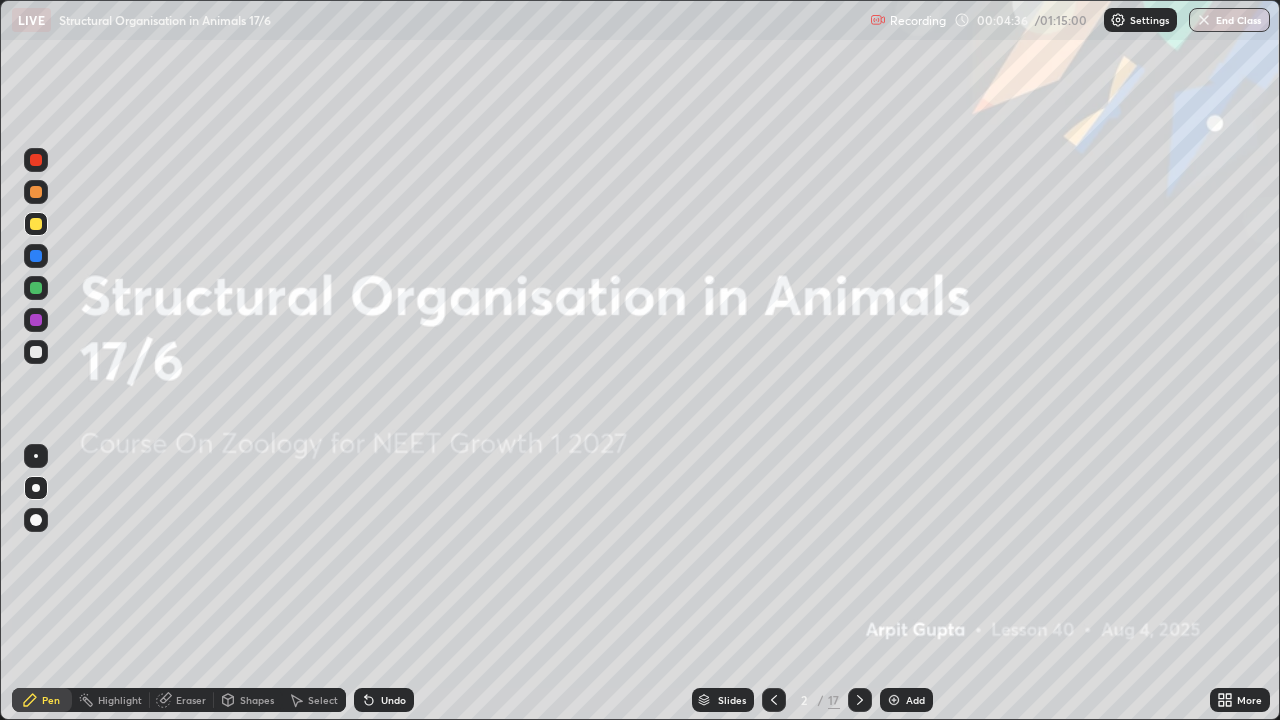 click 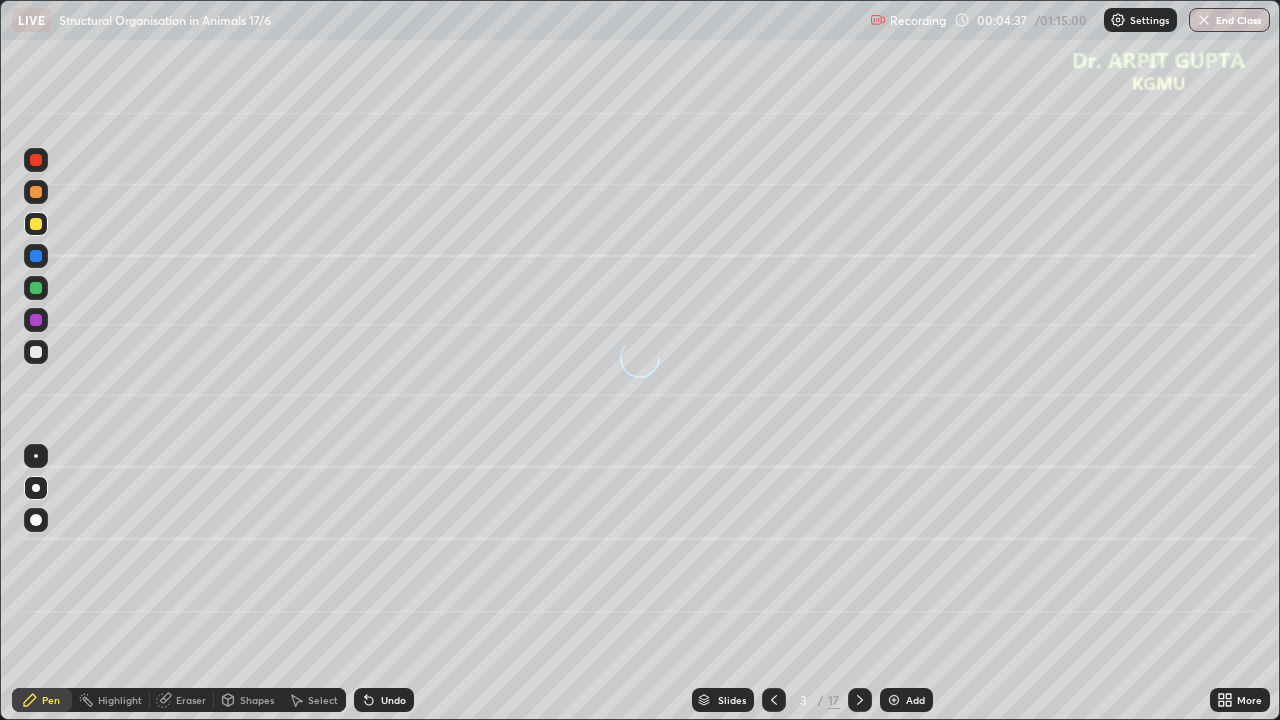 click 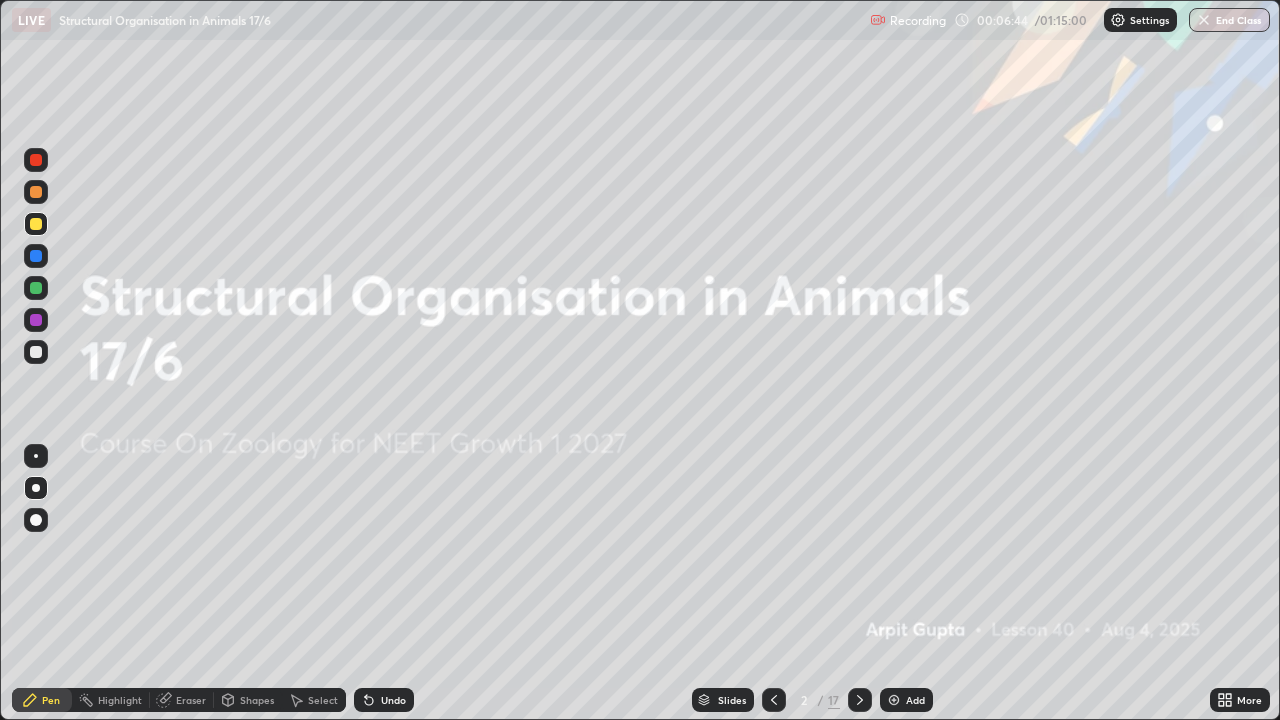 click at bounding box center [36, 352] 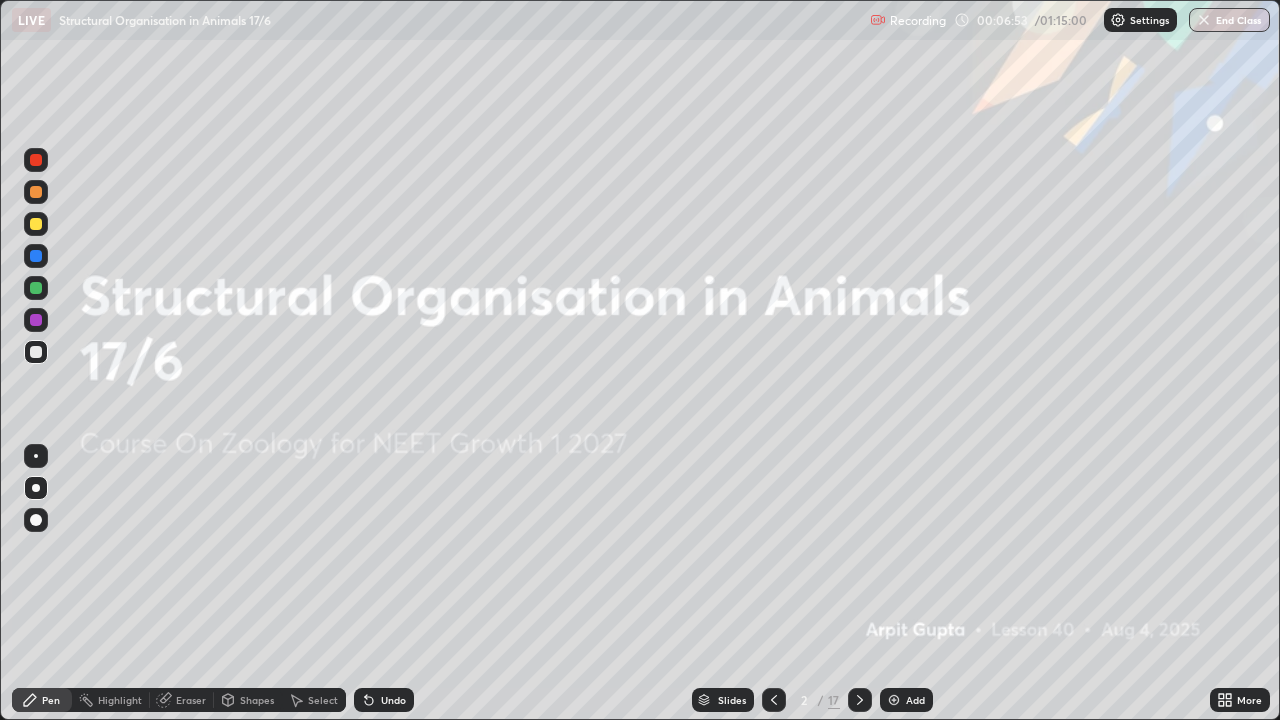 click on "Undo" at bounding box center (384, 700) 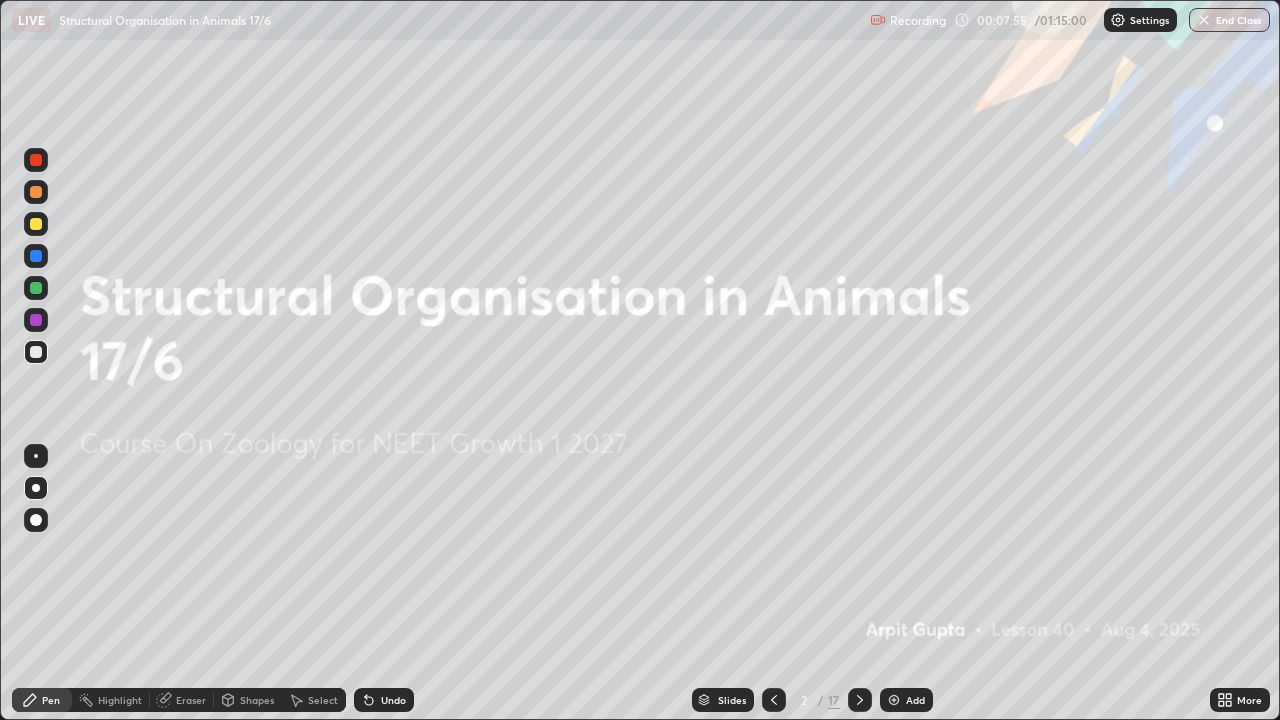 click at bounding box center [36, 192] 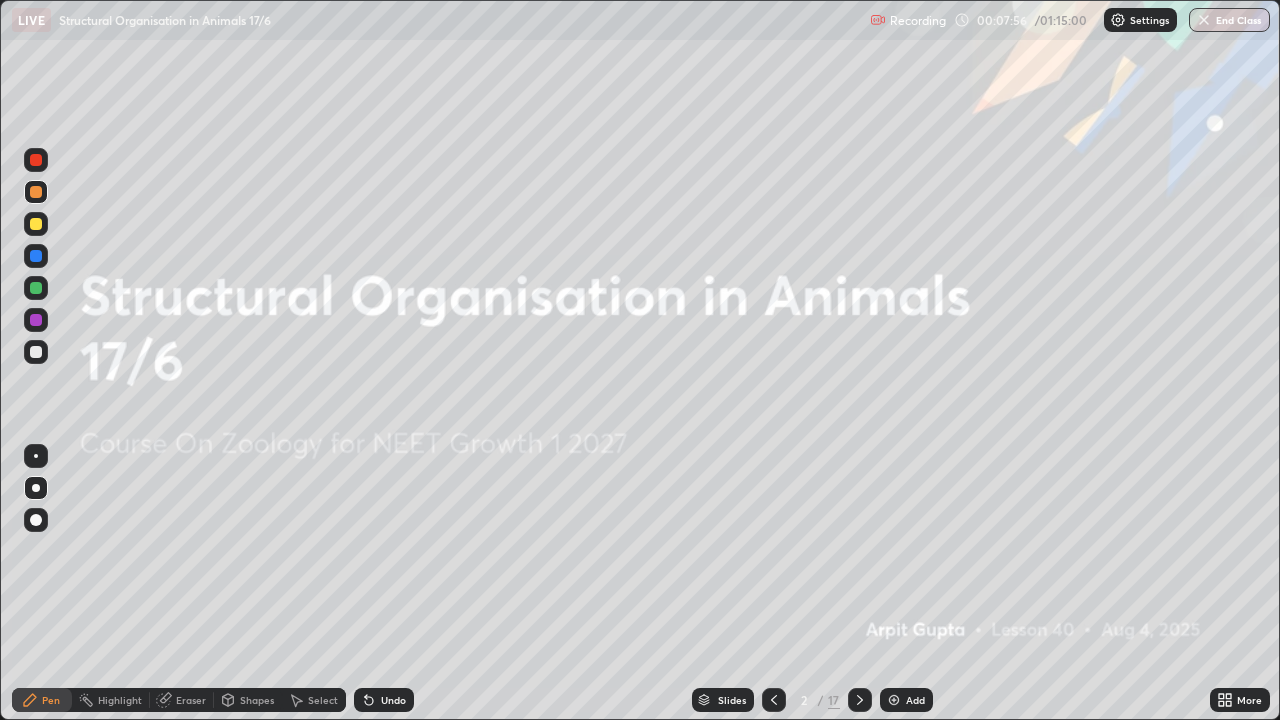 click at bounding box center (36, 520) 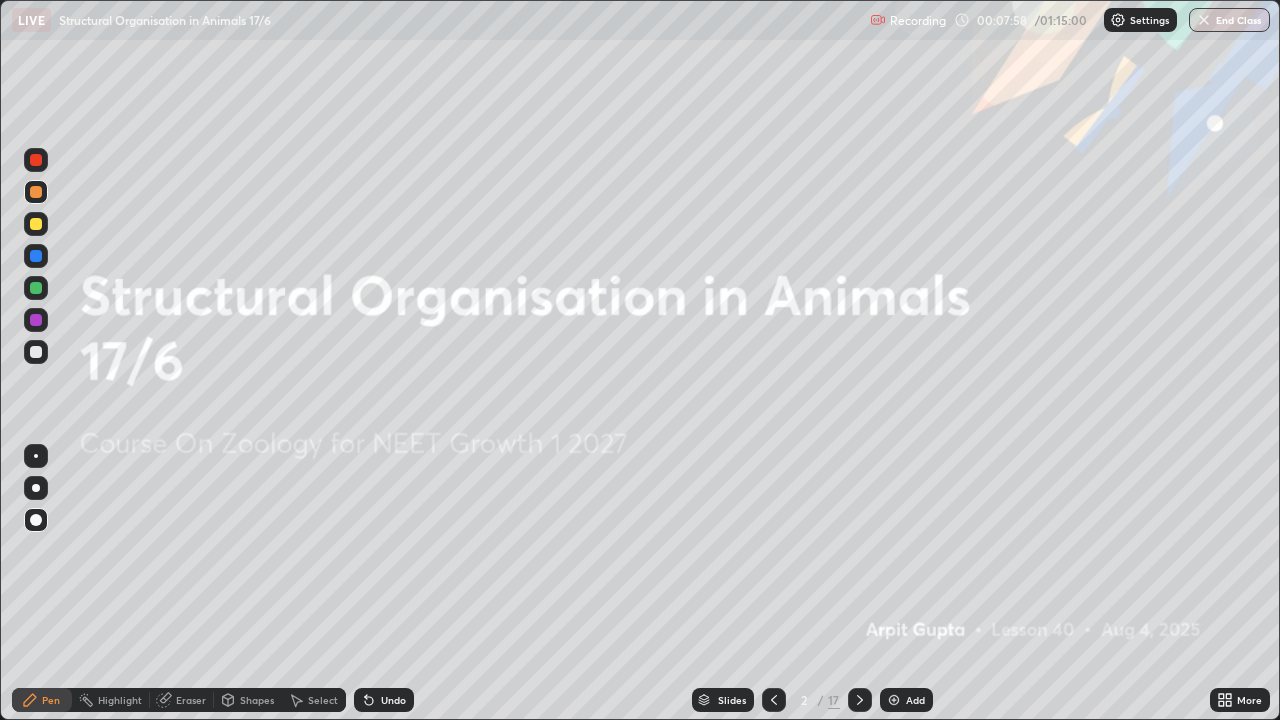 click on "Undo" at bounding box center [393, 700] 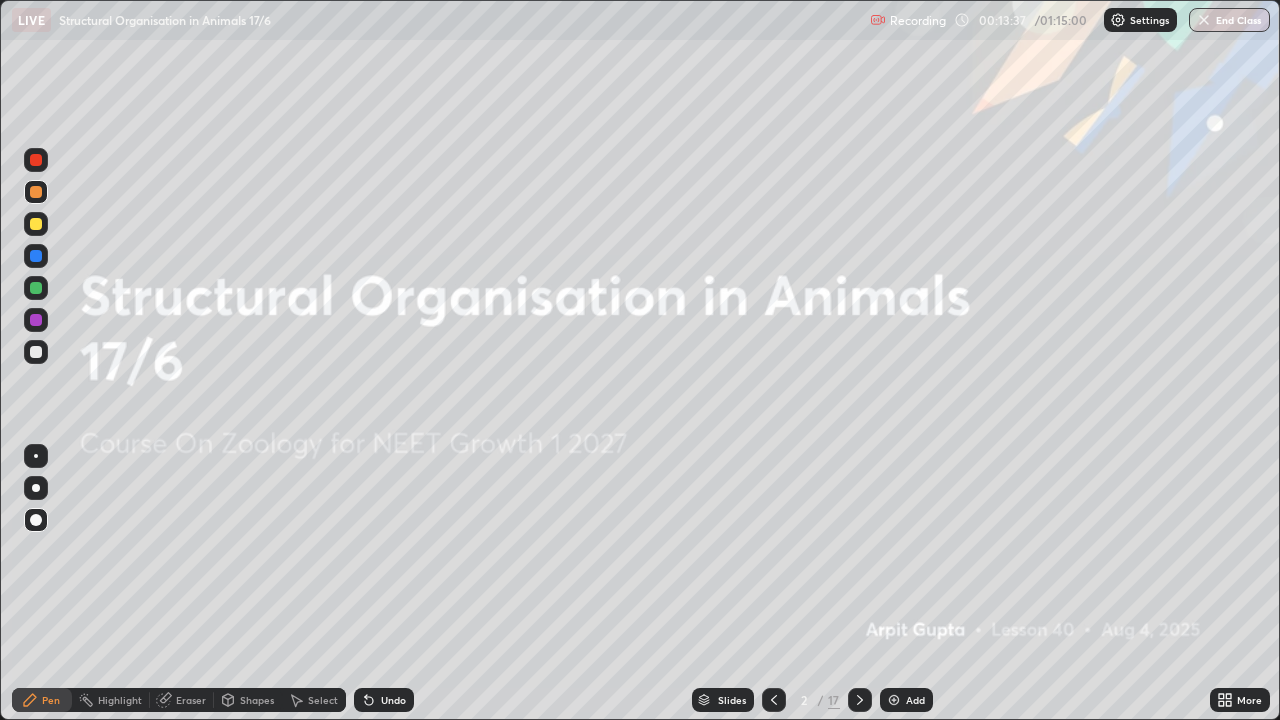 click at bounding box center [860, 700] 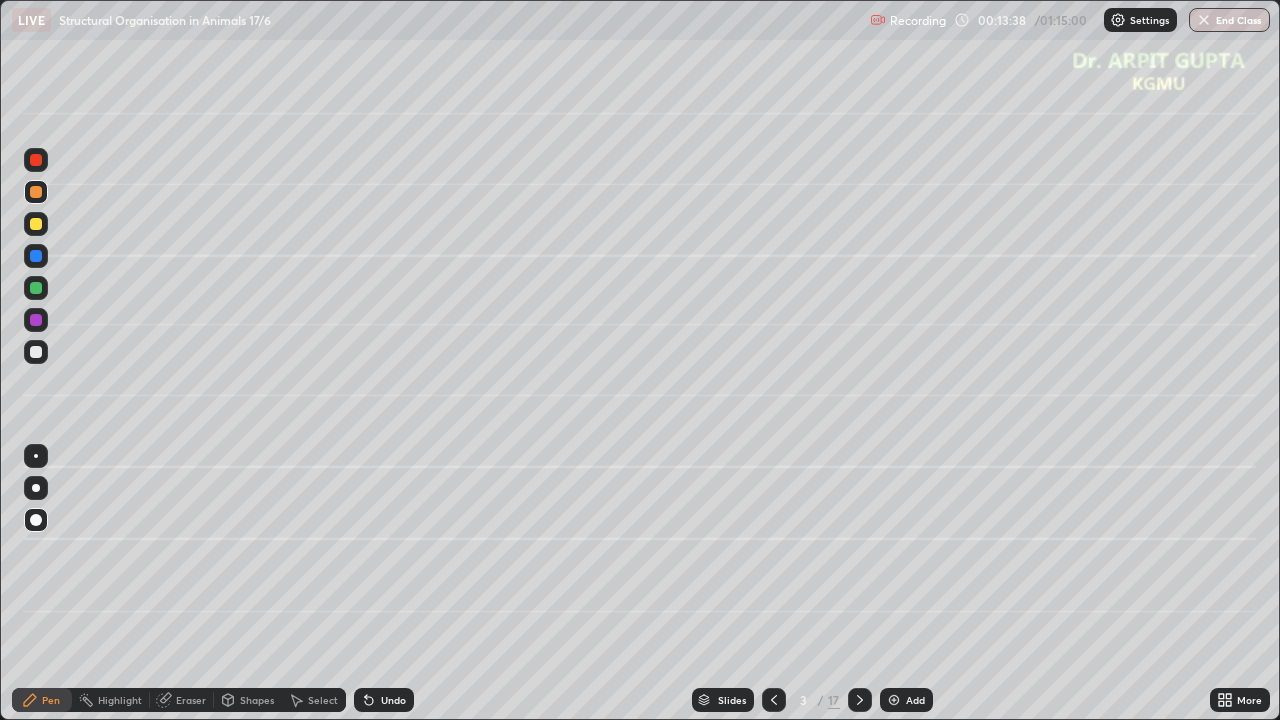 click 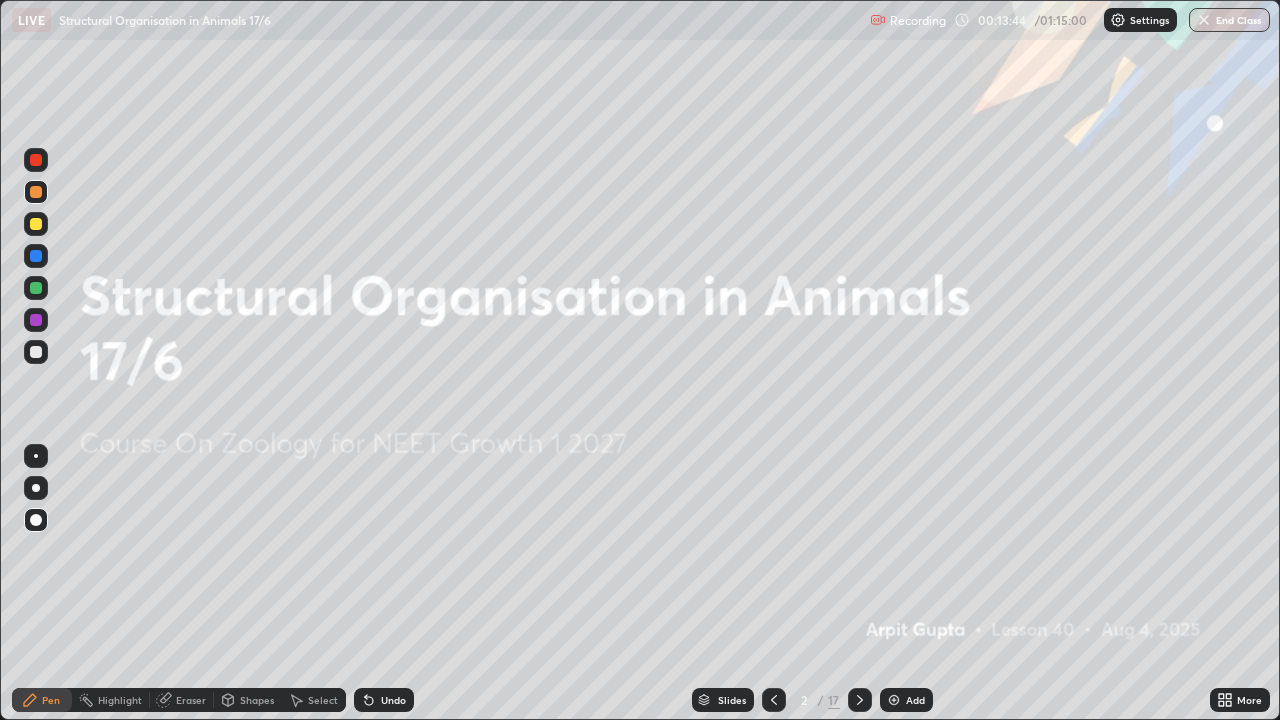 click 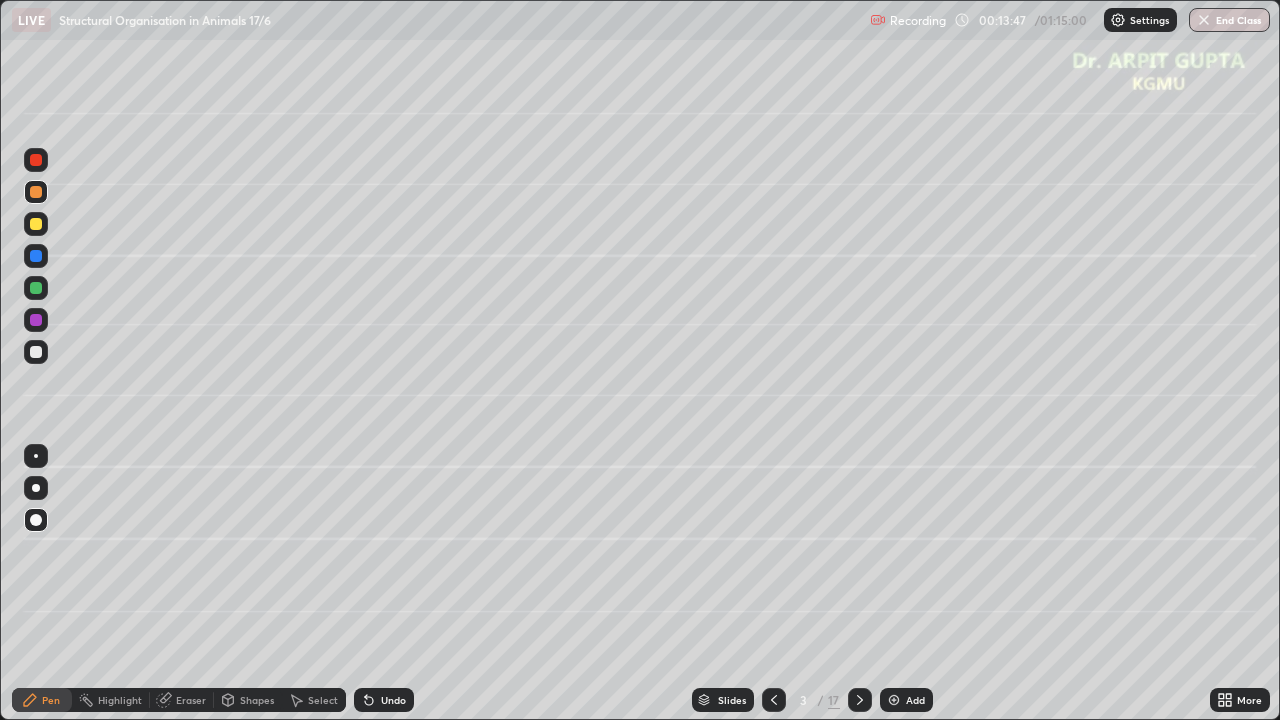 click at bounding box center (36, 224) 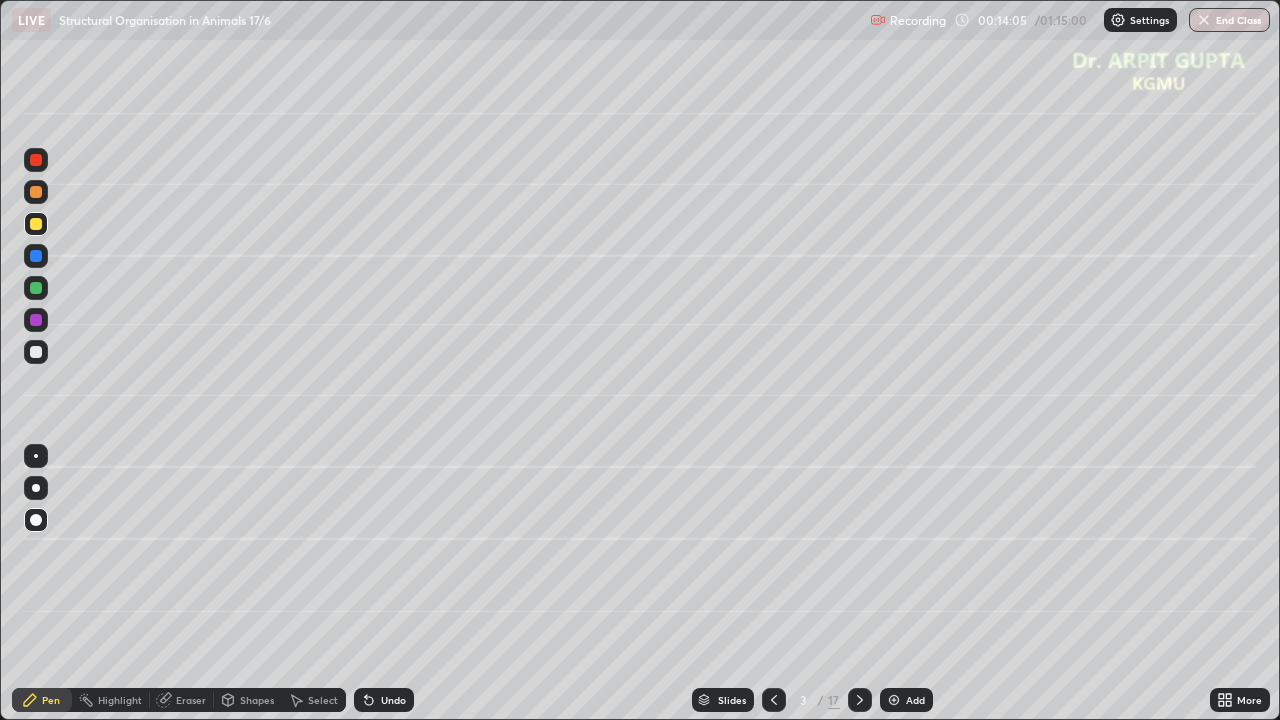 click at bounding box center [36, 192] 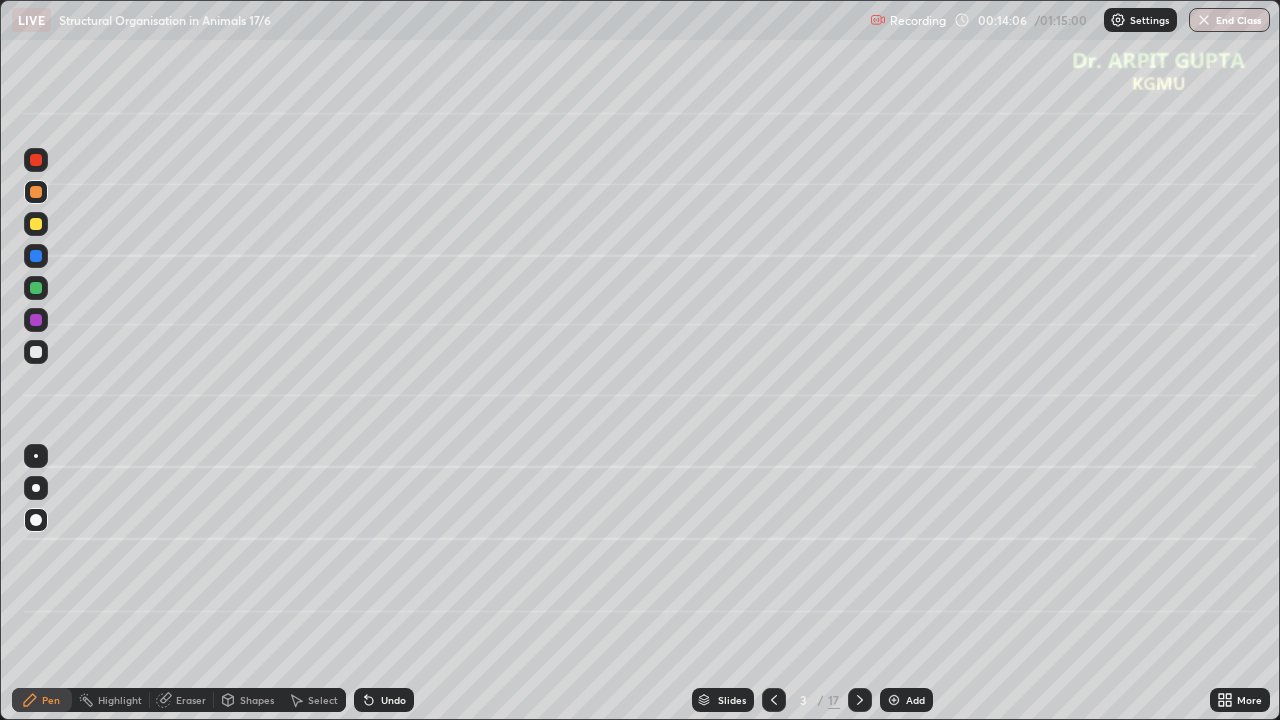 click at bounding box center [36, 224] 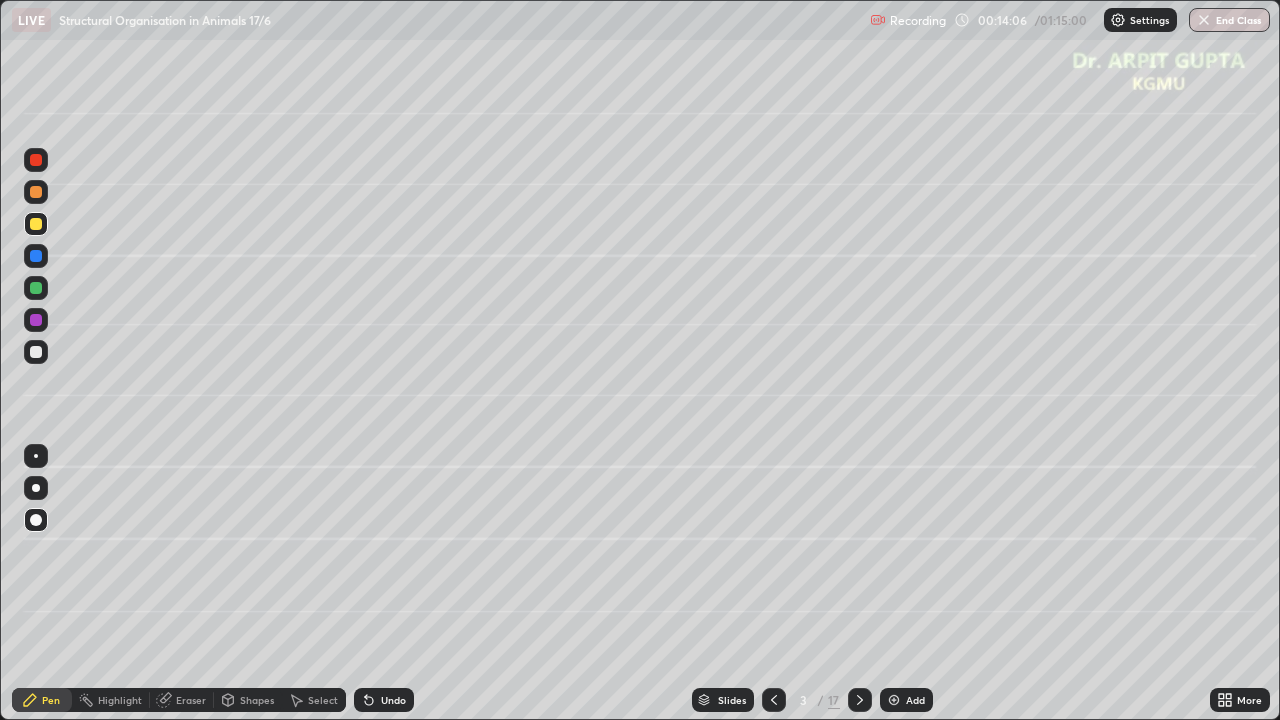 click at bounding box center [36, 488] 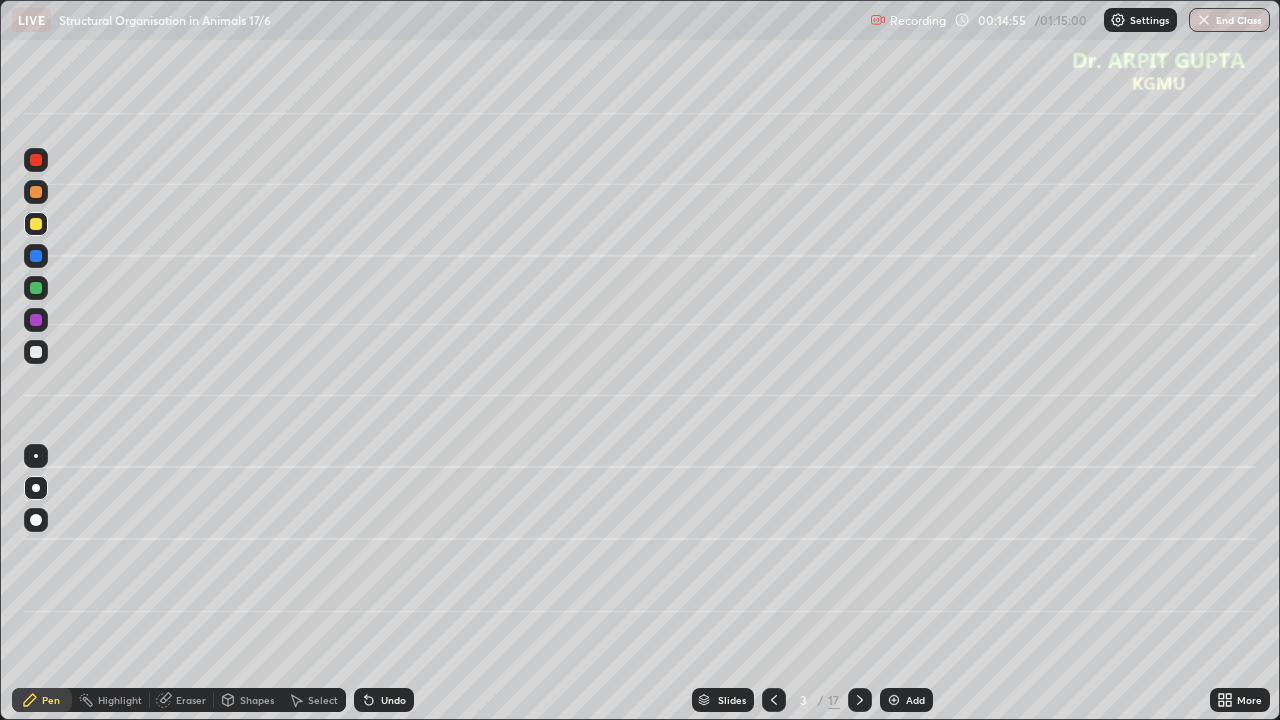 click at bounding box center (36, 352) 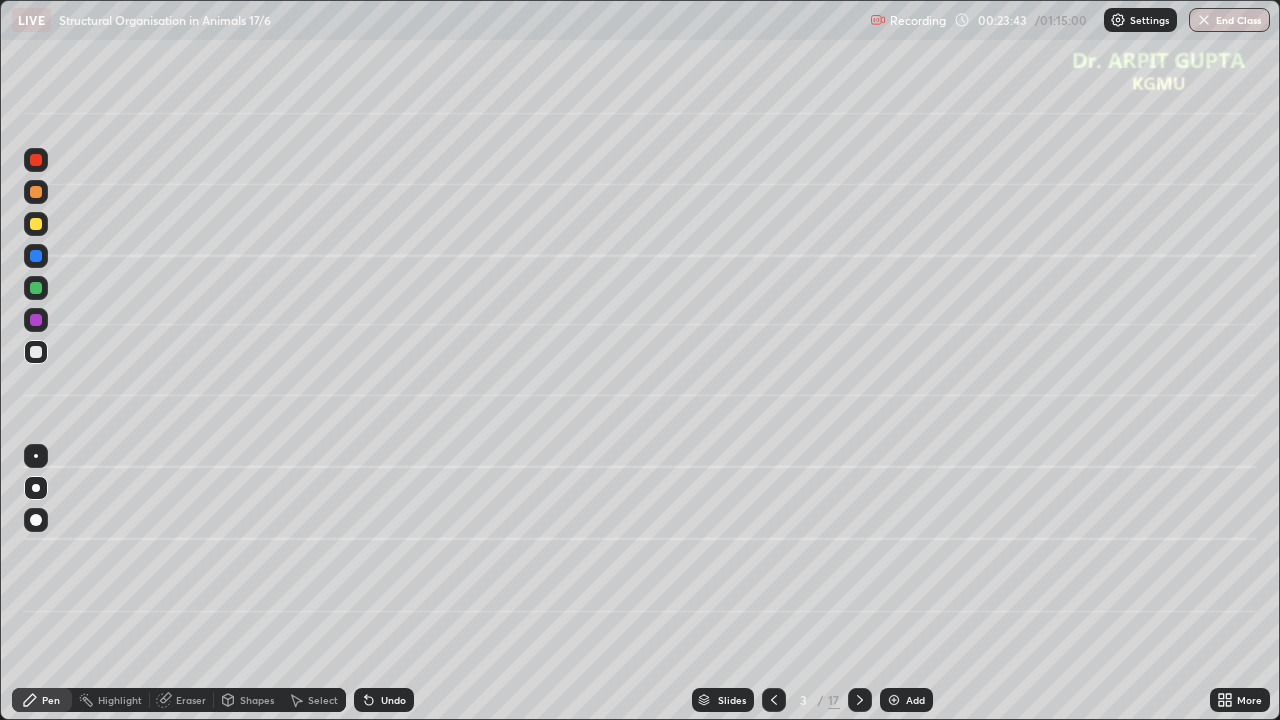 click at bounding box center [36, 456] 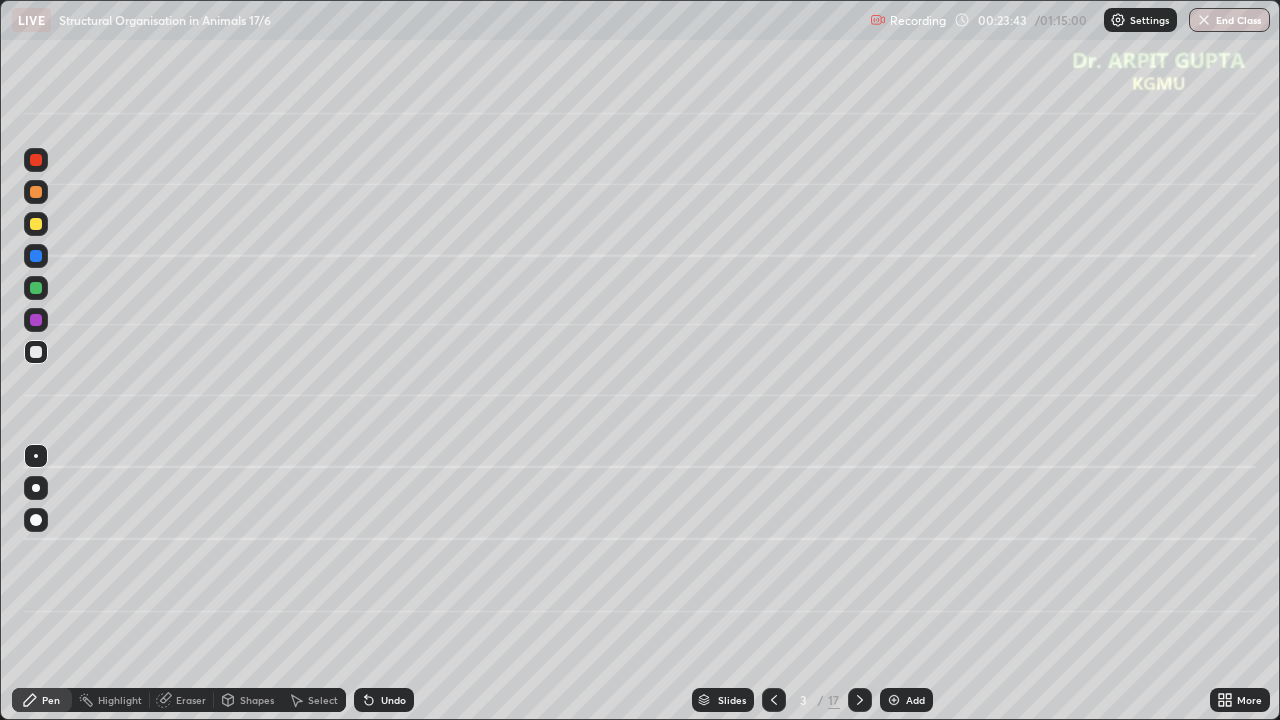 click at bounding box center (36, 520) 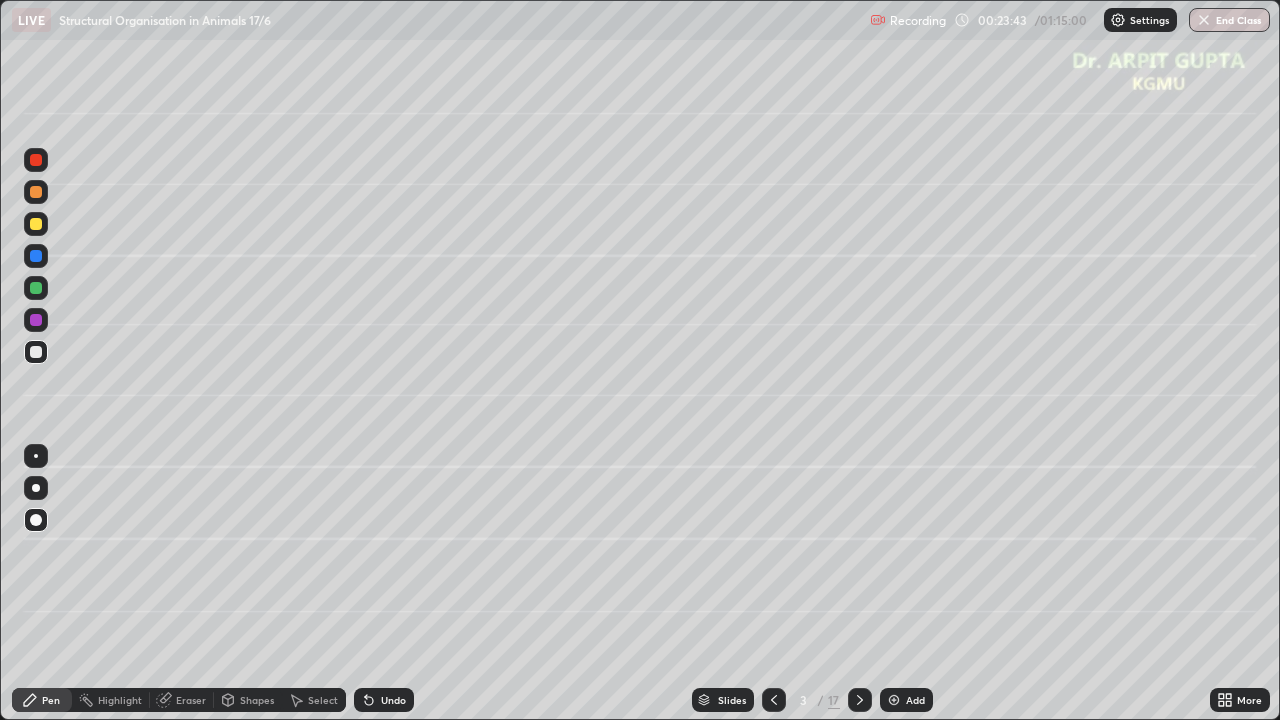 click at bounding box center (36, 488) 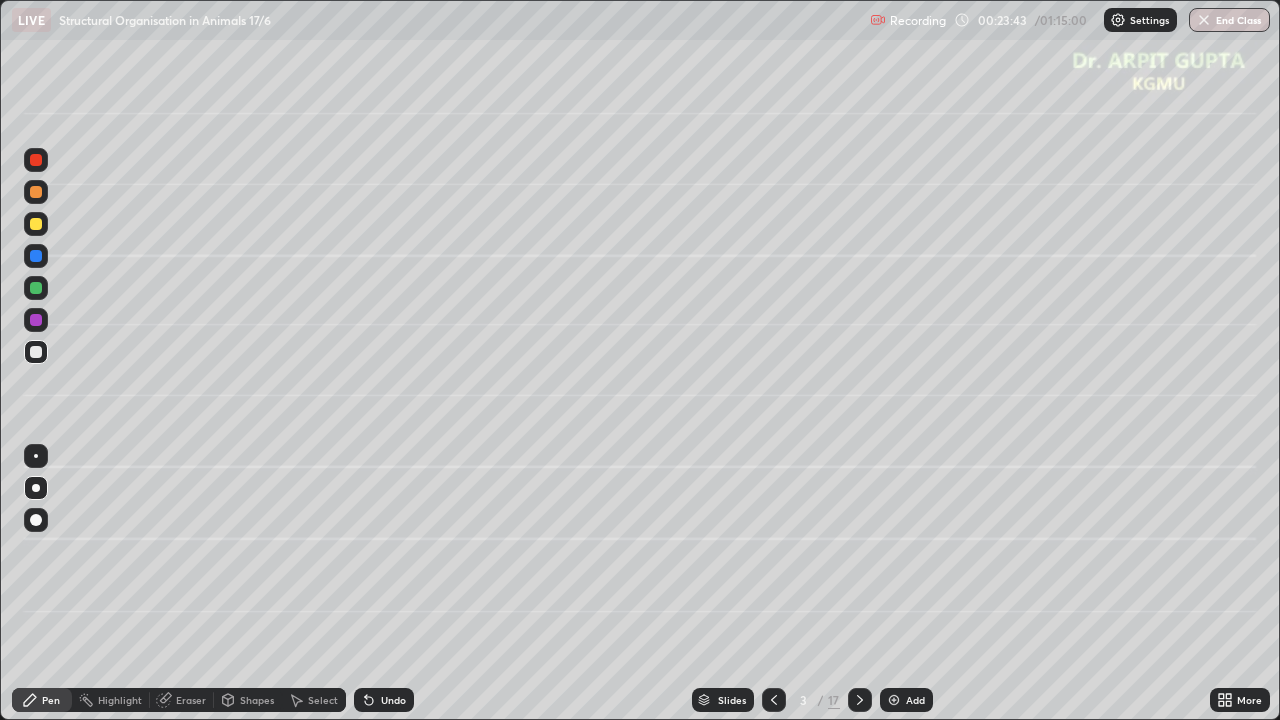 click at bounding box center [36, 456] 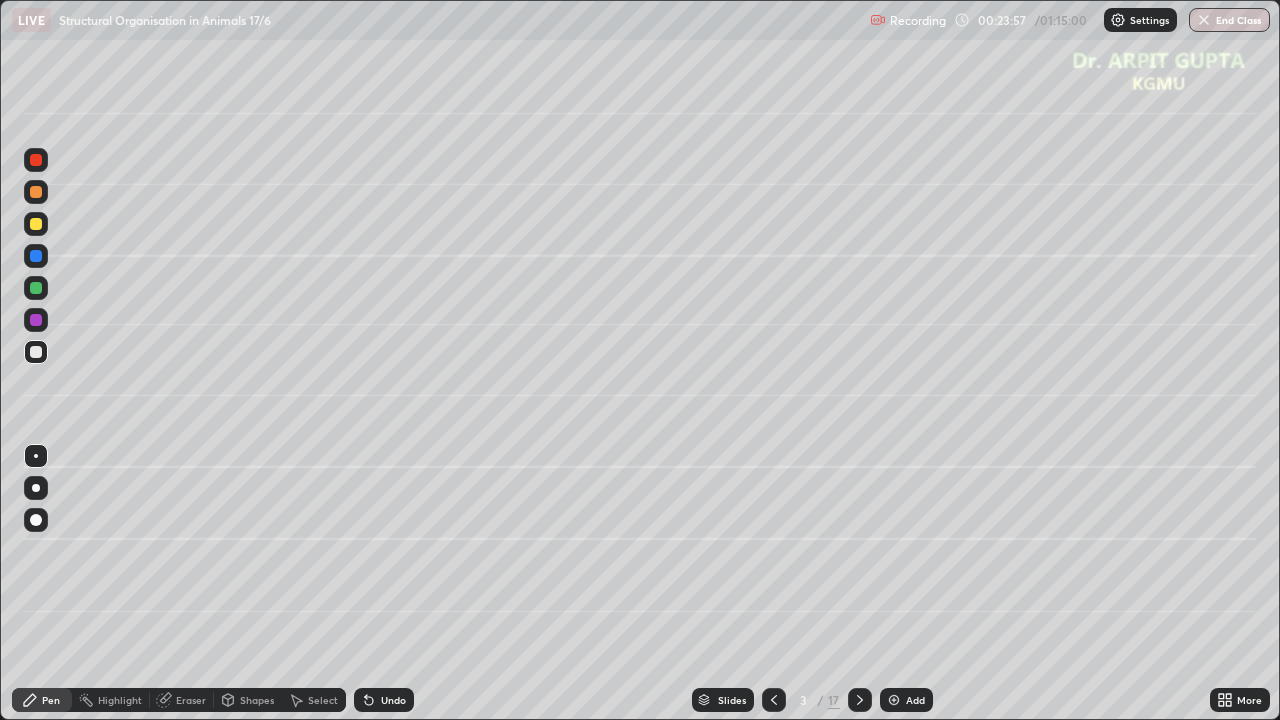 click at bounding box center (36, 288) 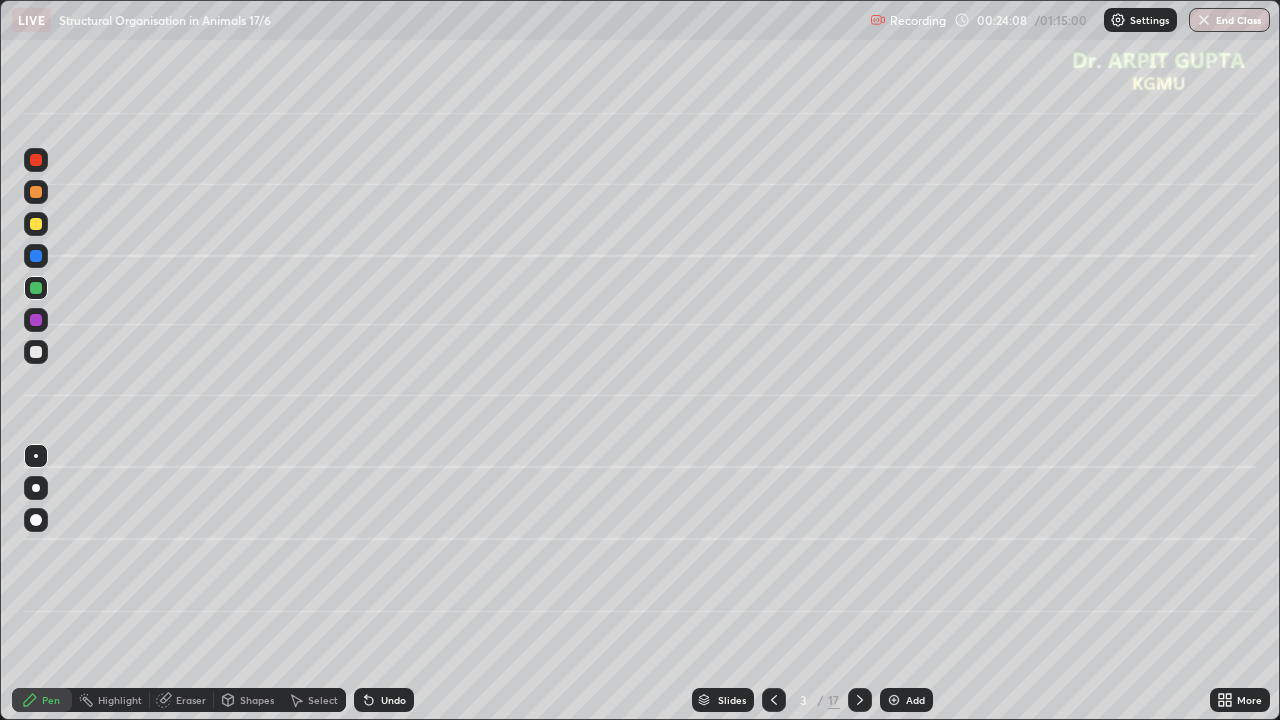click at bounding box center (36, 488) 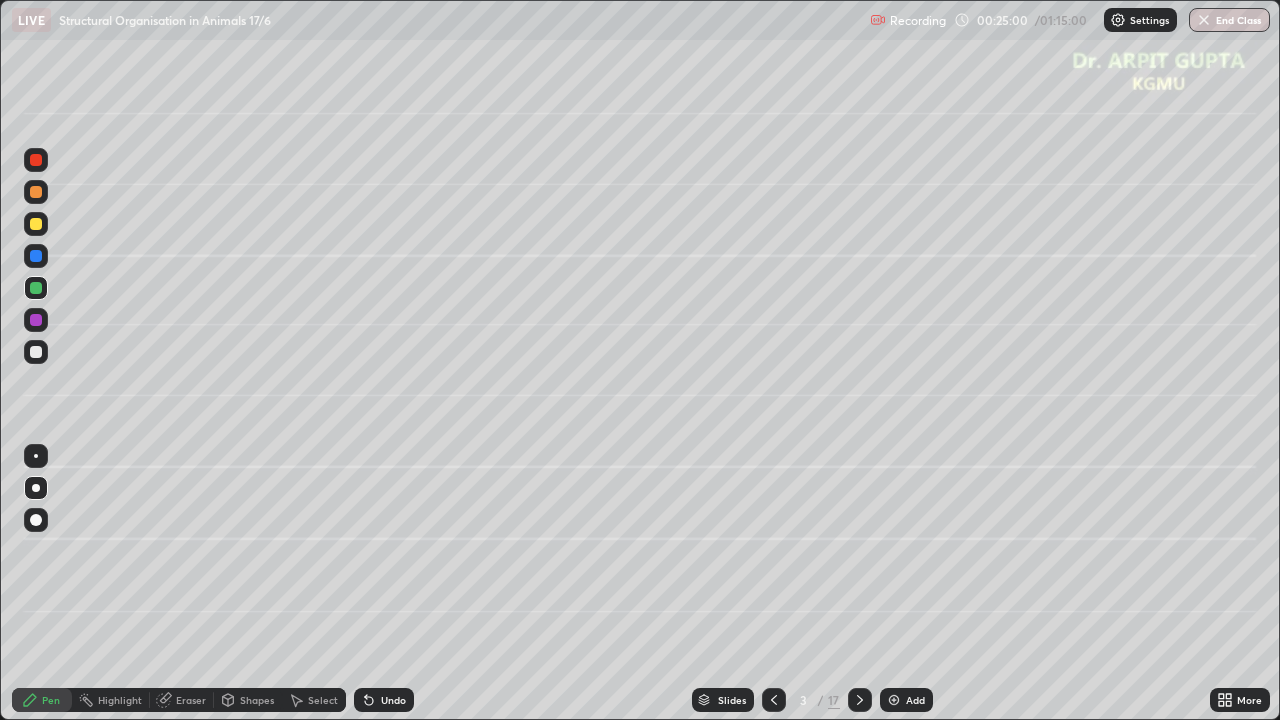 click at bounding box center [36, 192] 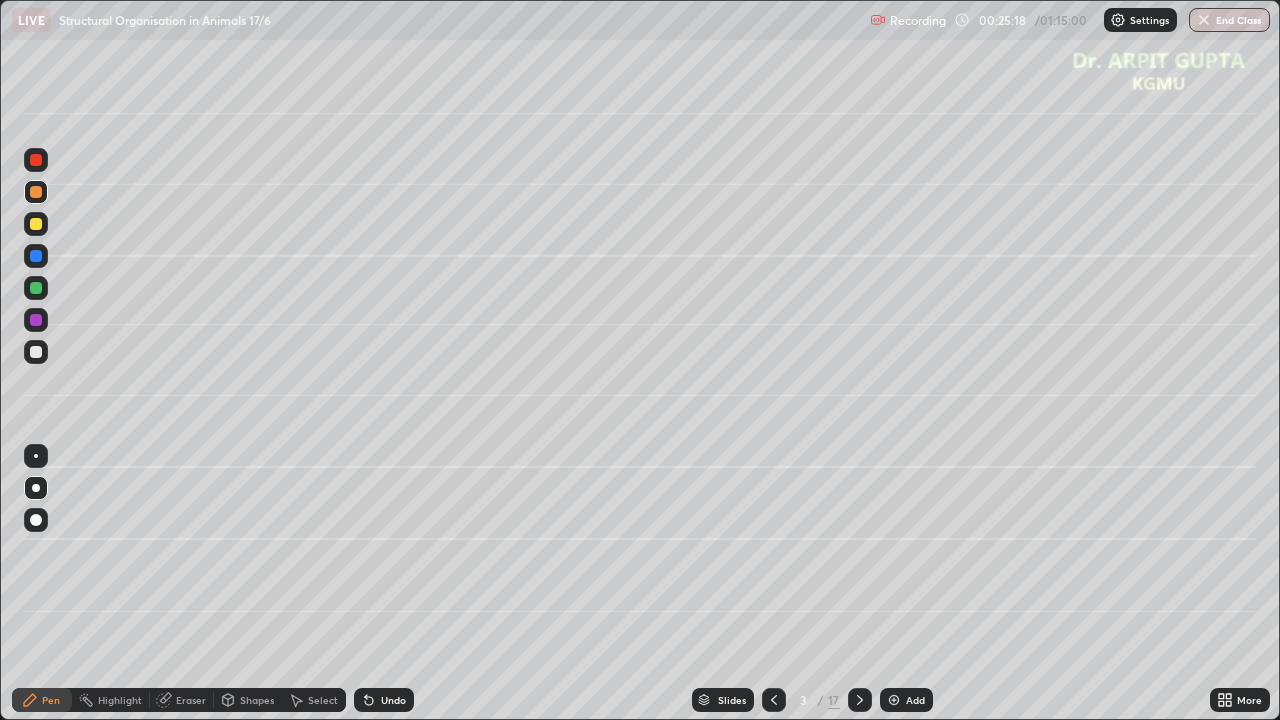 click 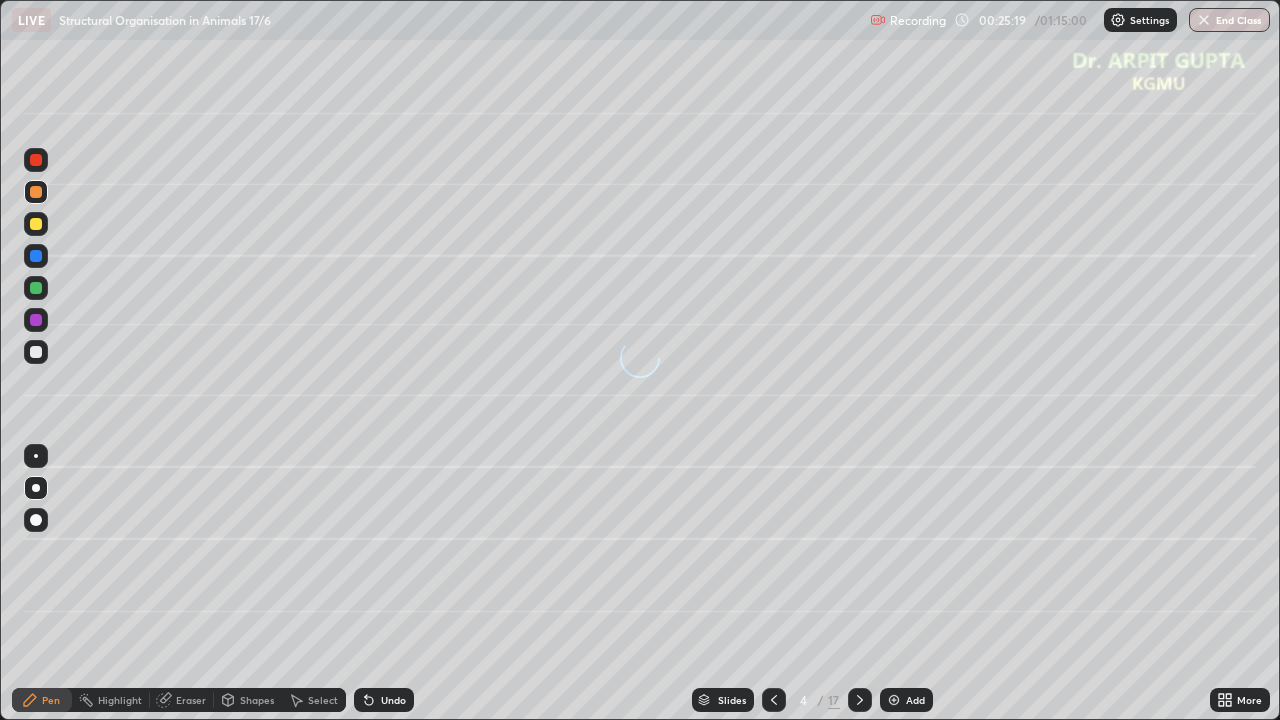 click 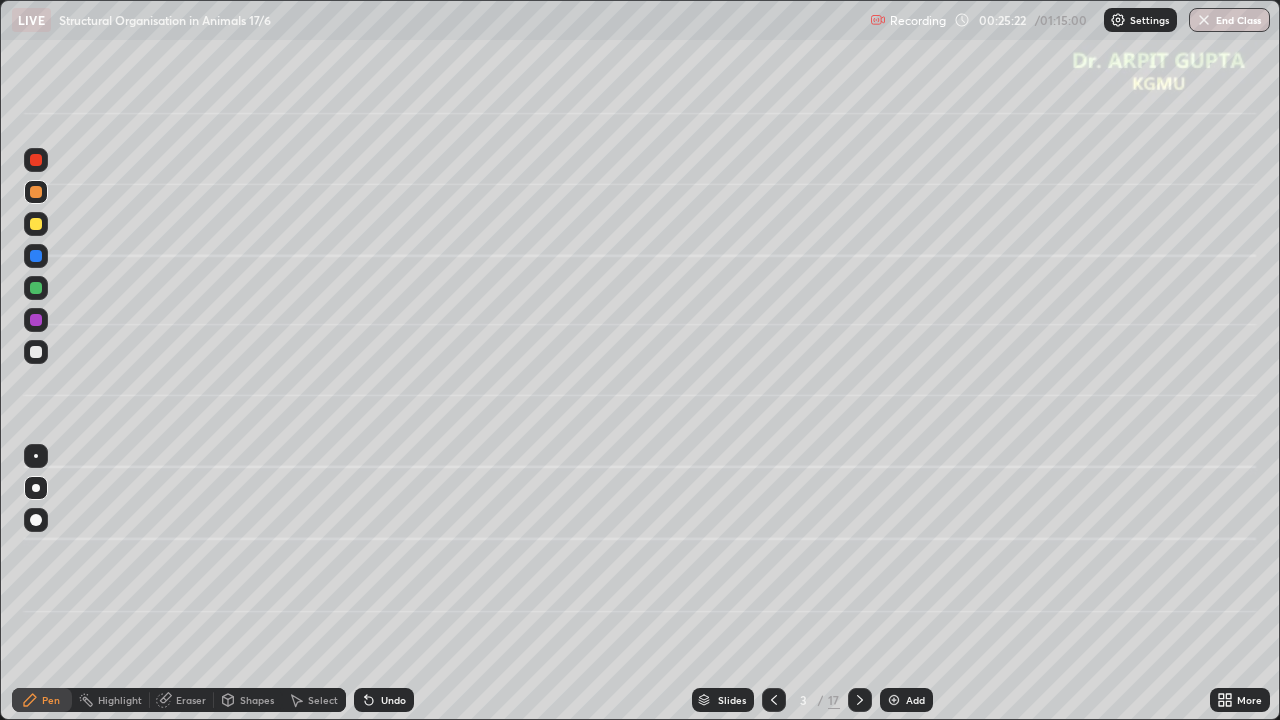click 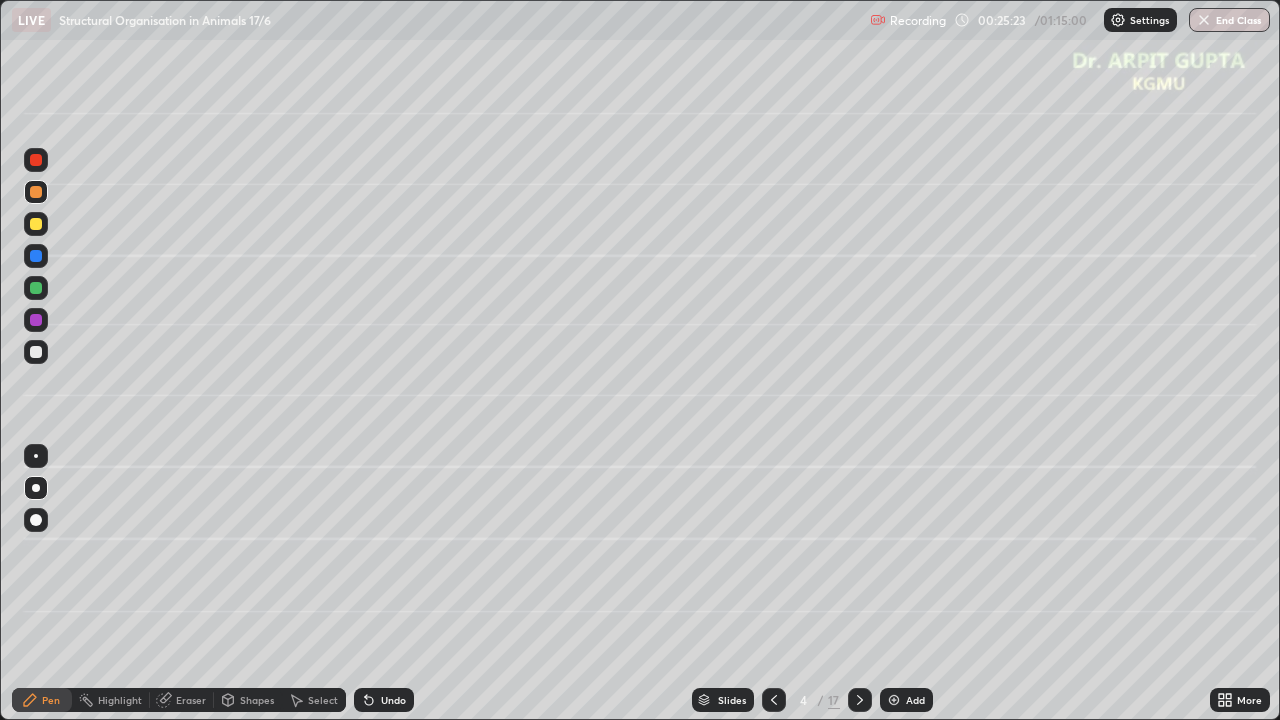 click at bounding box center [36, 288] 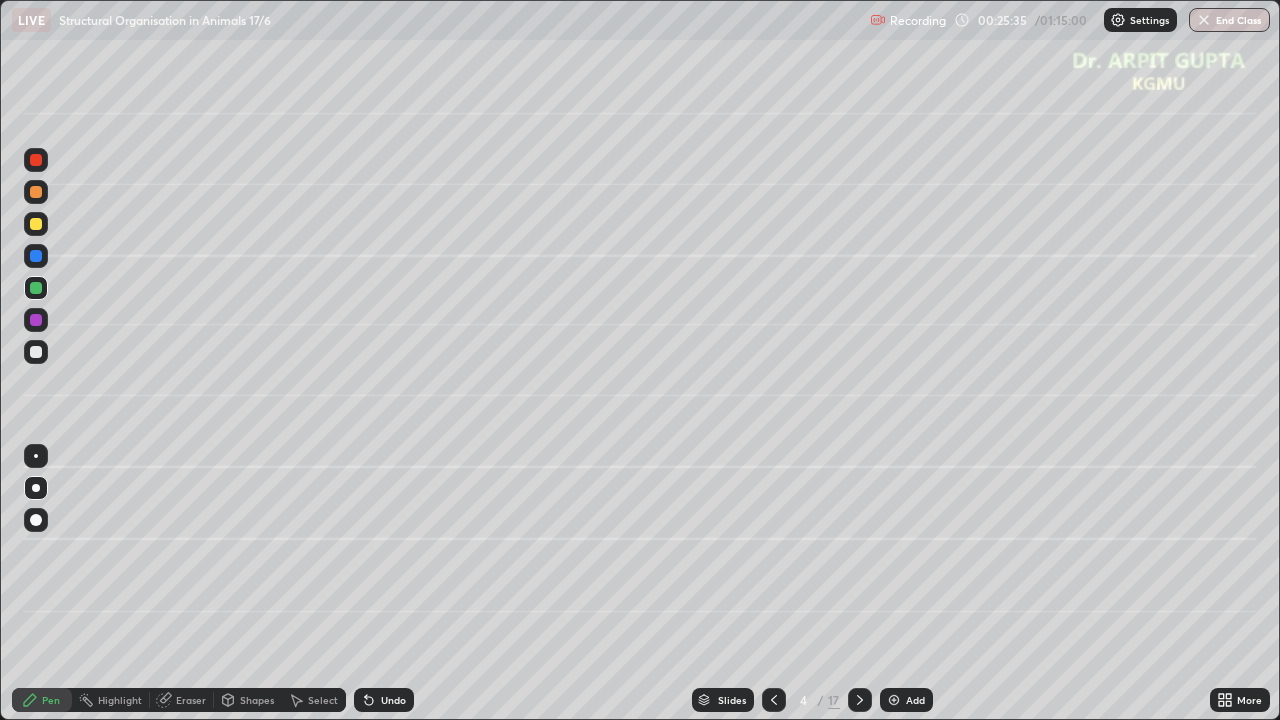 click at bounding box center [36, 224] 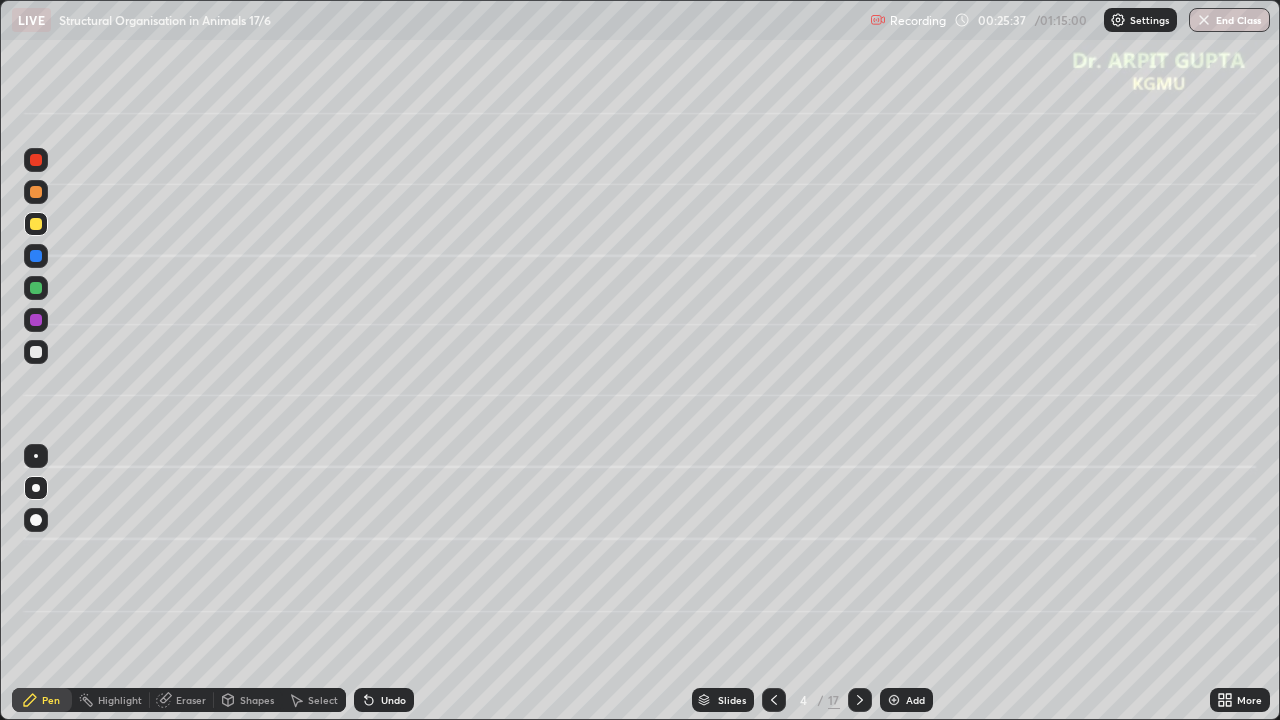 click at bounding box center (36, 288) 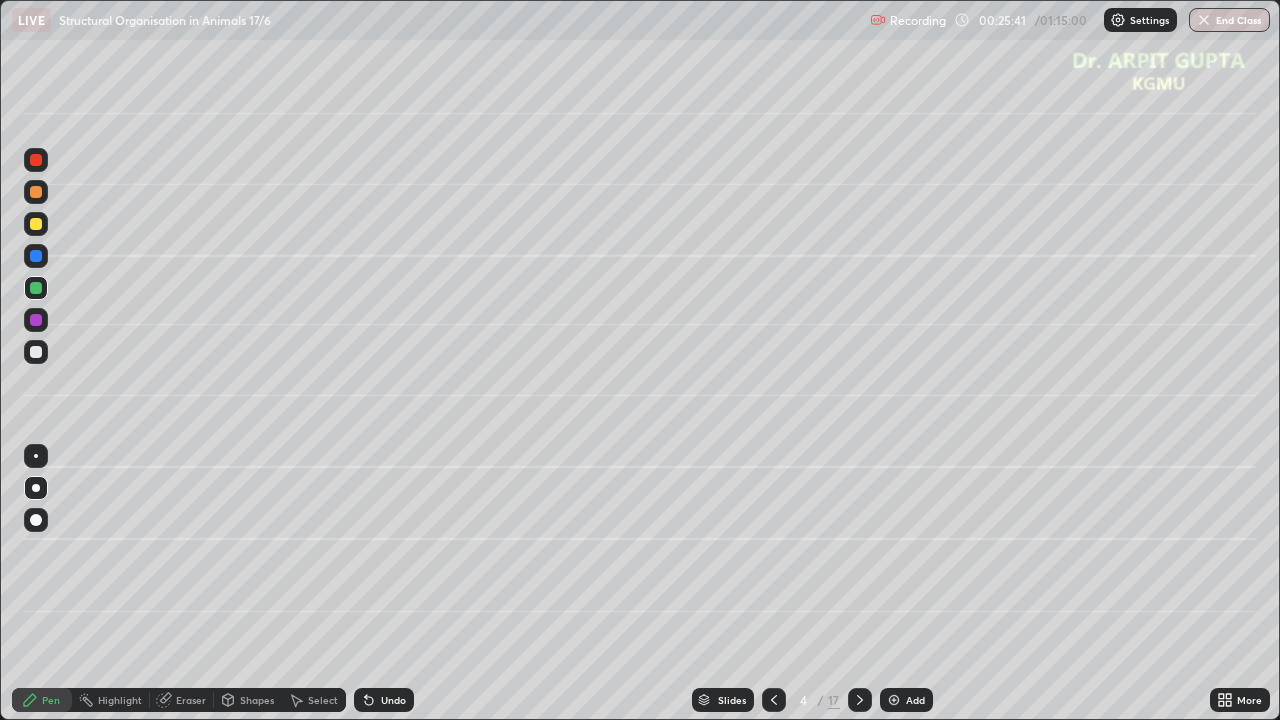 click 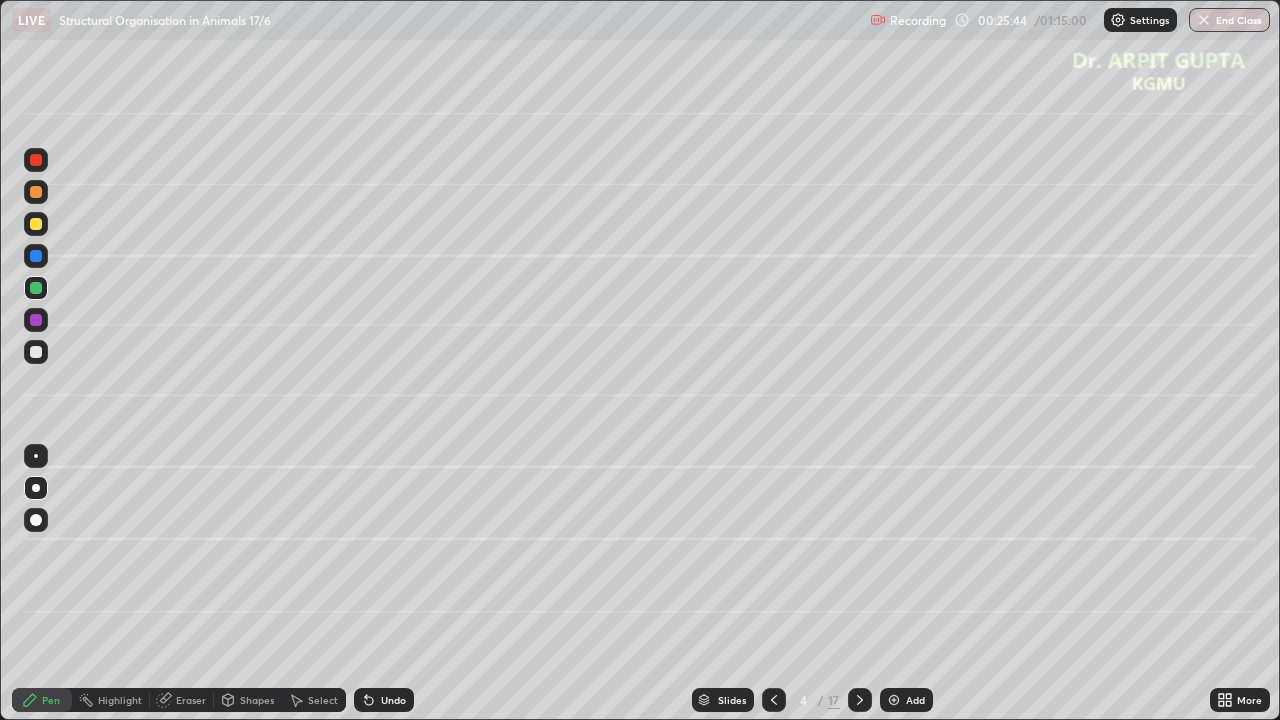 click 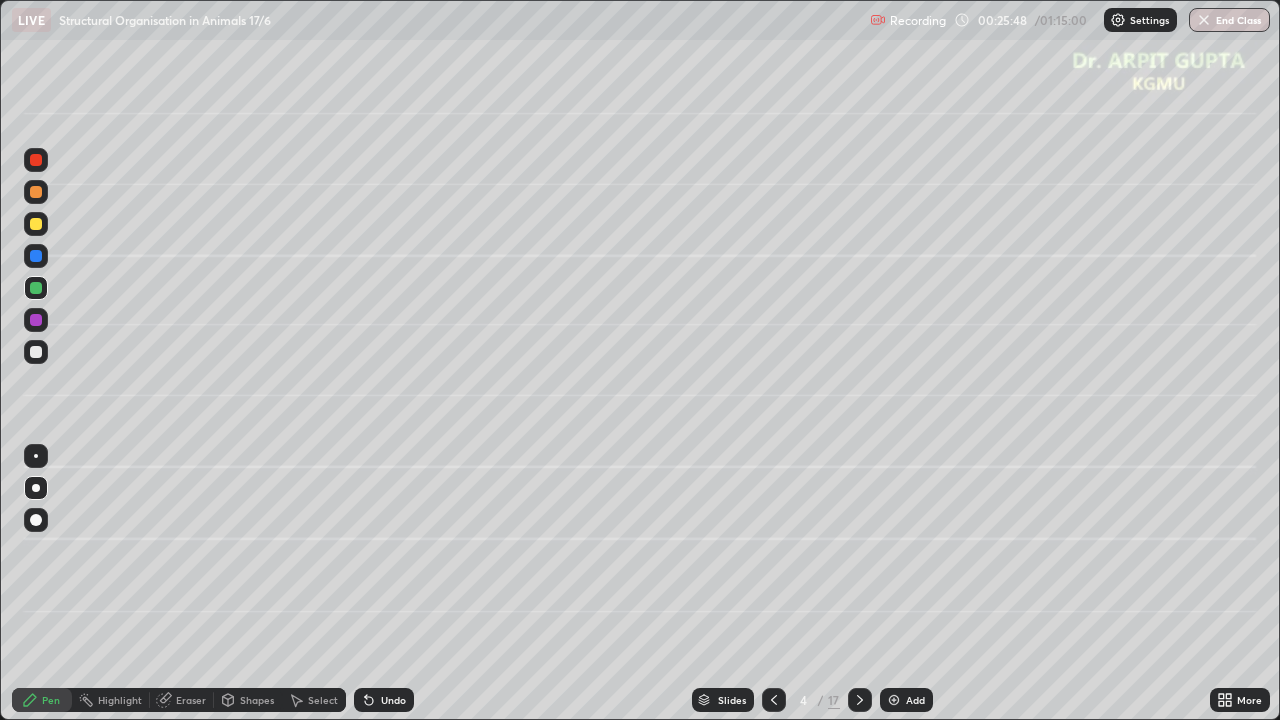 click at bounding box center (36, 352) 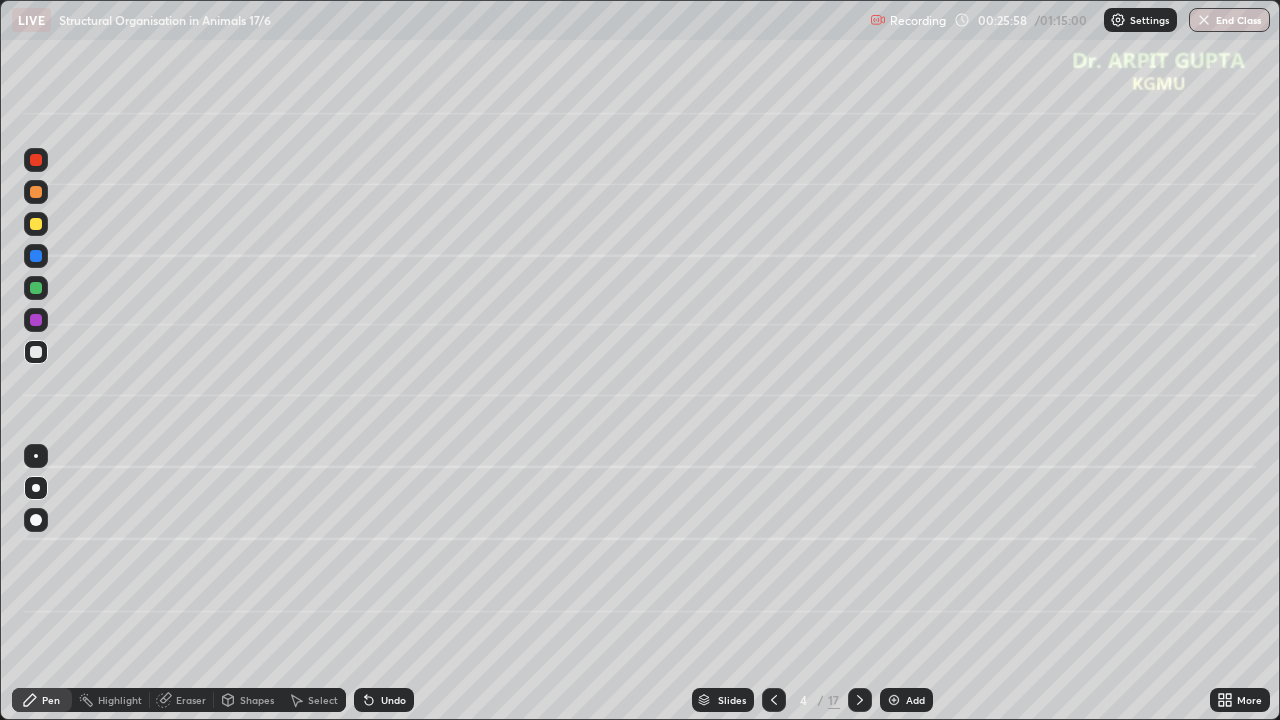 click 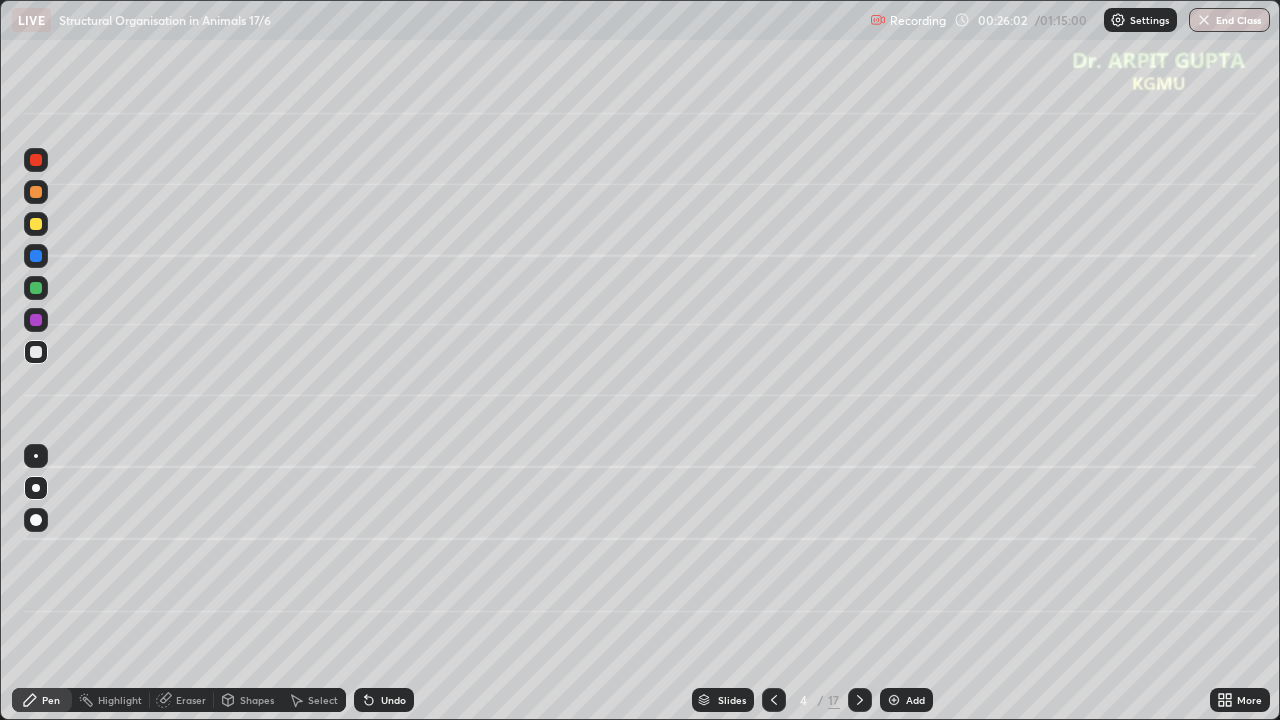 click 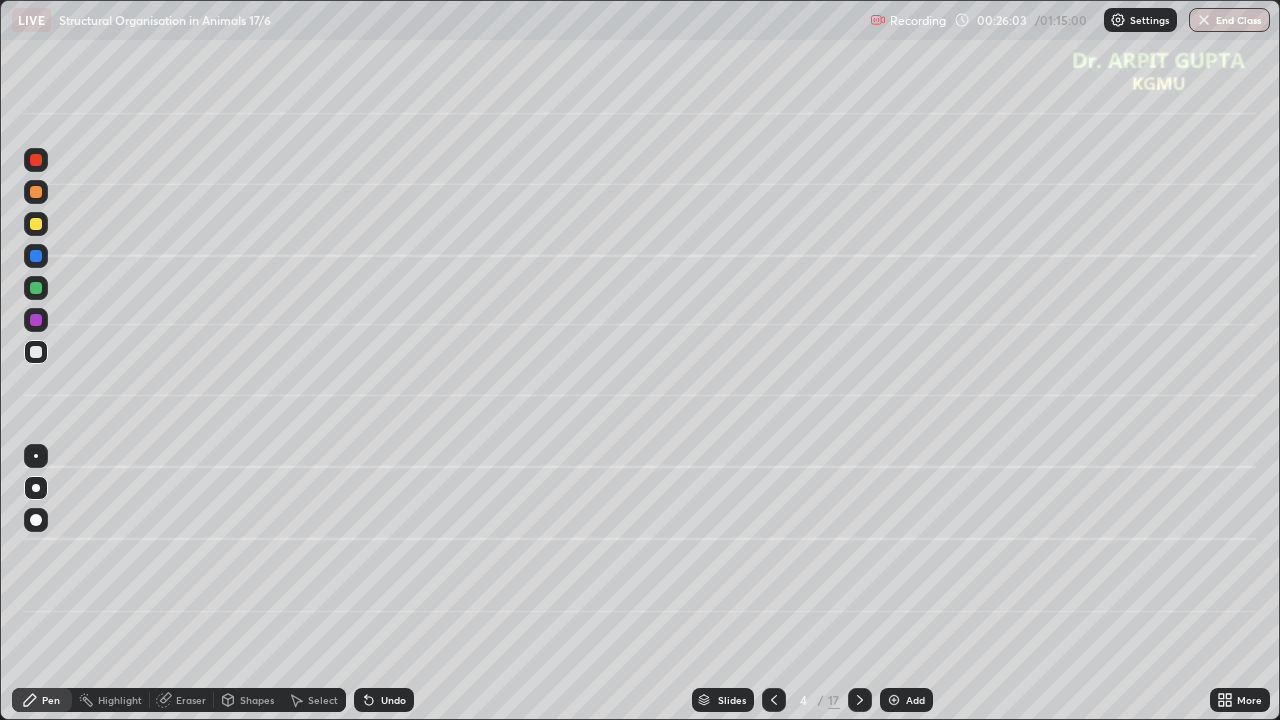 click 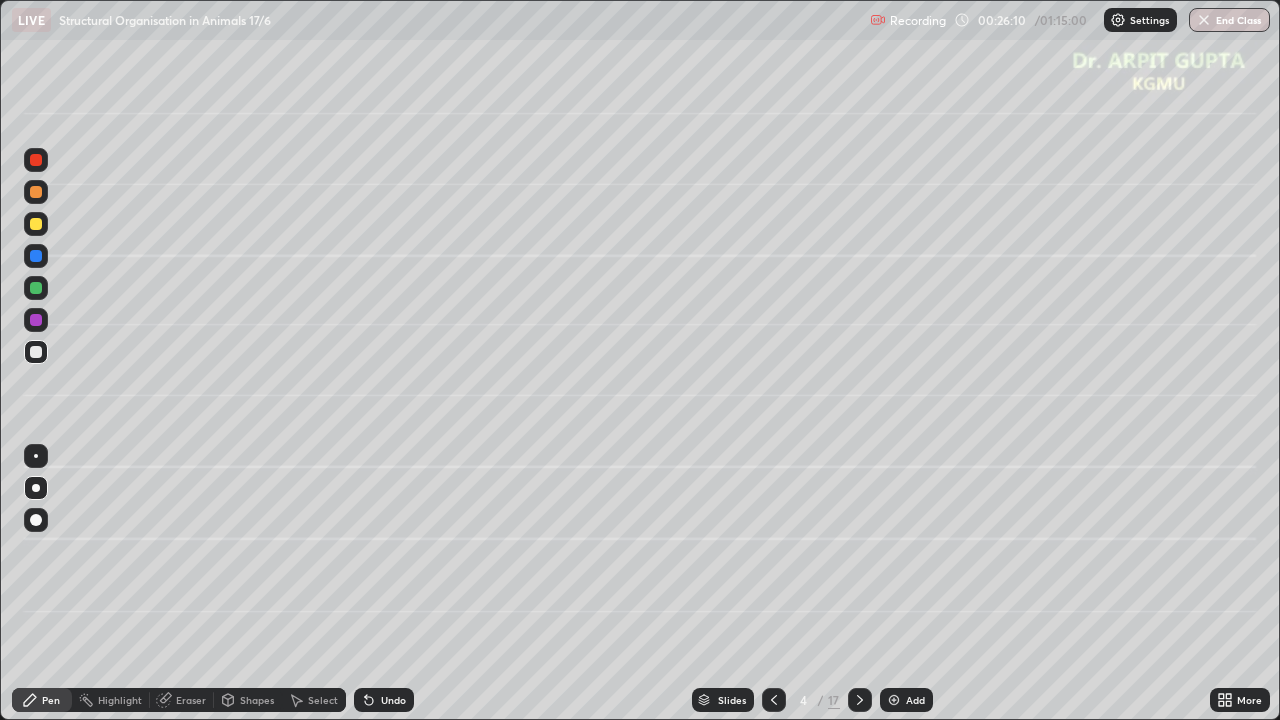 click at bounding box center (36, 224) 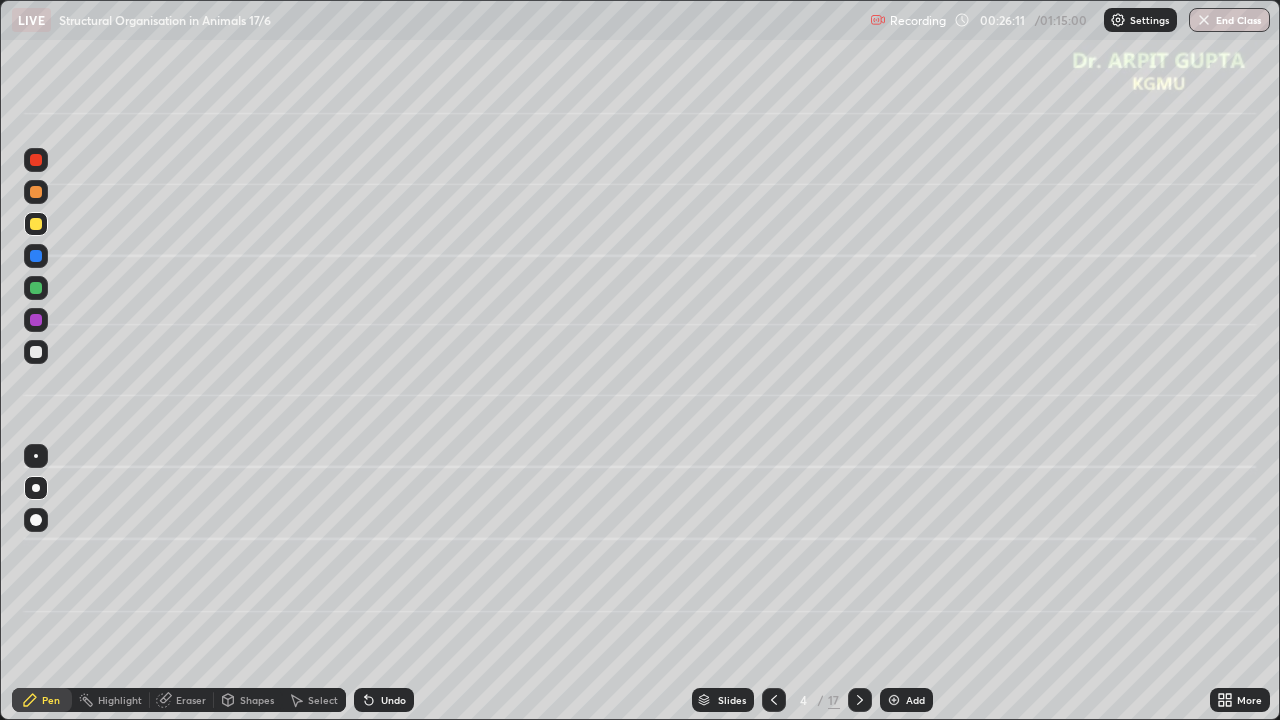 click at bounding box center (36, 520) 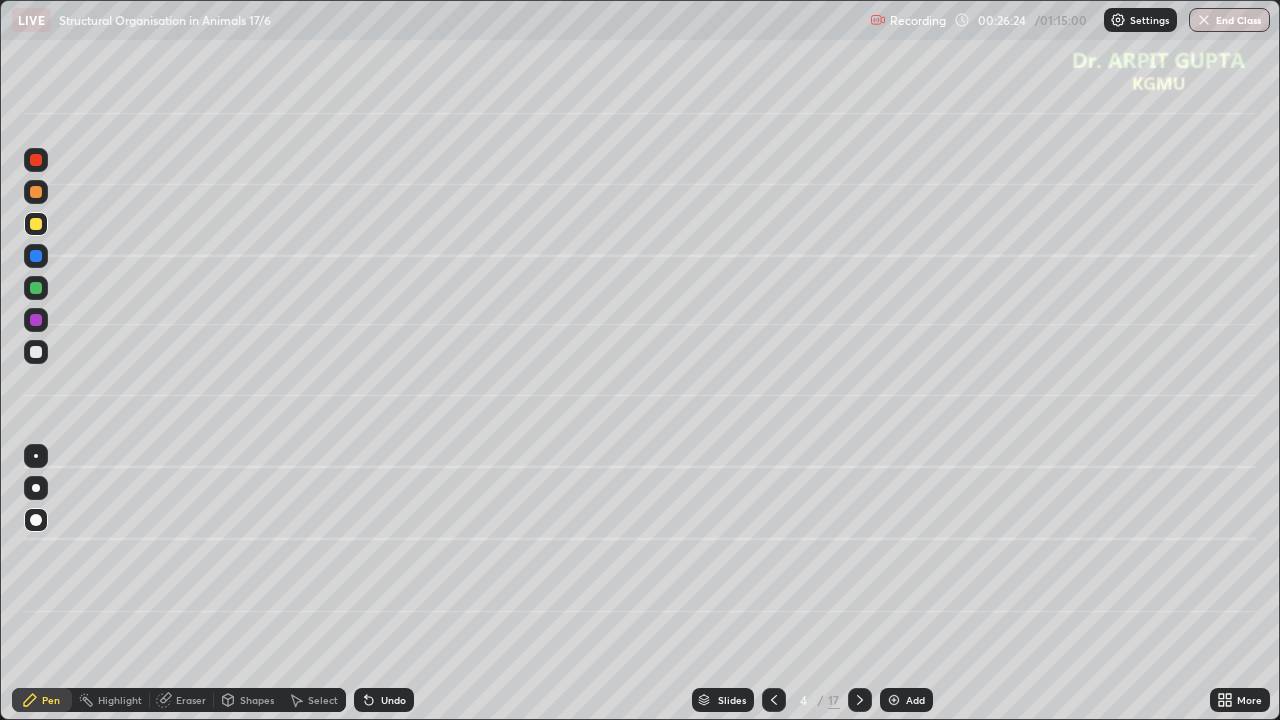 click at bounding box center (36, 352) 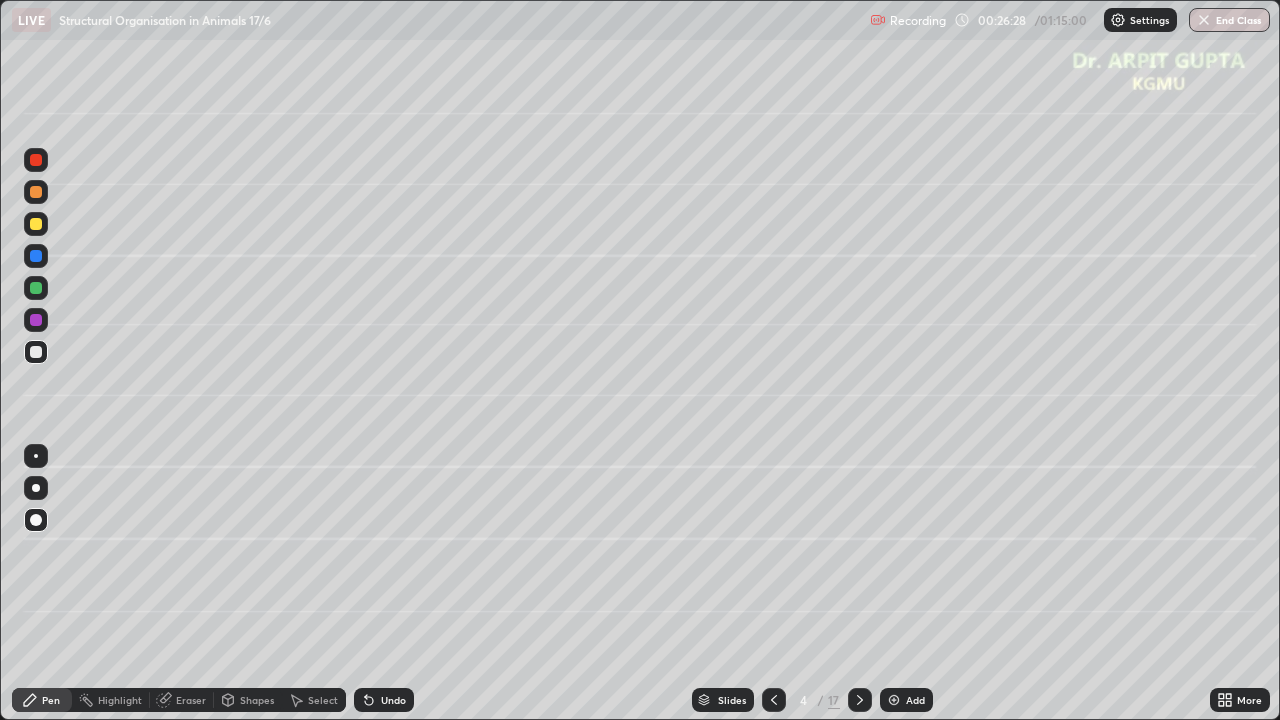 click at bounding box center (36, 488) 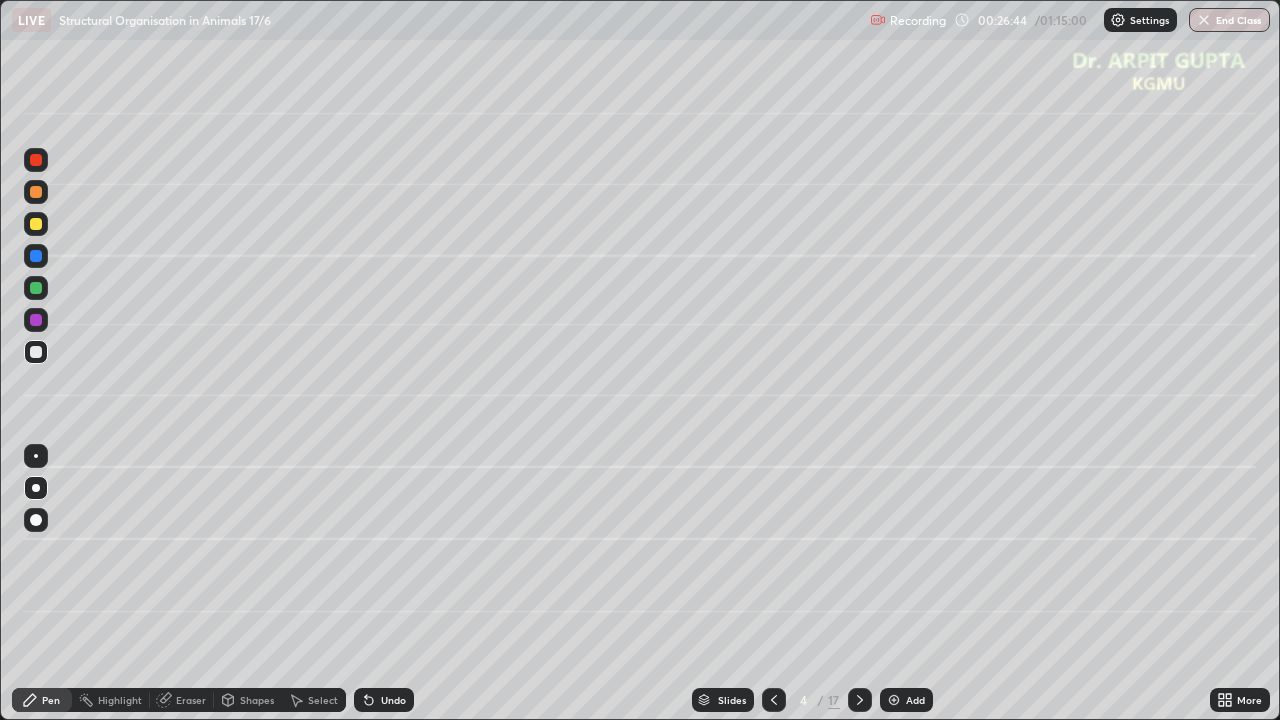 click at bounding box center (36, 192) 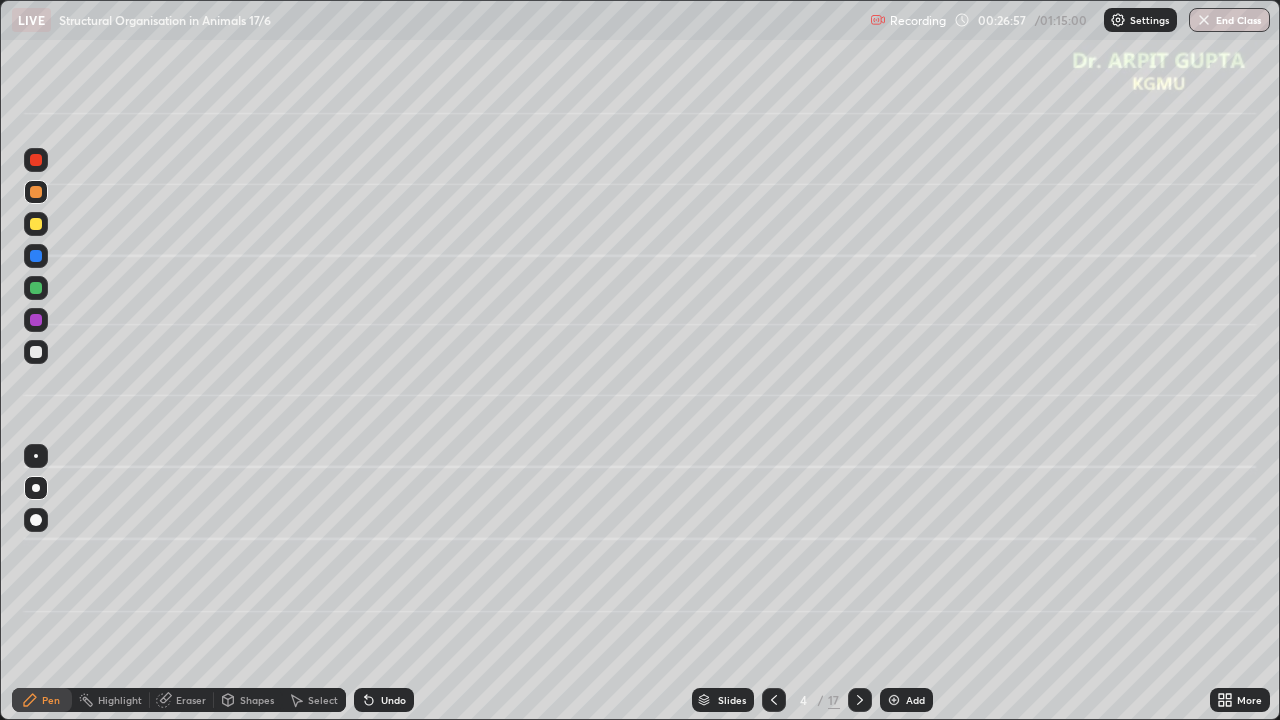 click 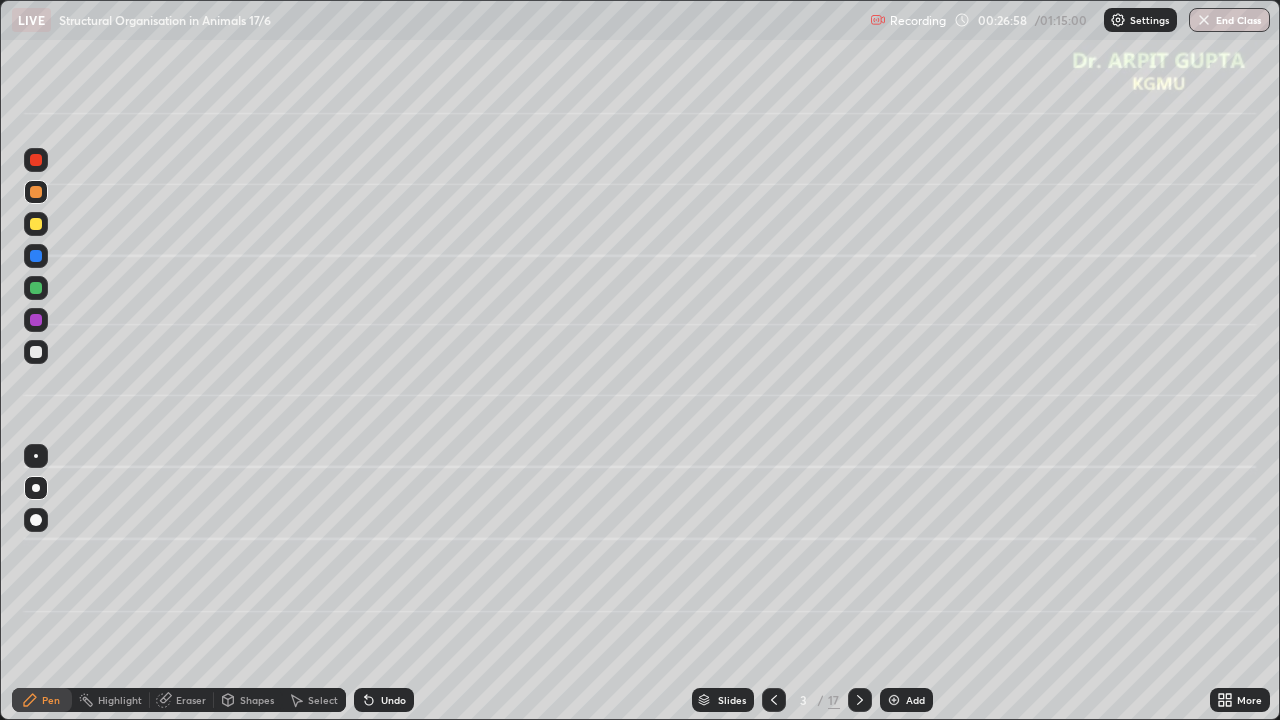 click at bounding box center [774, 700] 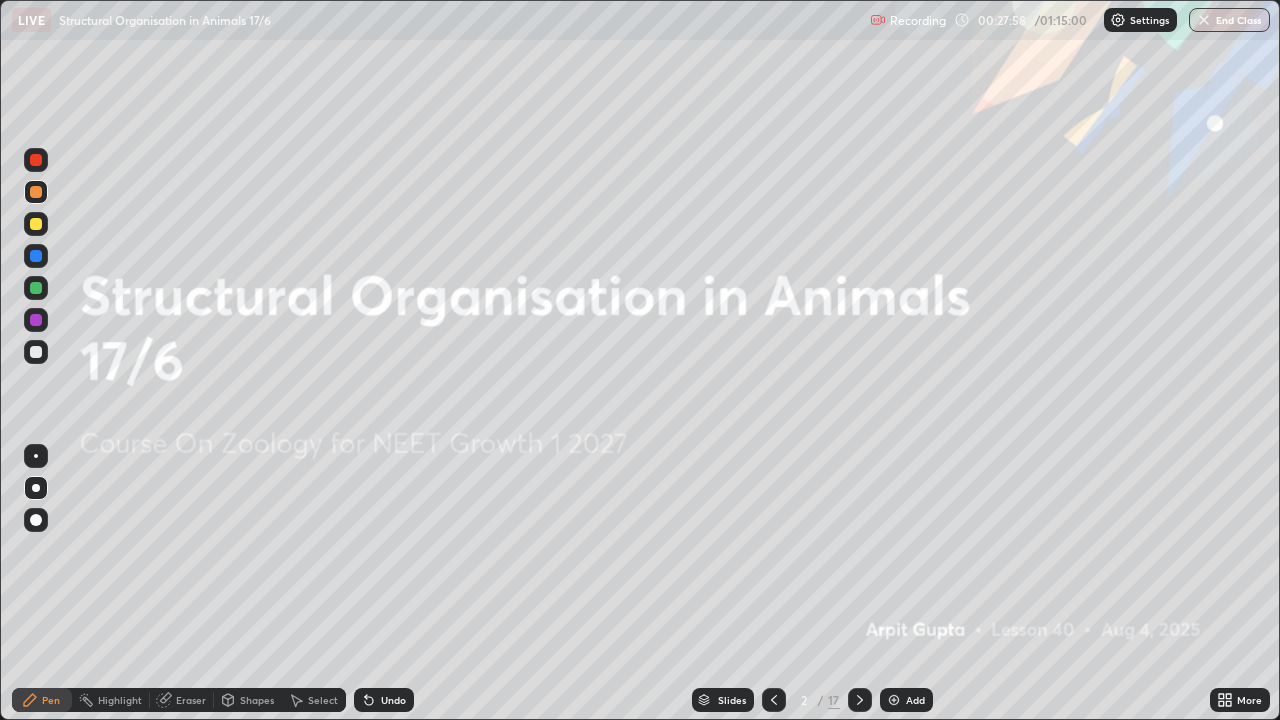 click on "Undo" at bounding box center [393, 700] 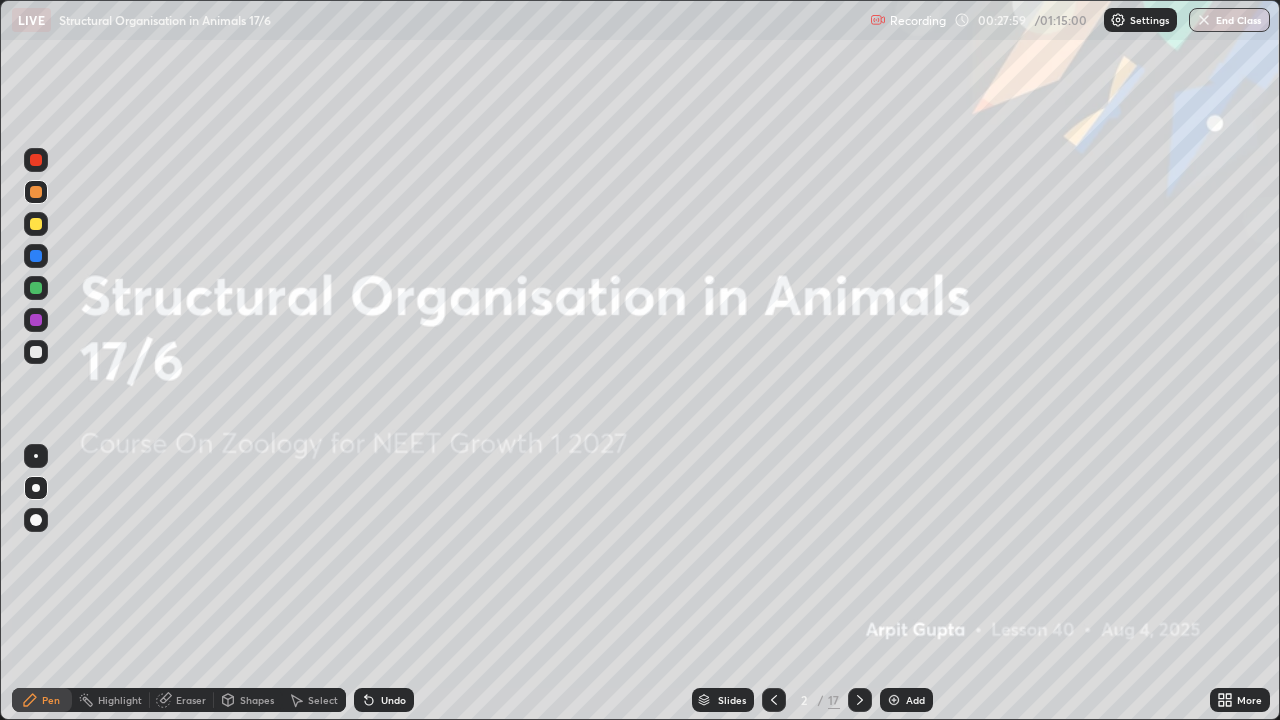 click on "Undo" at bounding box center [393, 700] 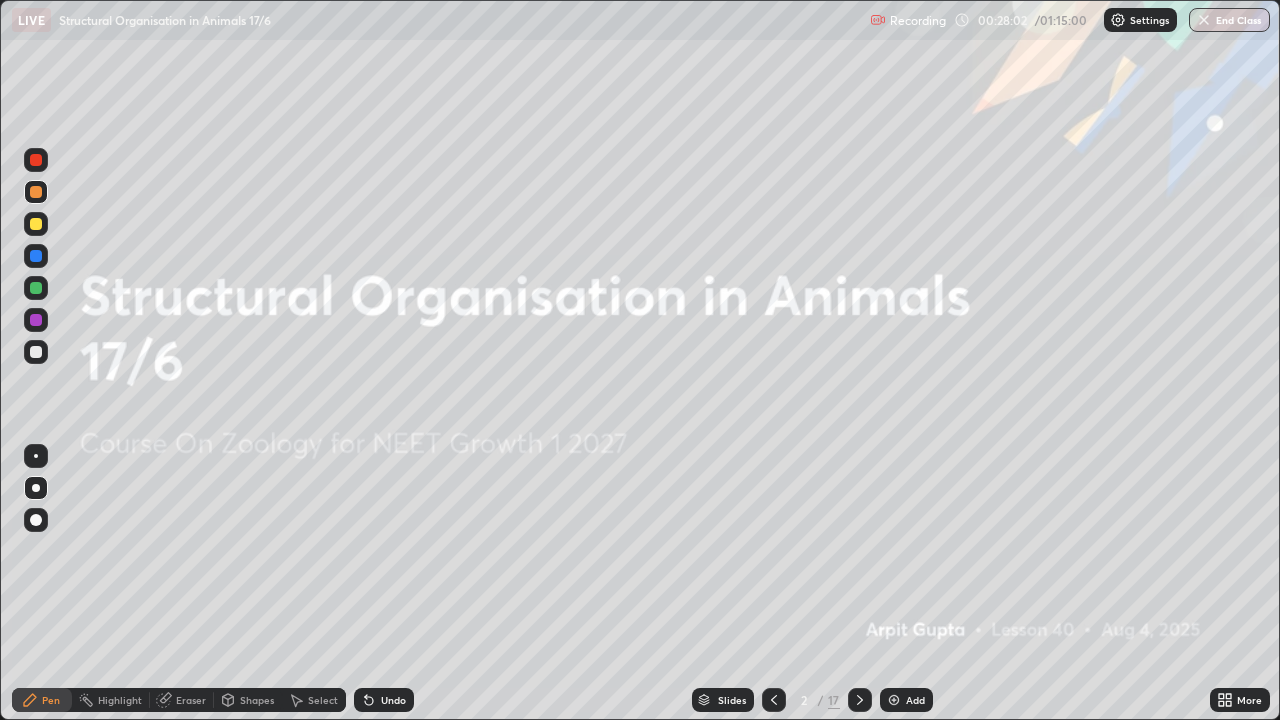 click 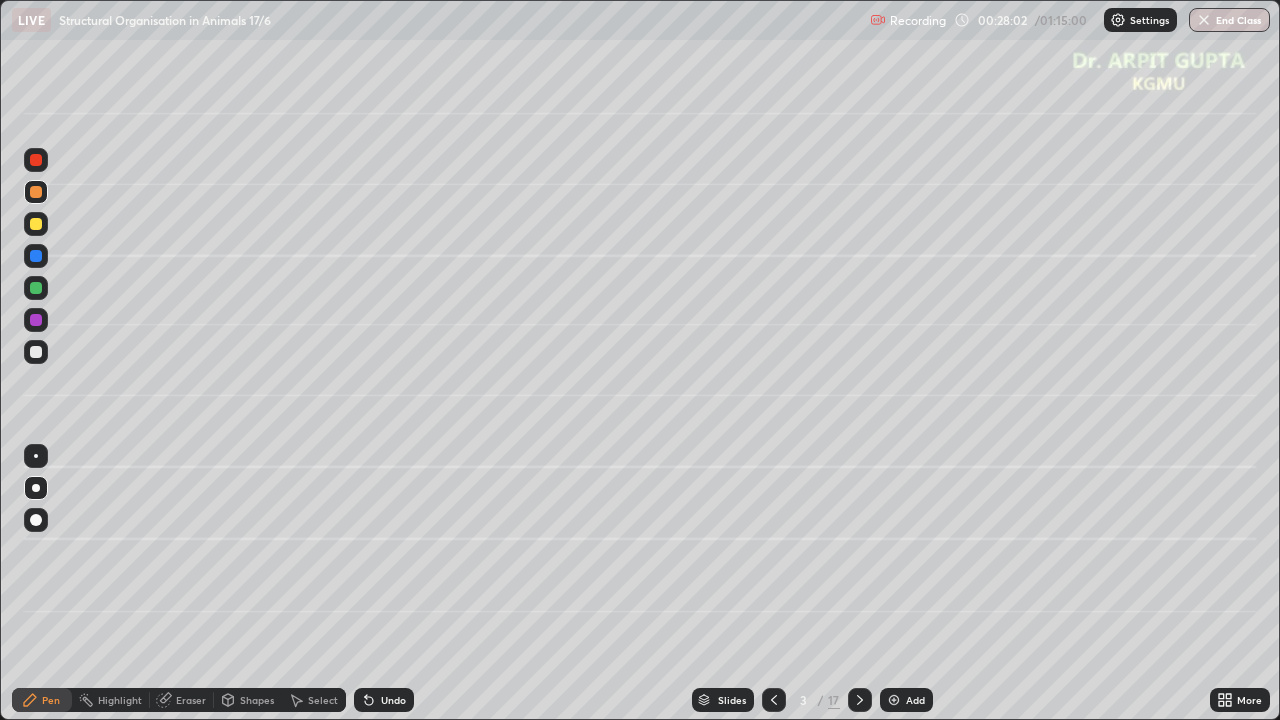 click 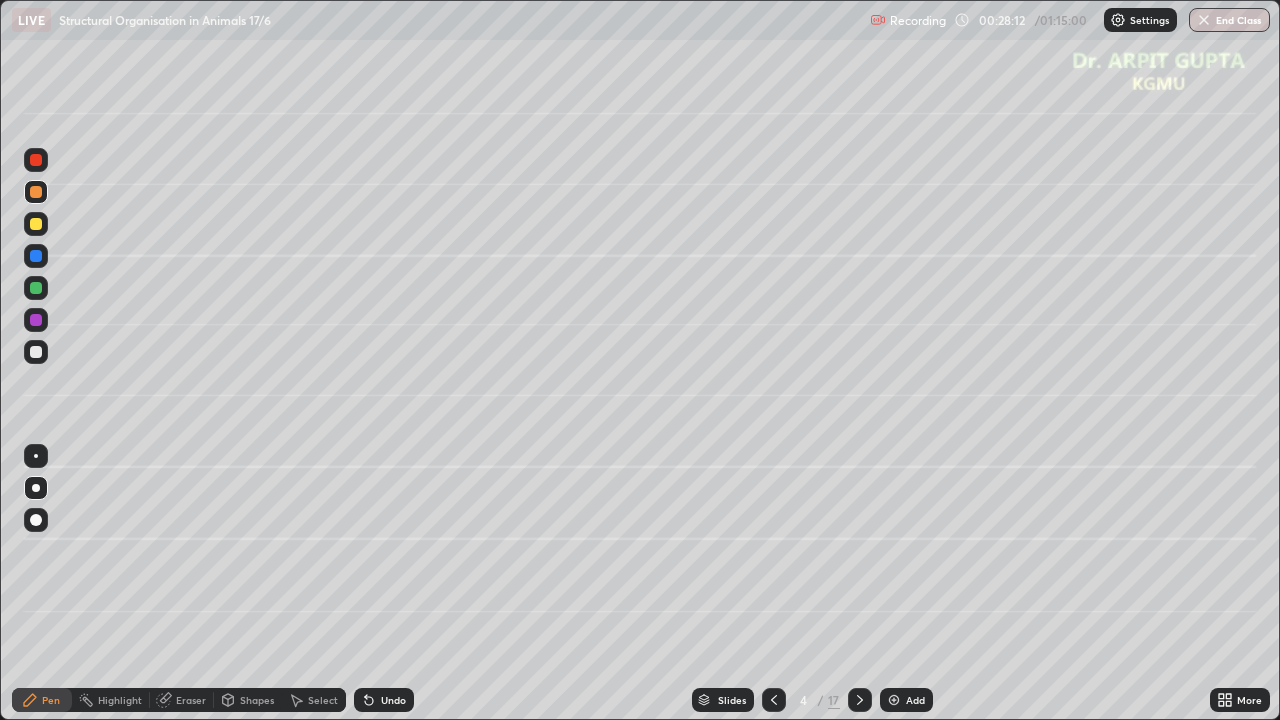 click at bounding box center (36, 352) 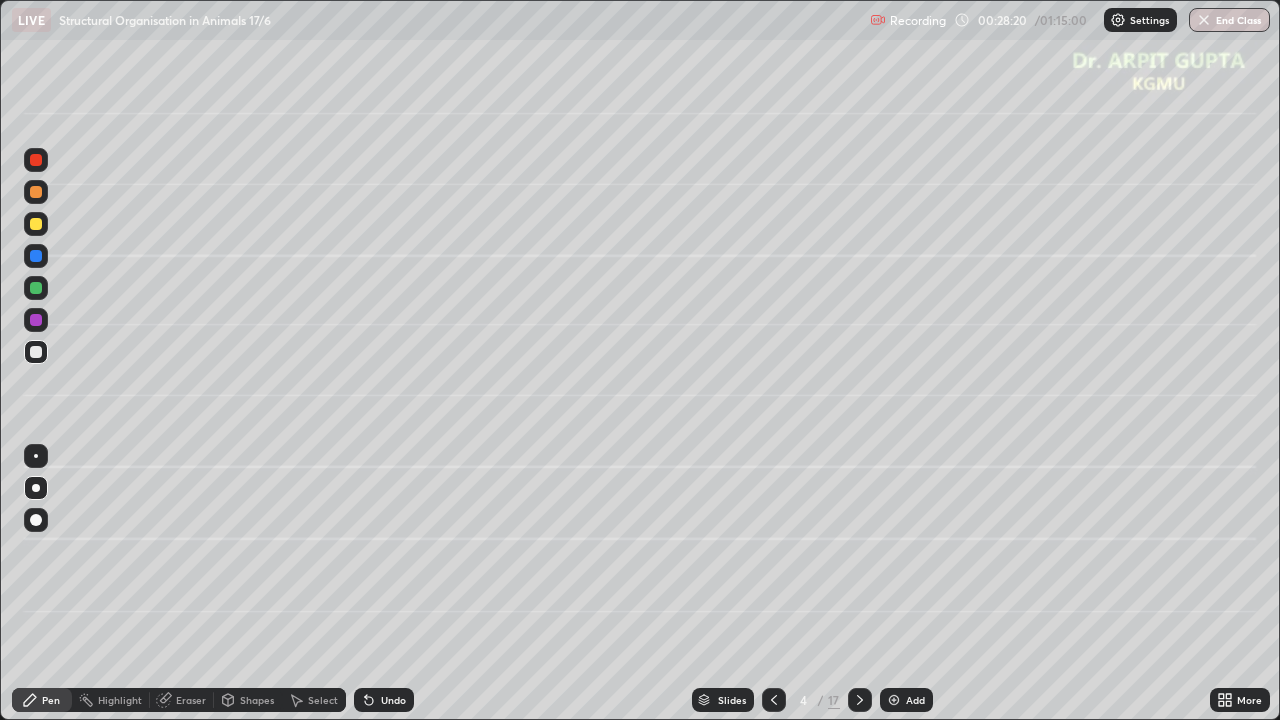 click on "Undo" at bounding box center (393, 700) 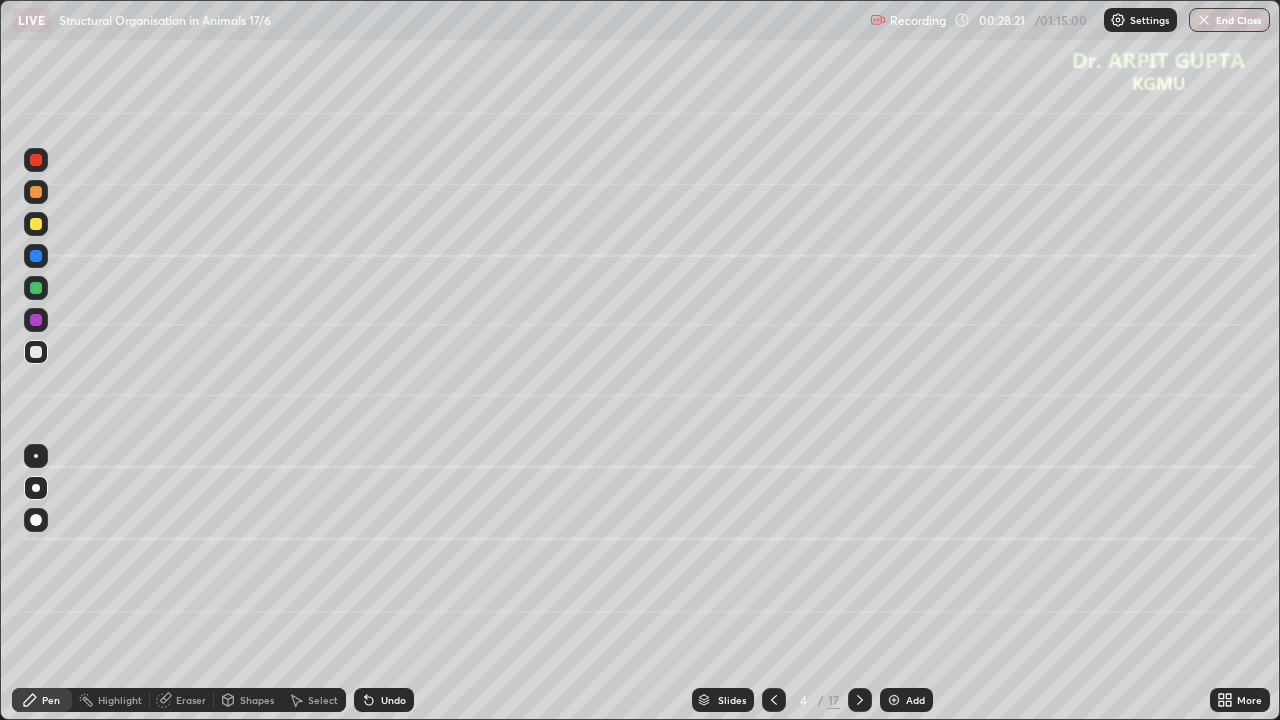 click on "Undo" at bounding box center (393, 700) 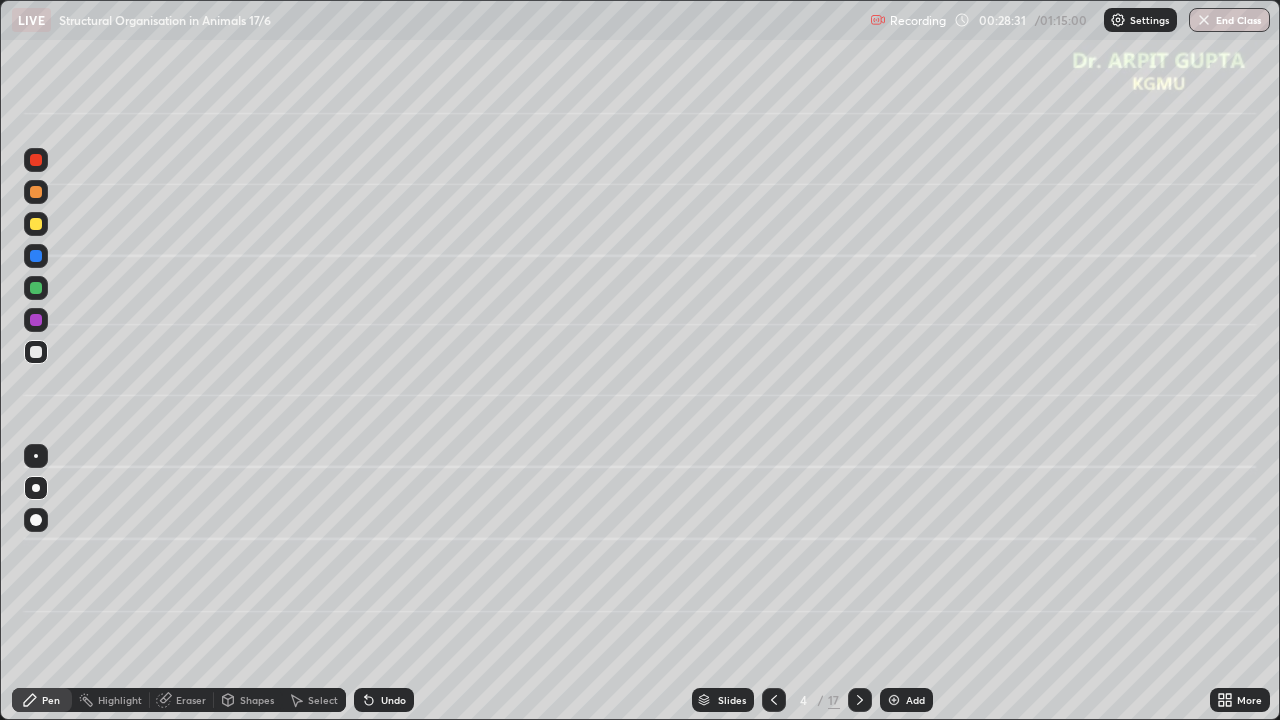 click at bounding box center [36, 352] 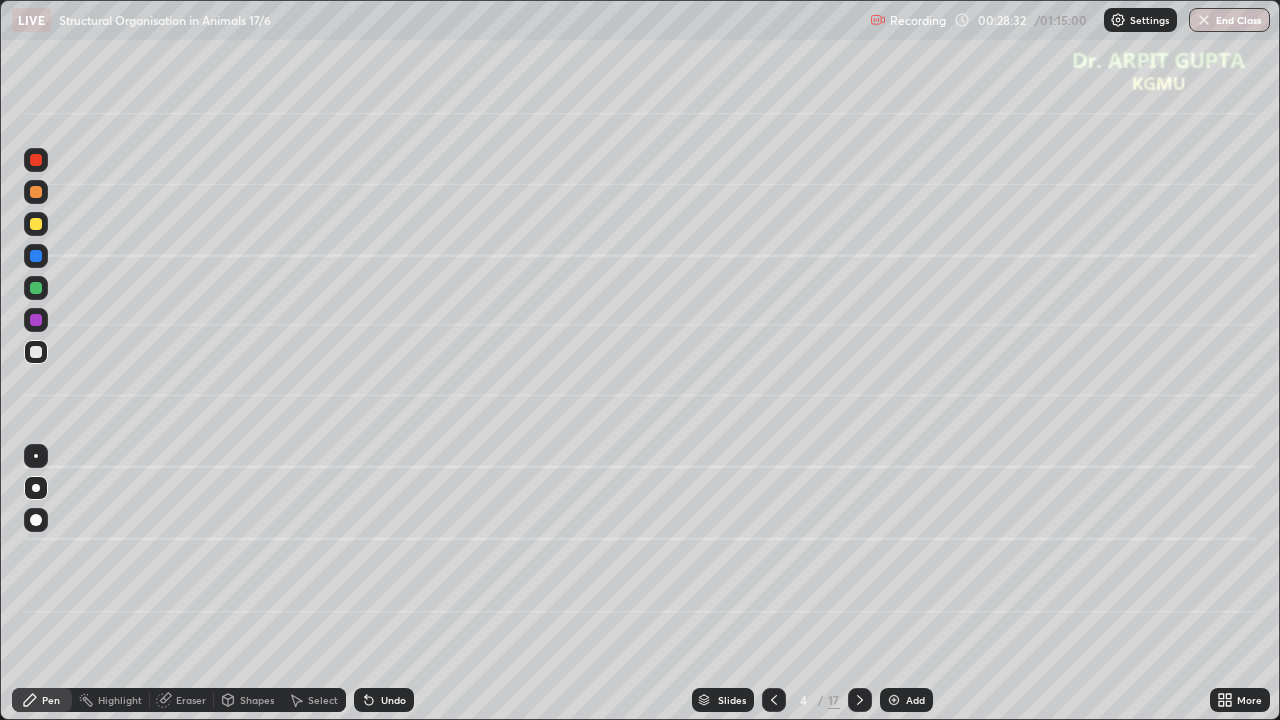 click at bounding box center [36, 288] 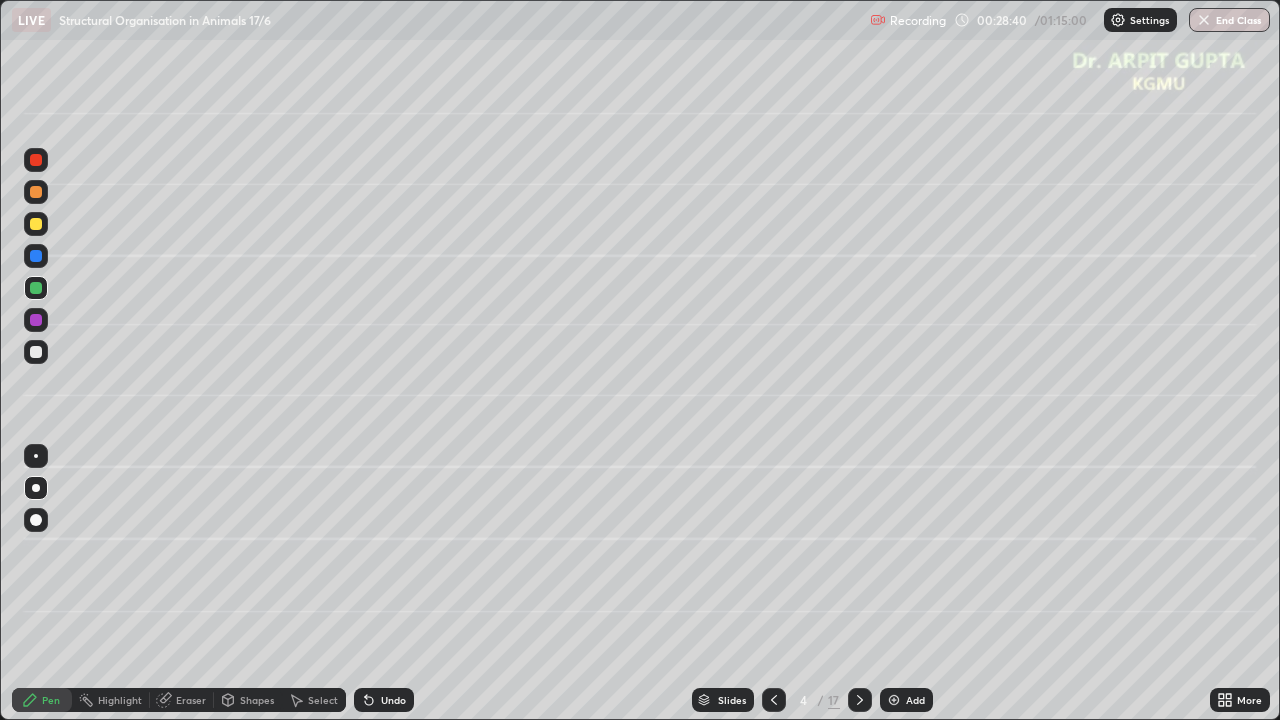 click at bounding box center [36, 320] 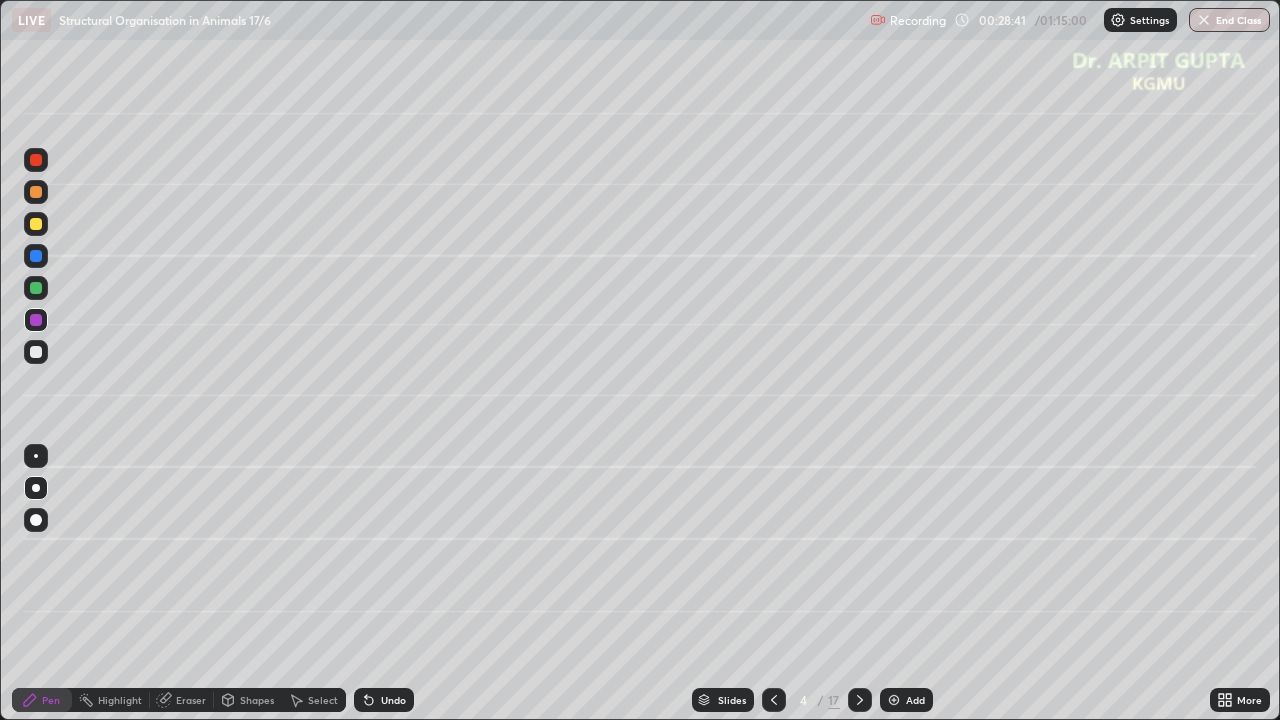 click at bounding box center (36, 520) 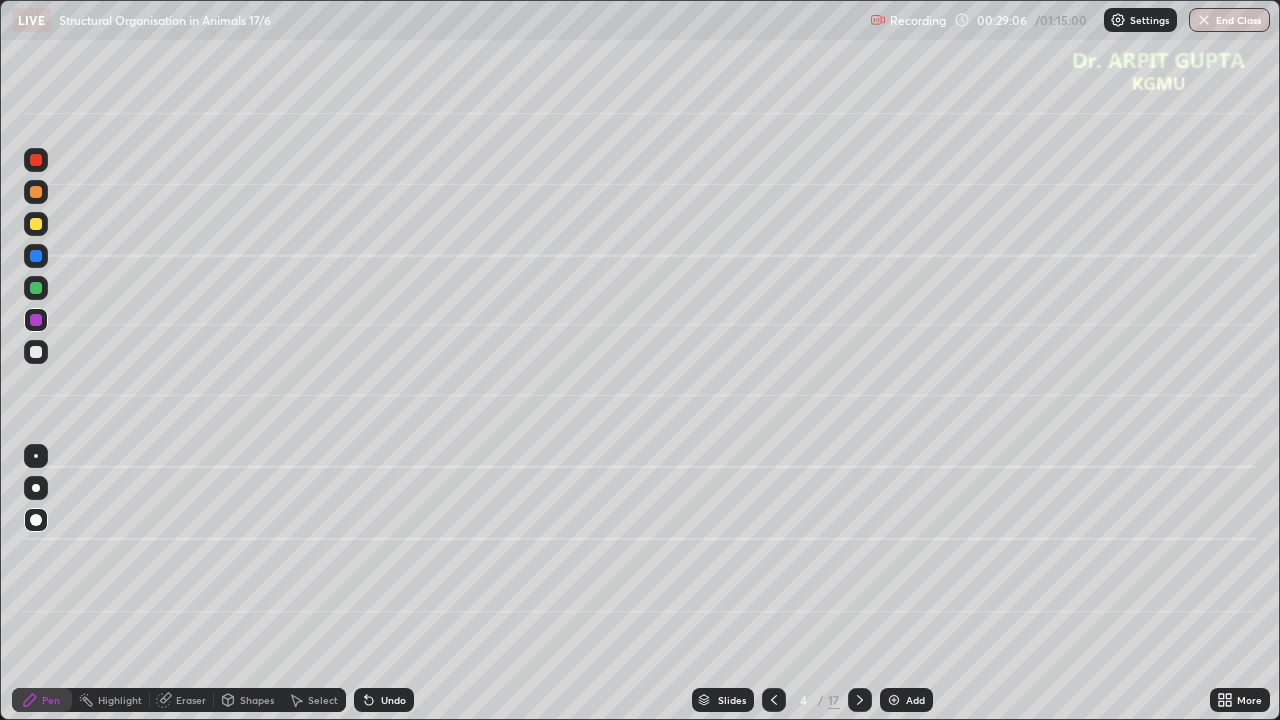 click at bounding box center [36, 488] 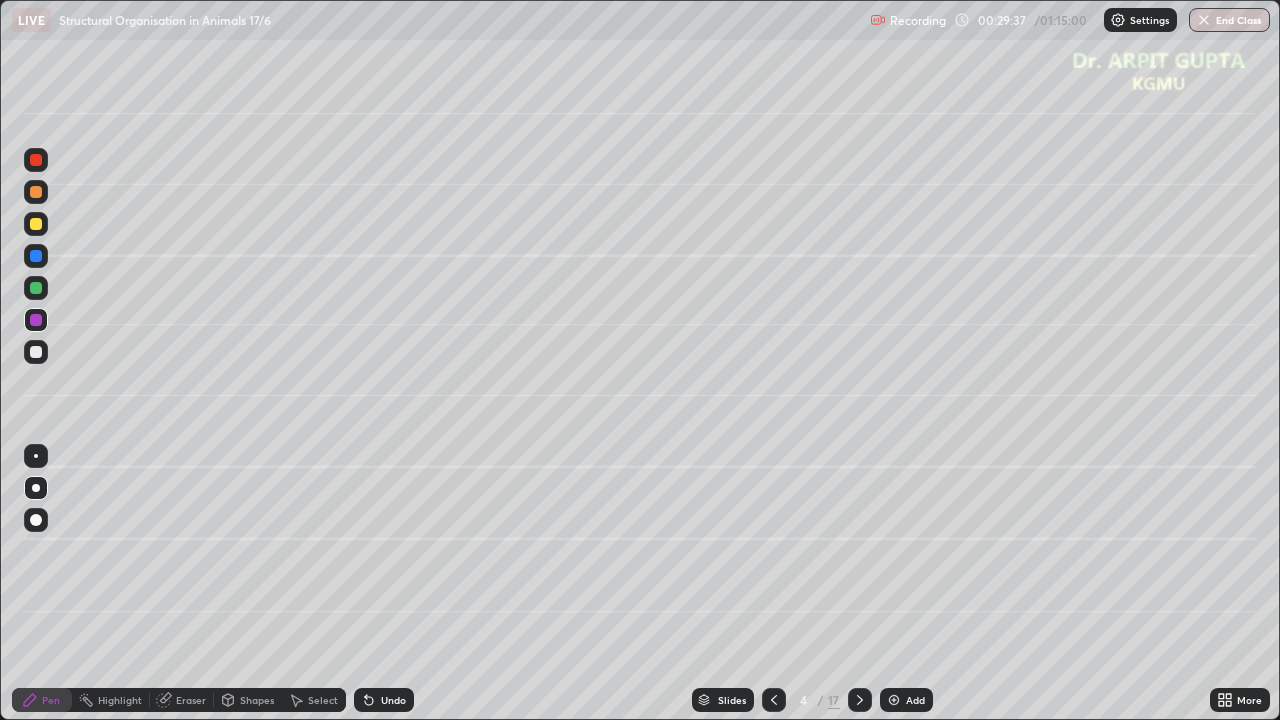 click at bounding box center [36, 256] 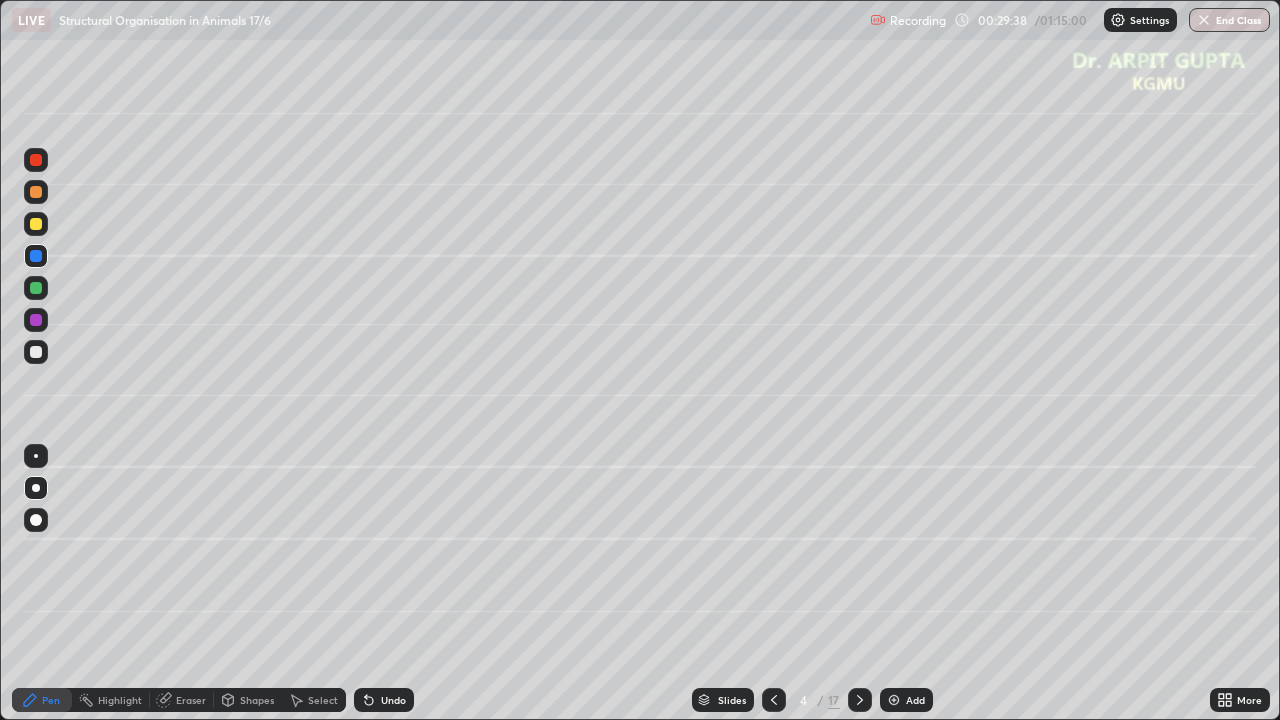 click at bounding box center [36, 352] 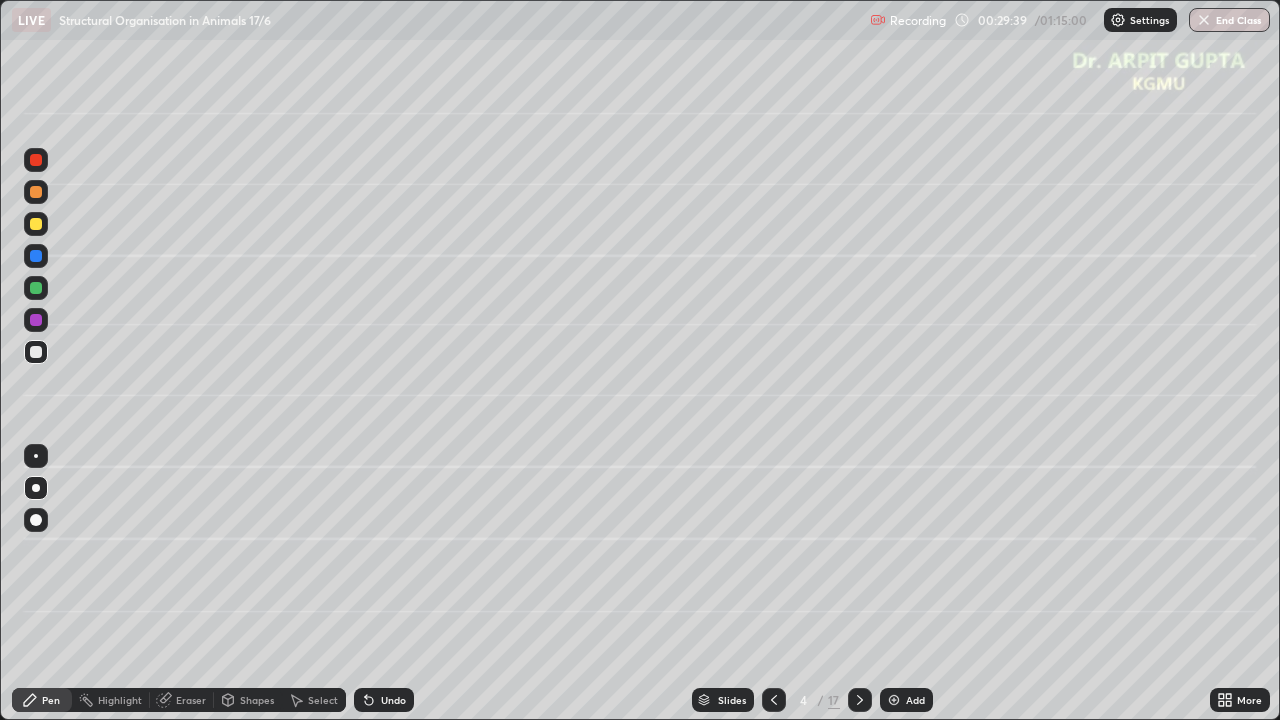click at bounding box center [36, 456] 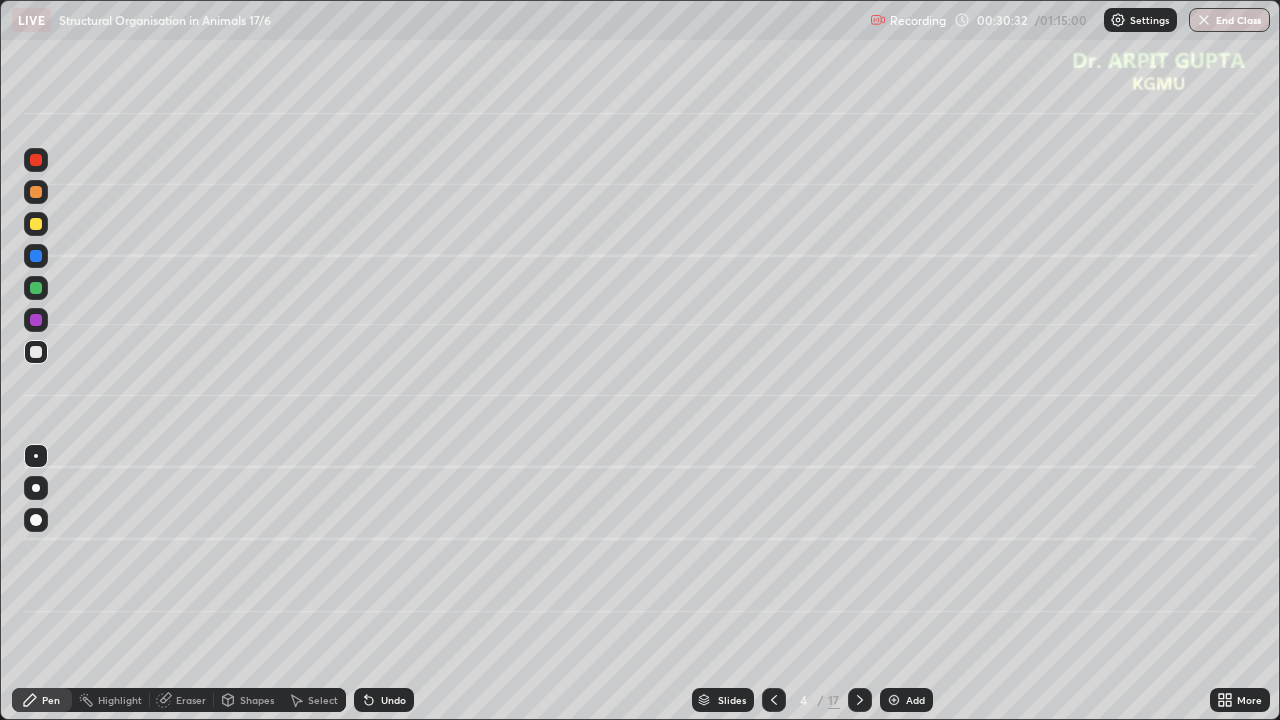 click at bounding box center [36, 288] 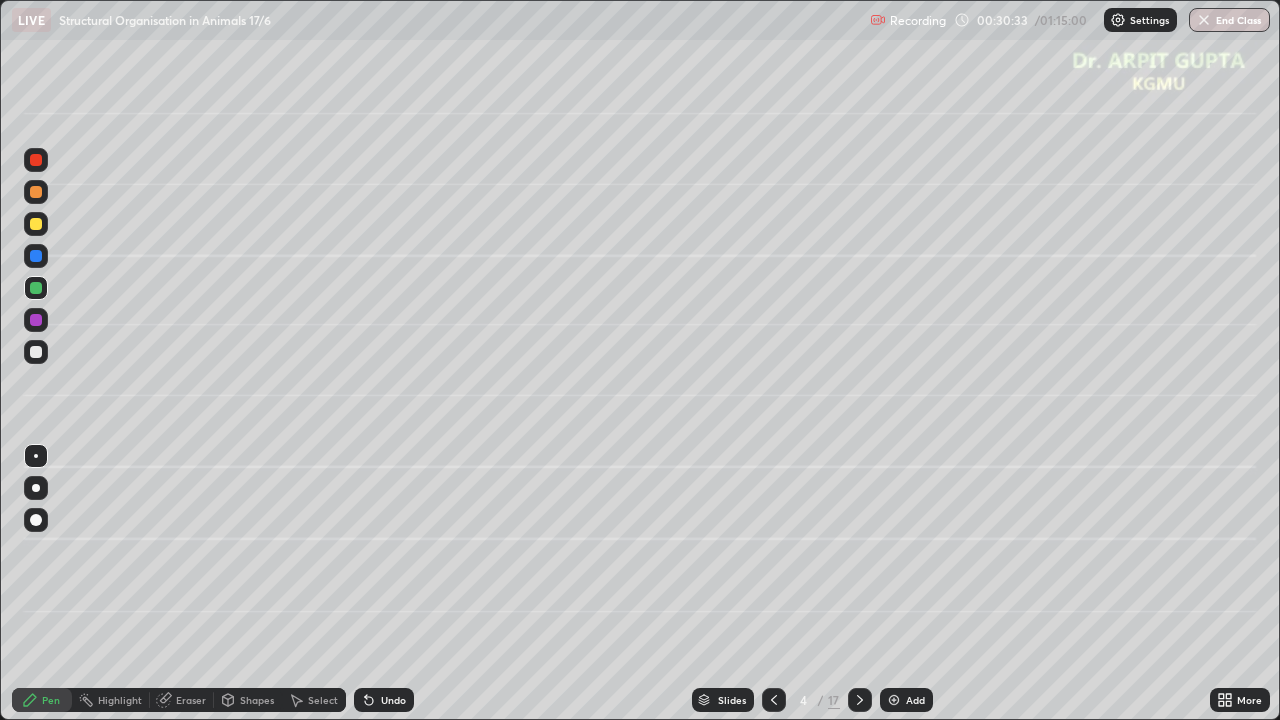 click at bounding box center (36, 192) 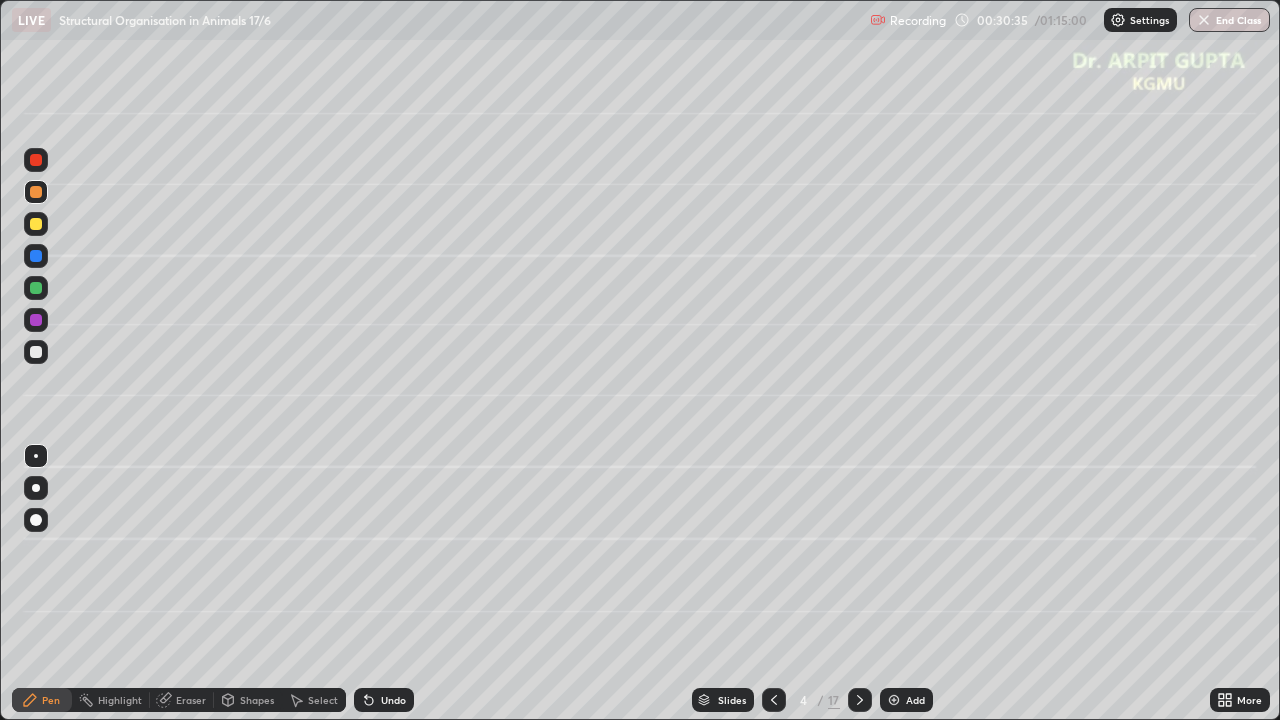 click at bounding box center (36, 488) 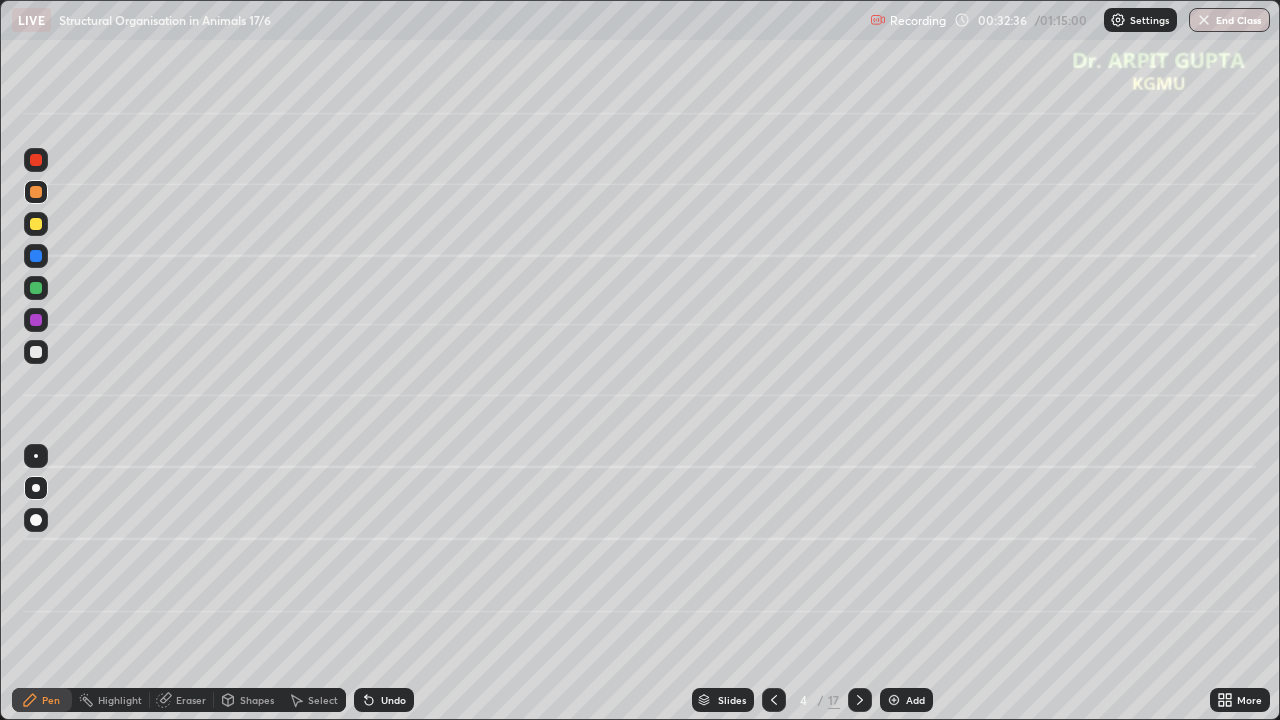 click 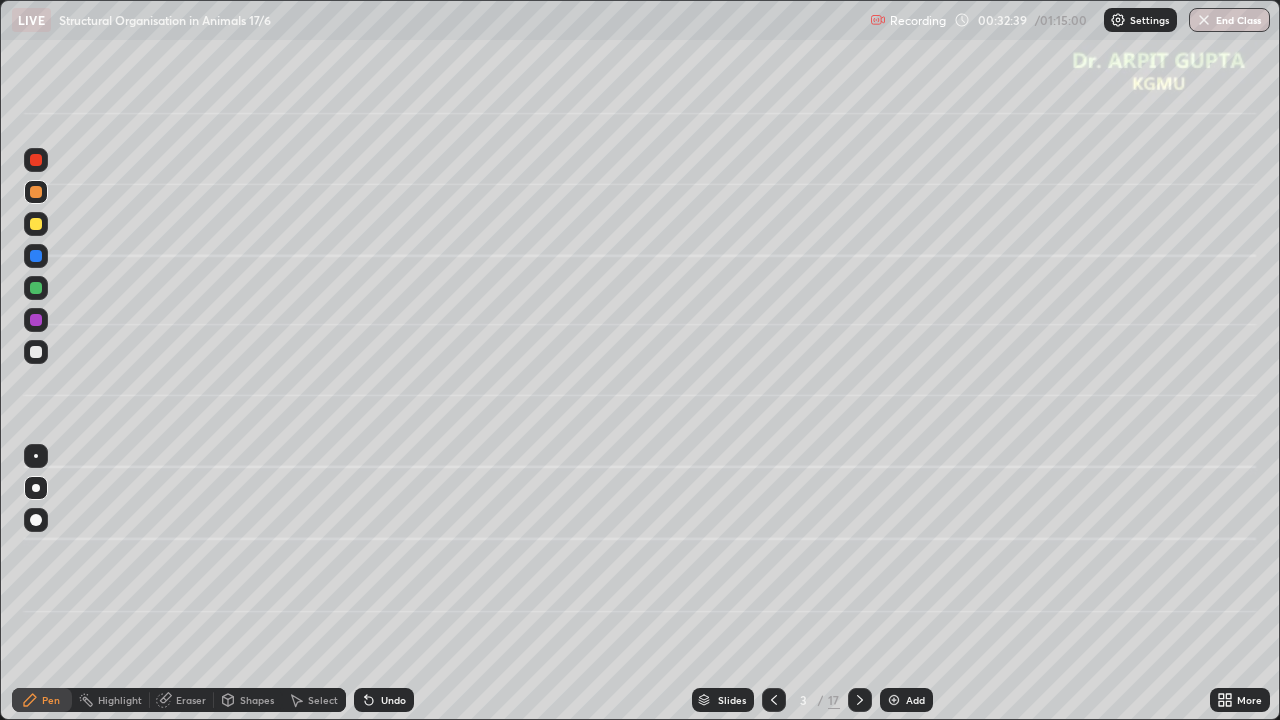 click 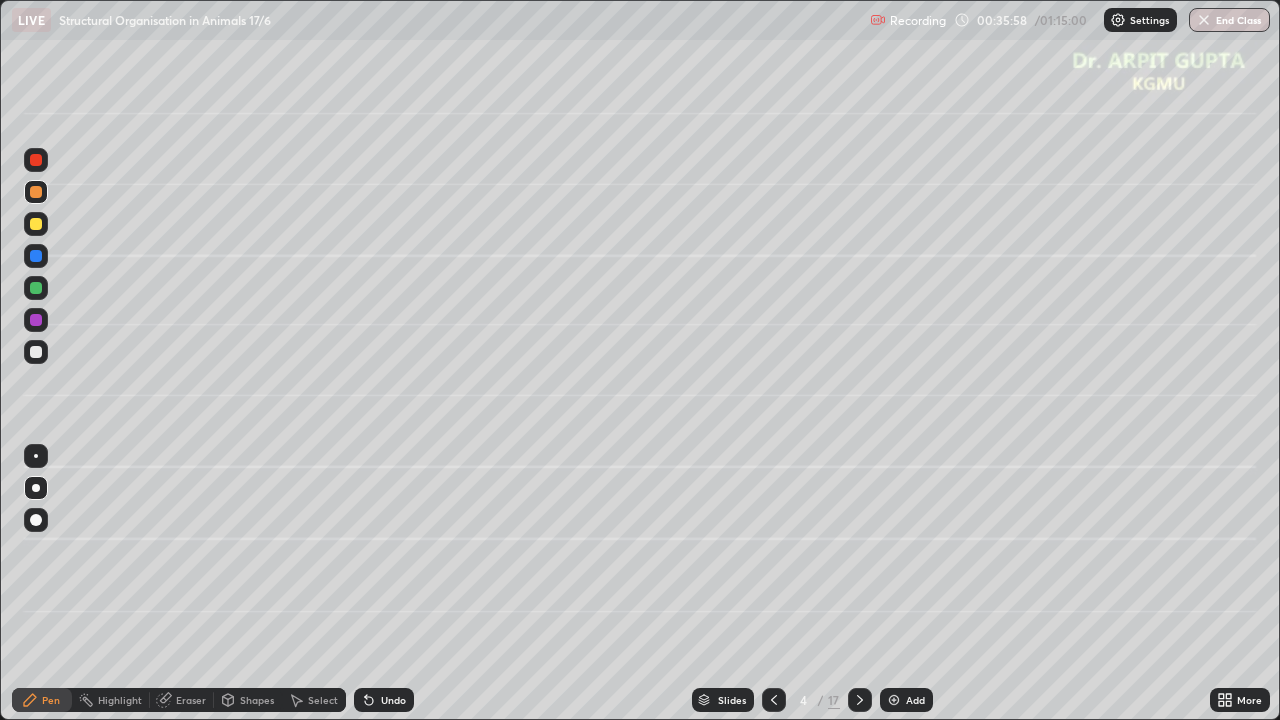 click 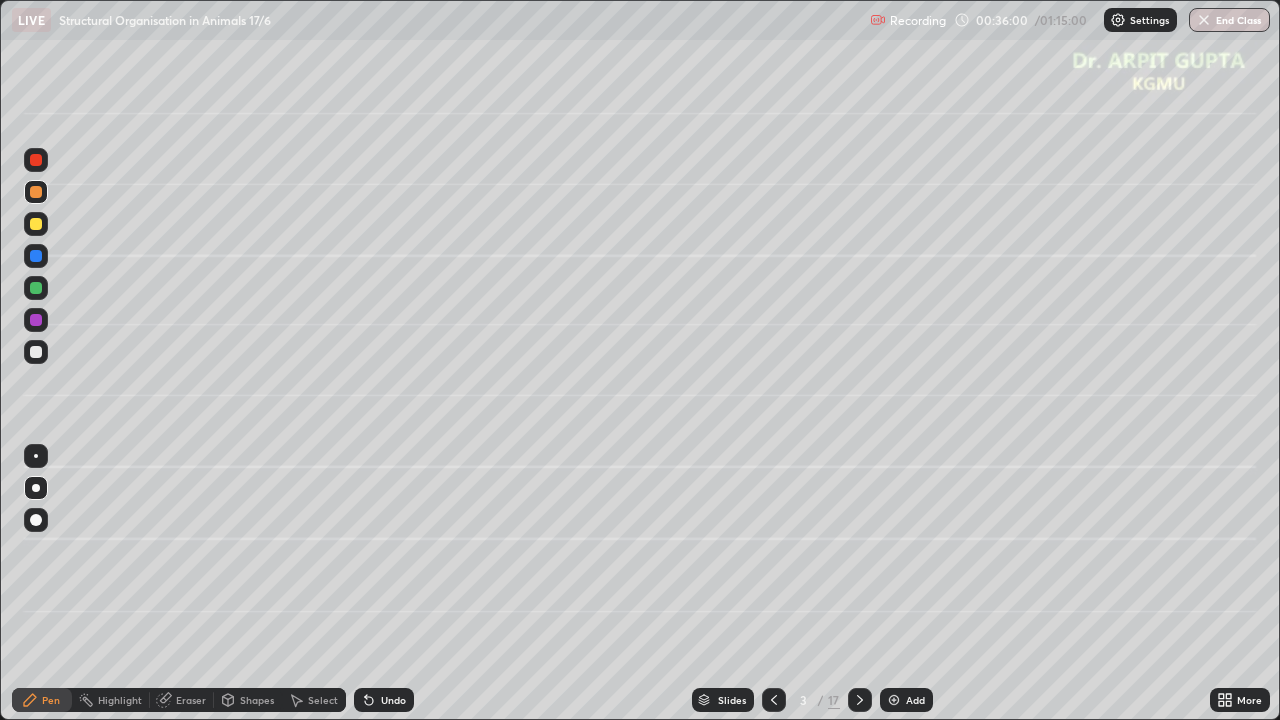 click at bounding box center (36, 352) 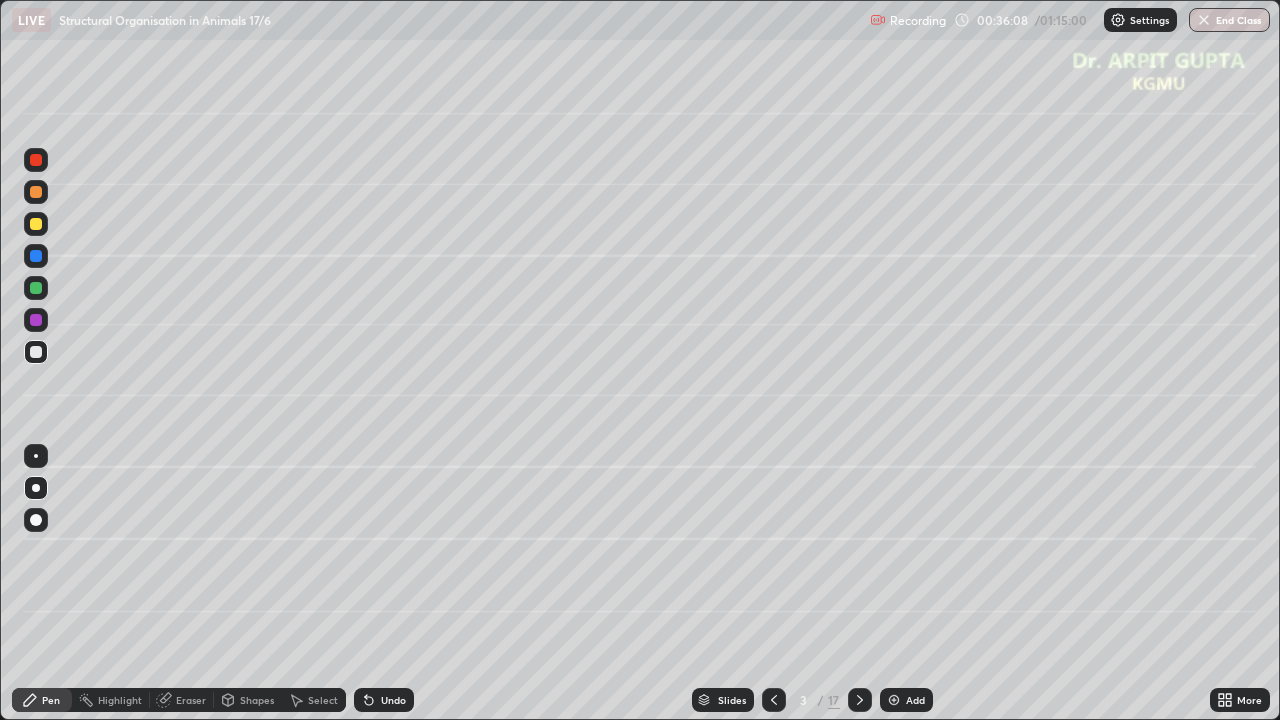 click 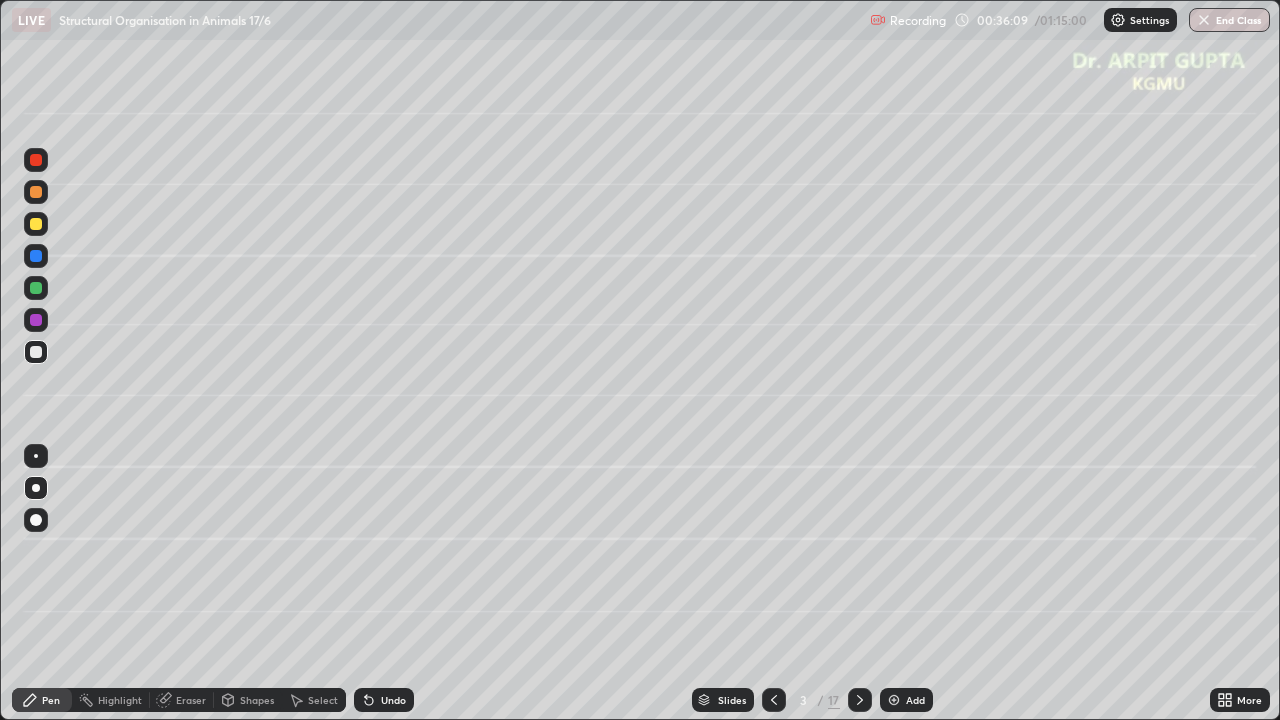 click 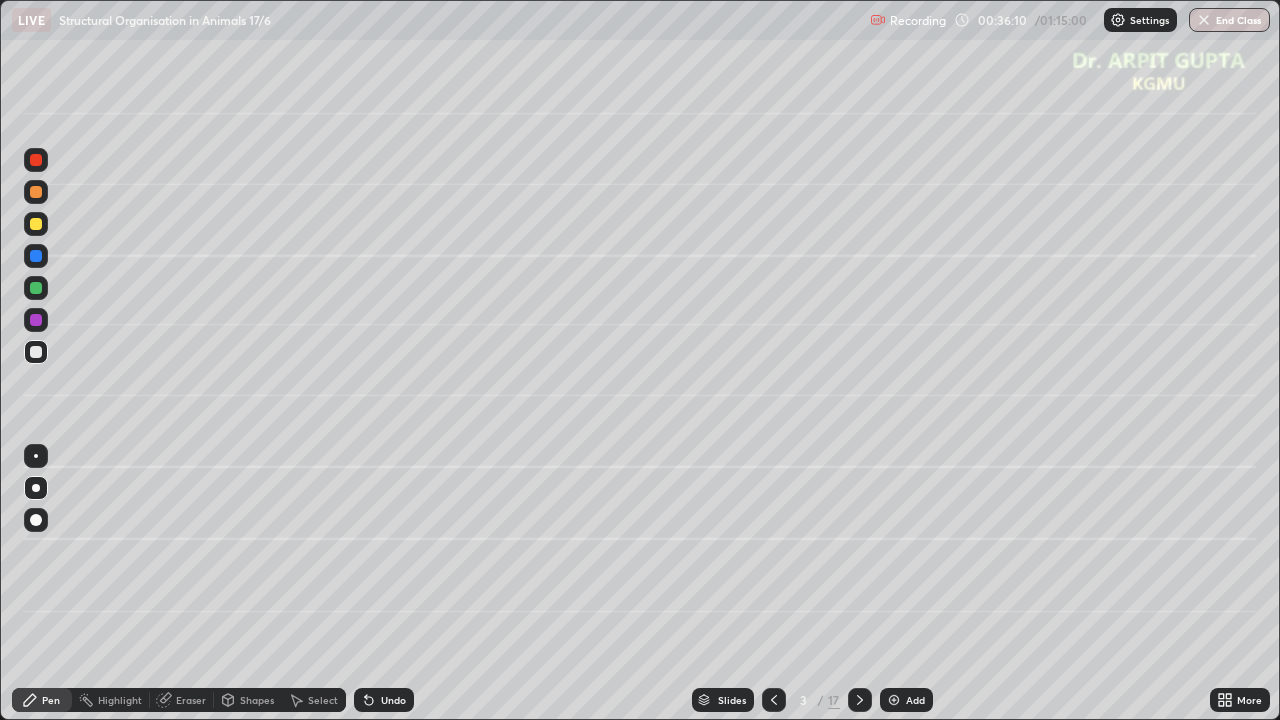 click on "Undo" at bounding box center (384, 700) 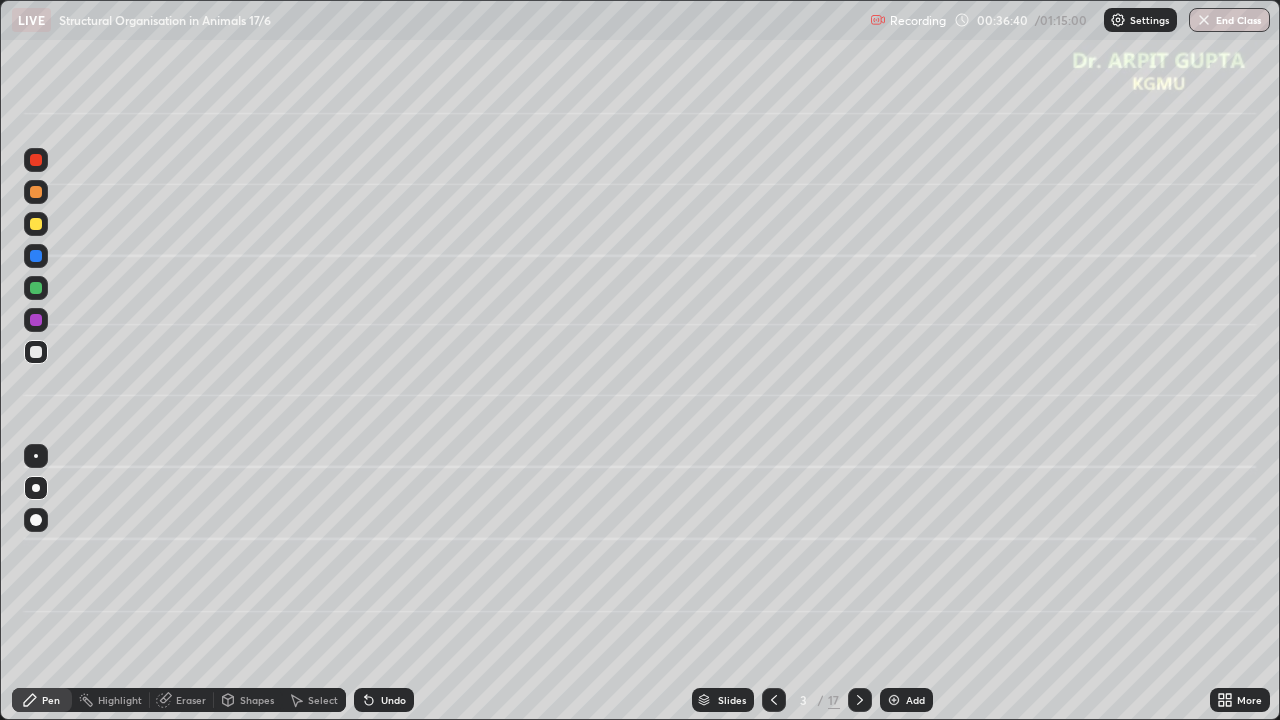 click at bounding box center [774, 700] 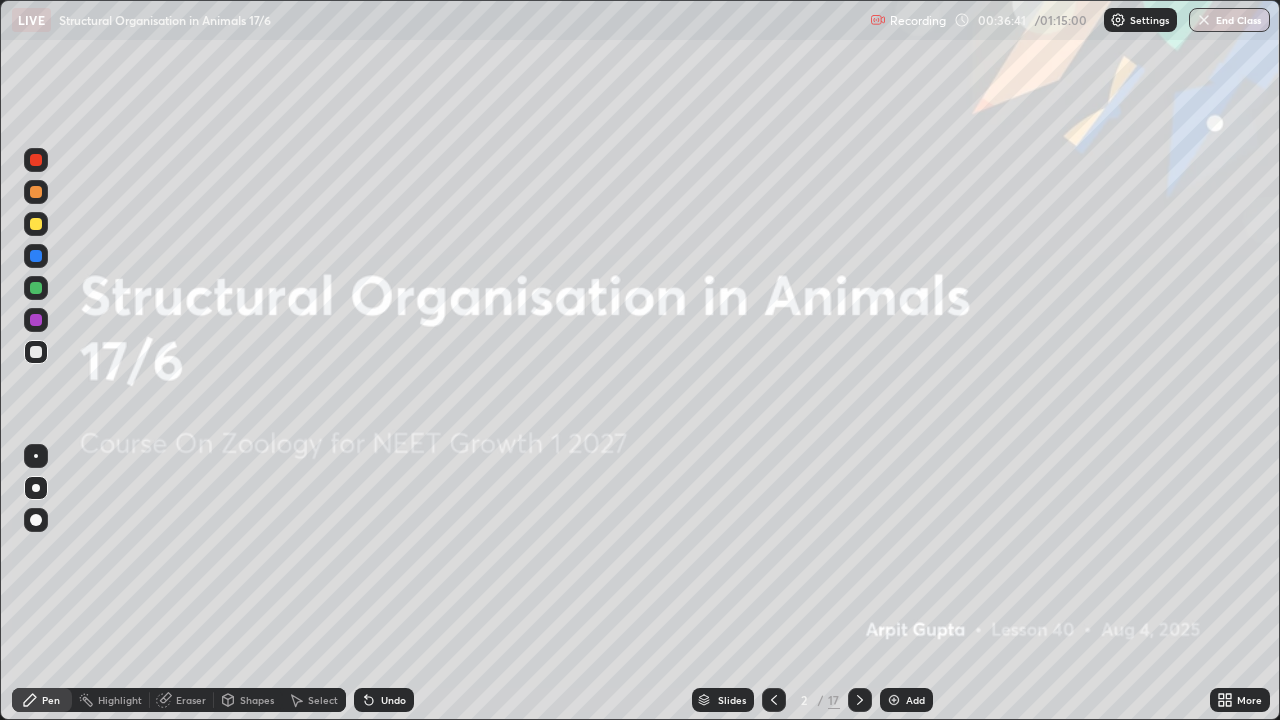 click at bounding box center (860, 700) 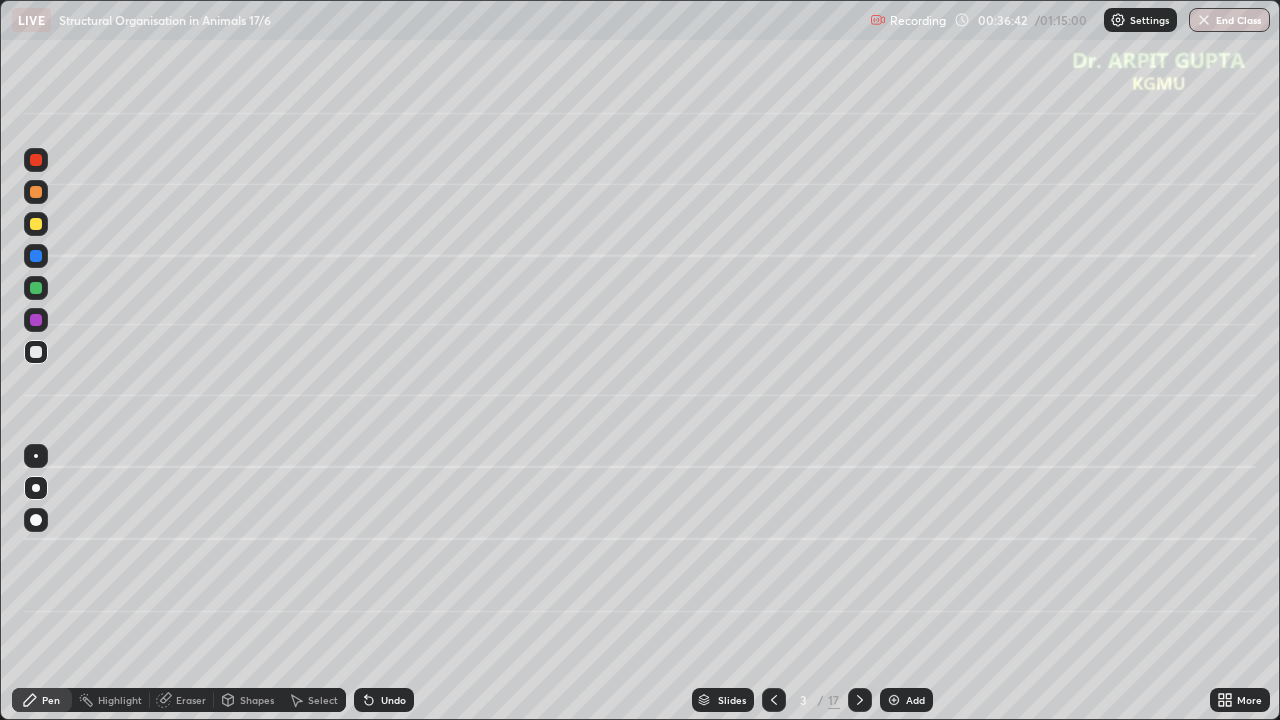 click 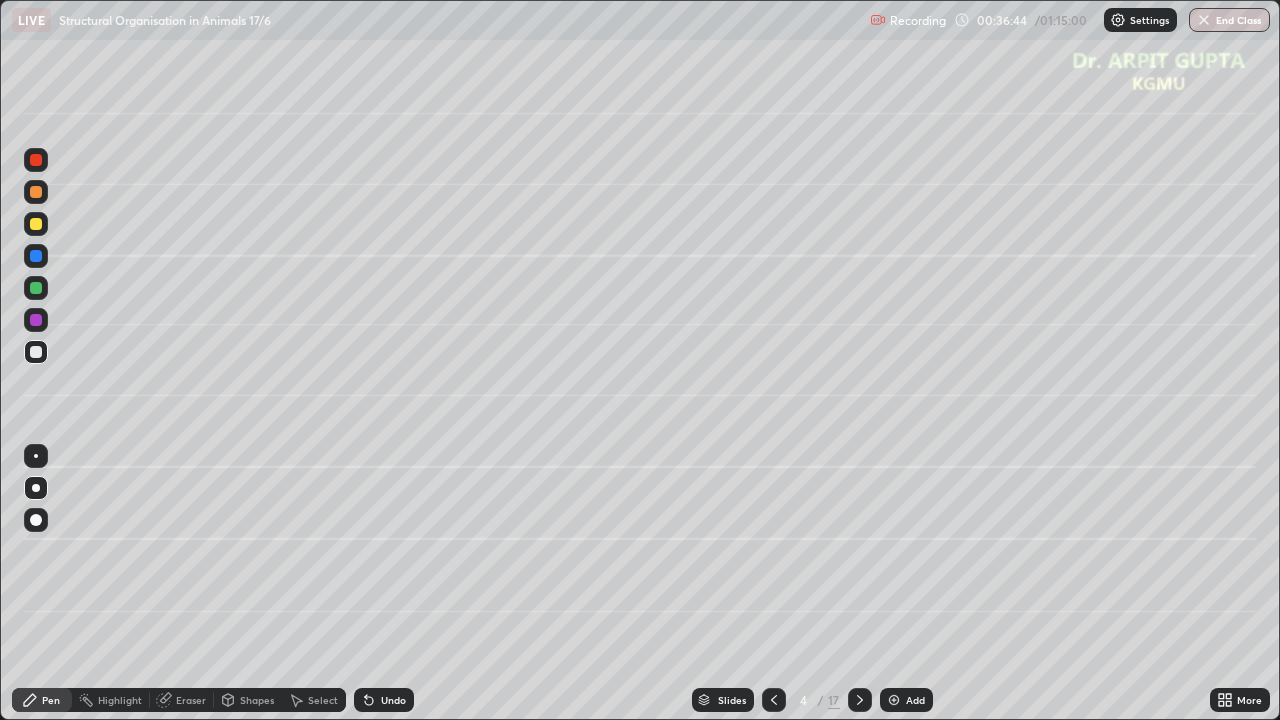 click at bounding box center [860, 700] 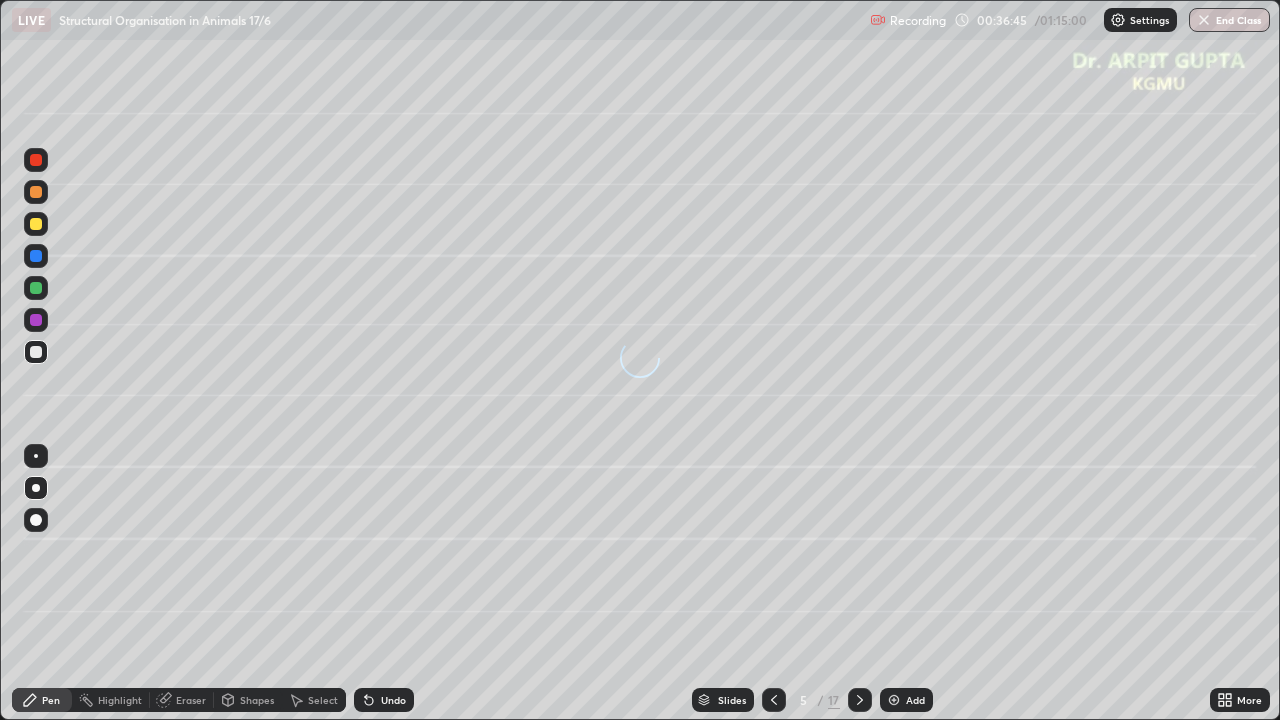 click at bounding box center (774, 700) 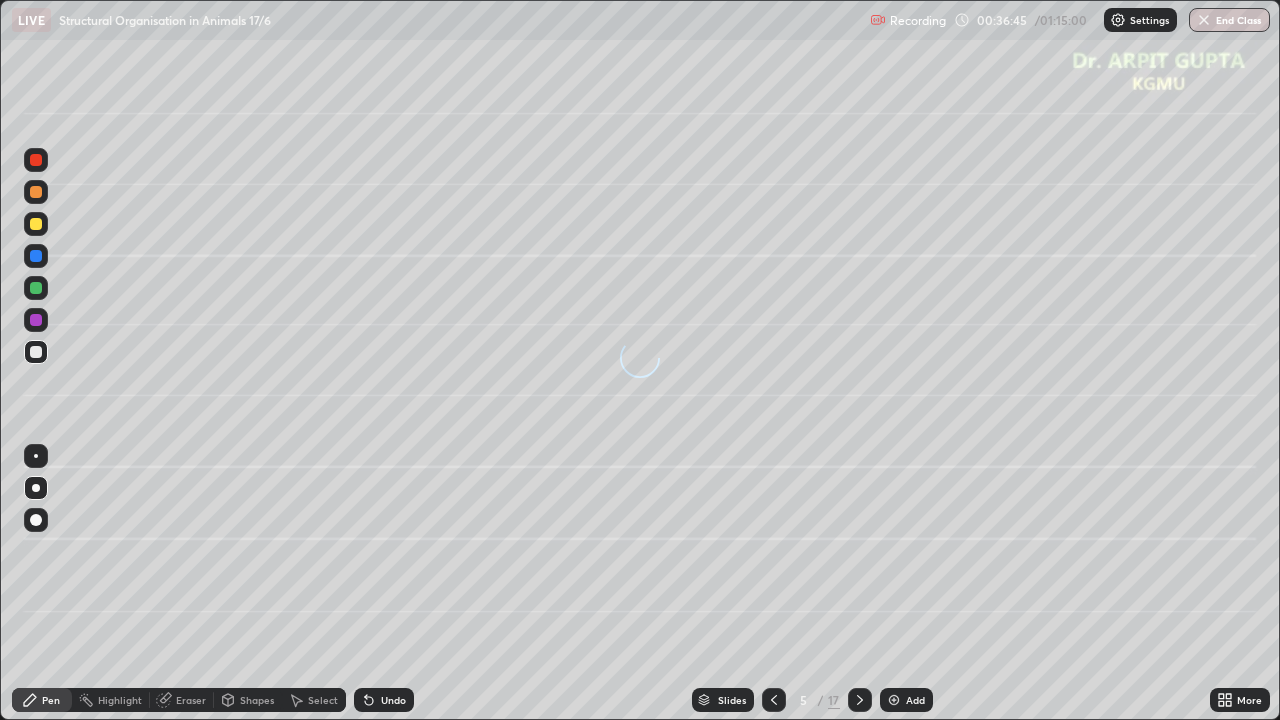 click 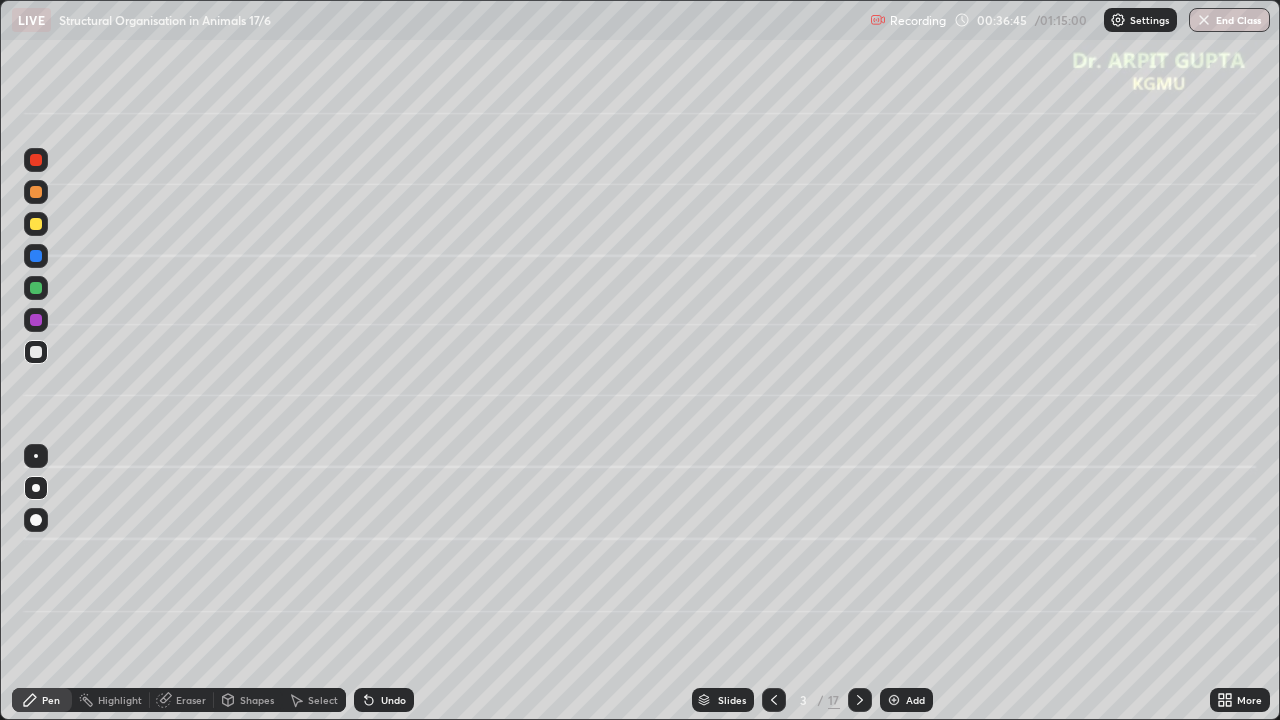 click 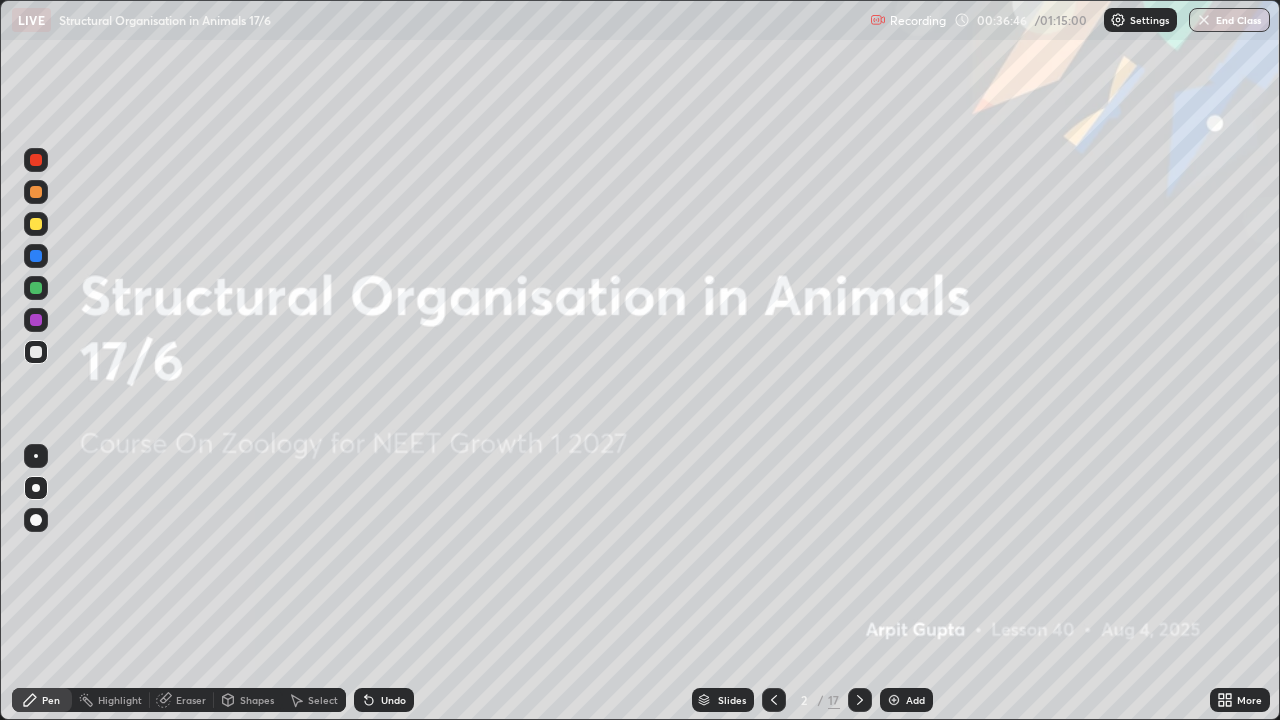 click 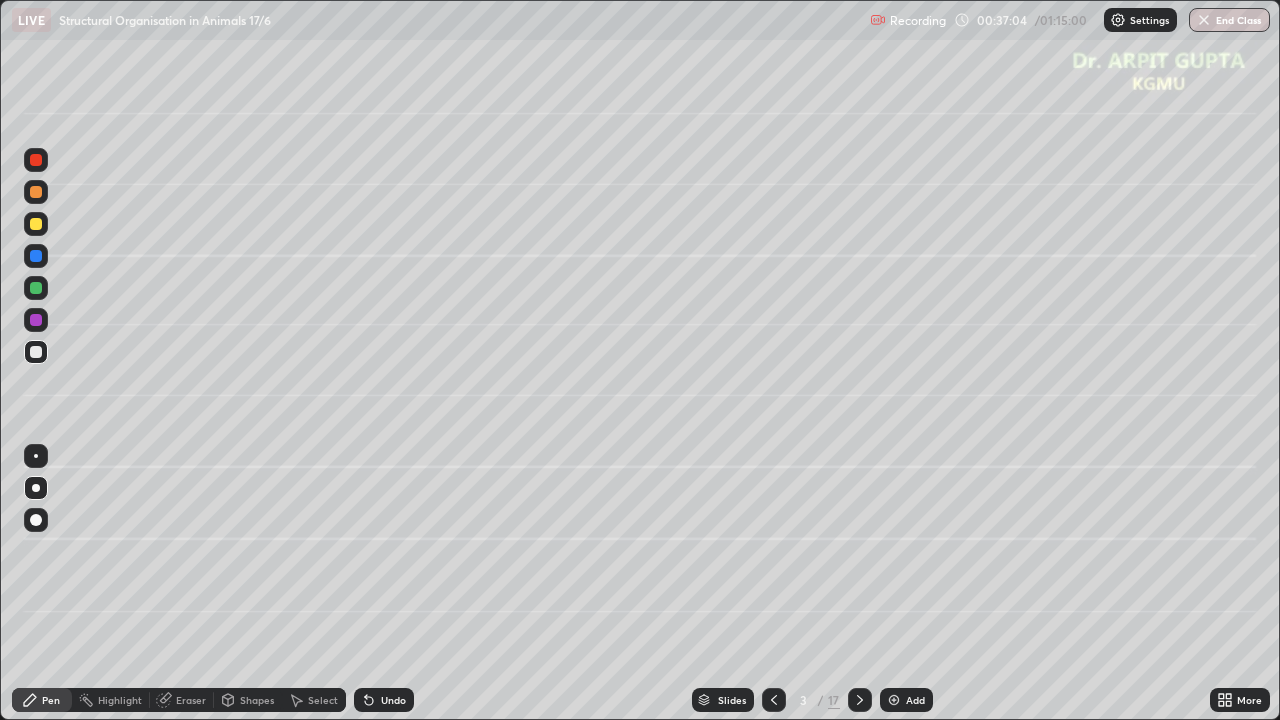 click on "Undo" at bounding box center [393, 700] 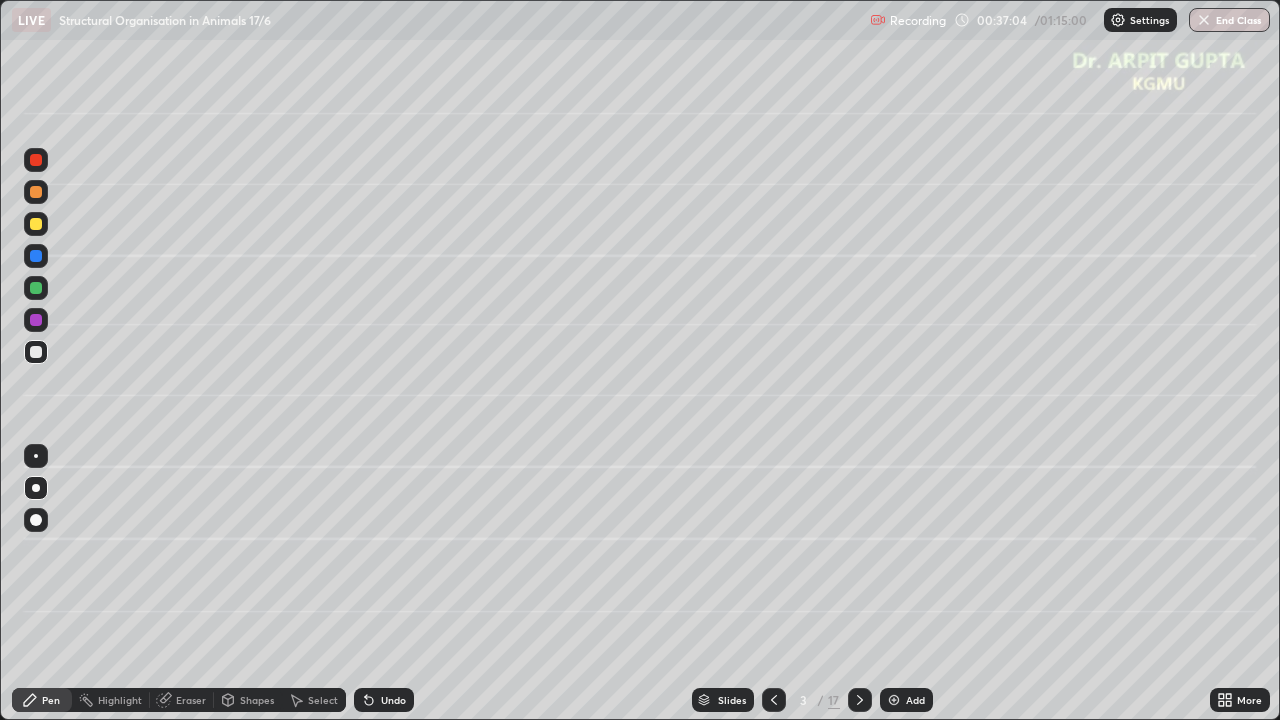 click 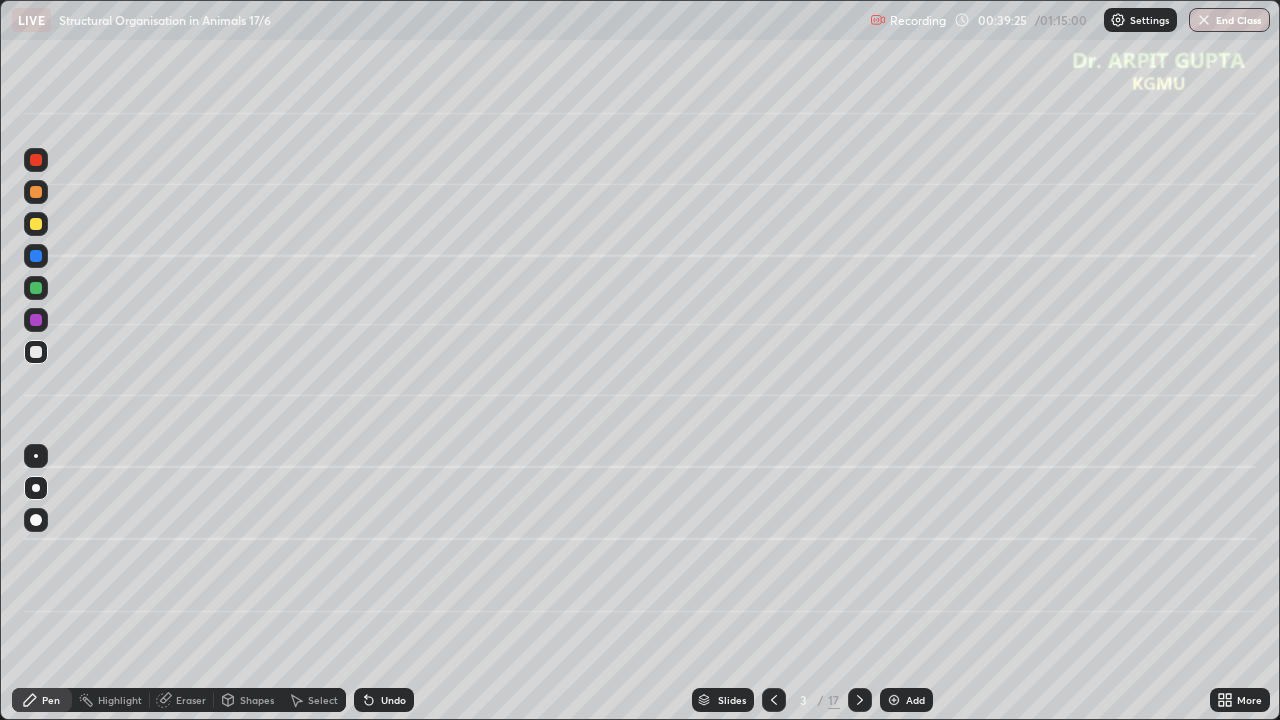 click at bounding box center [36, 456] 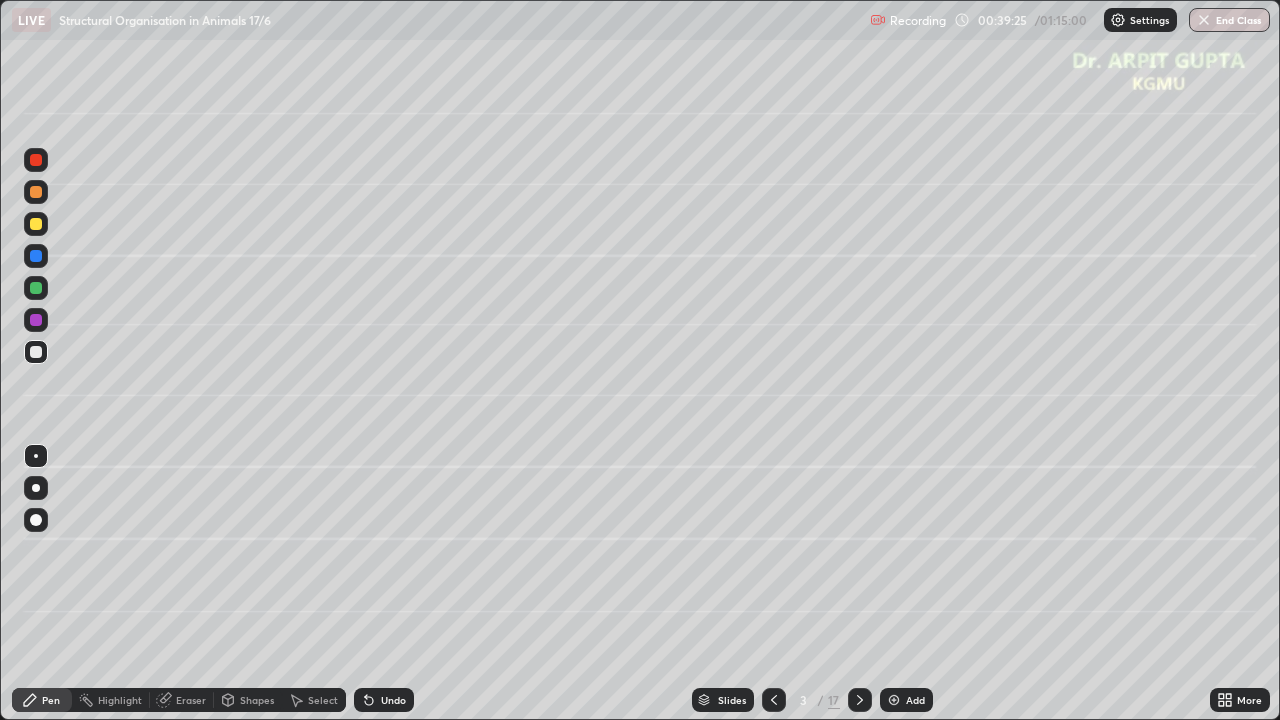 click at bounding box center (36, 488) 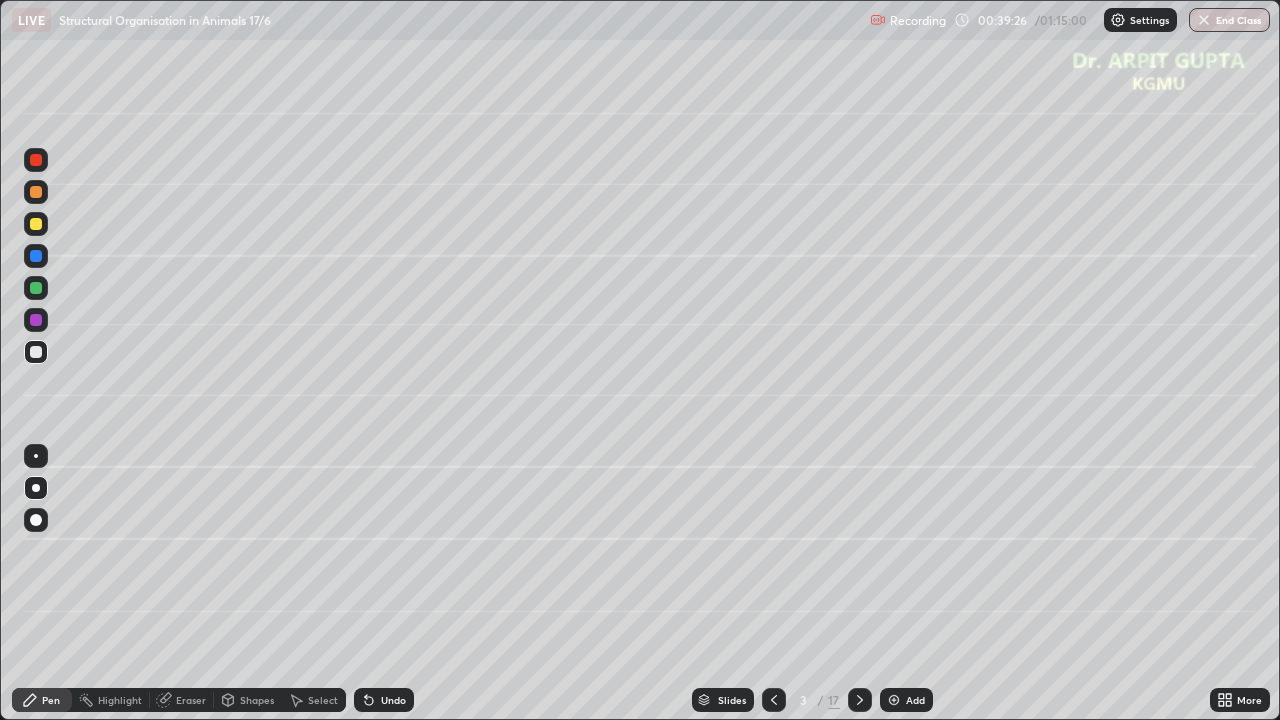 click at bounding box center [36, 520] 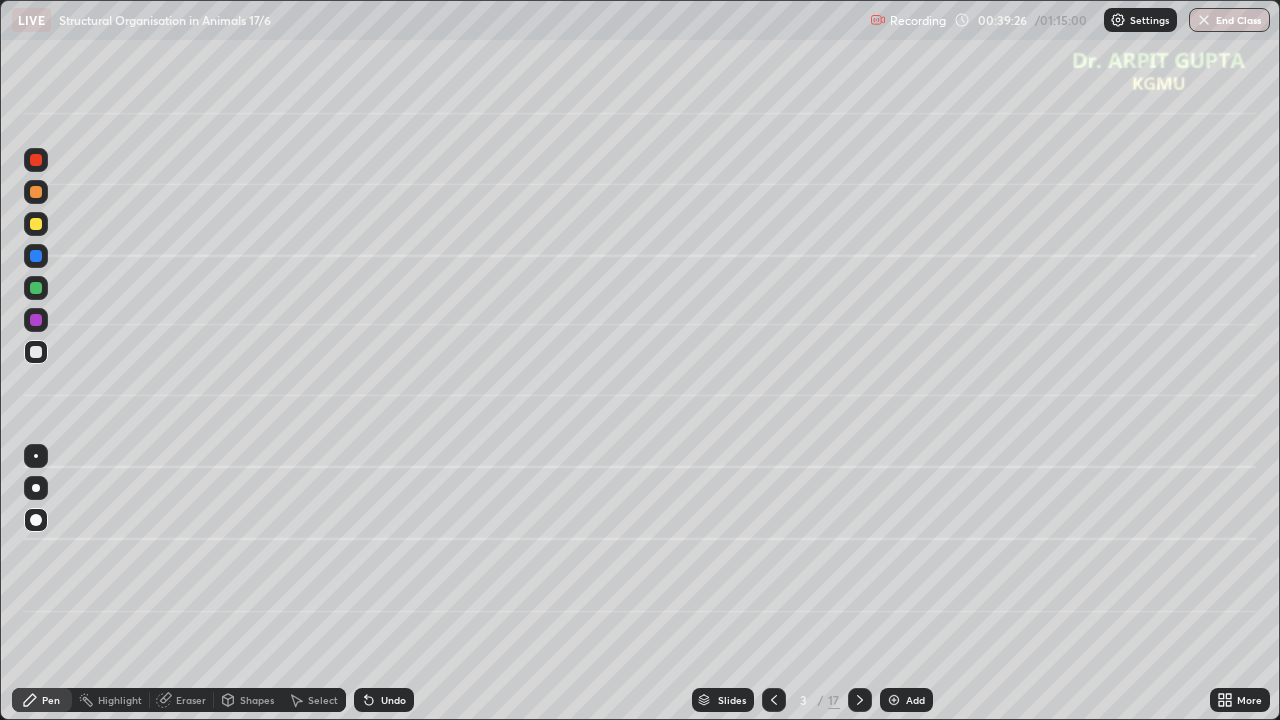 click at bounding box center (36, 488) 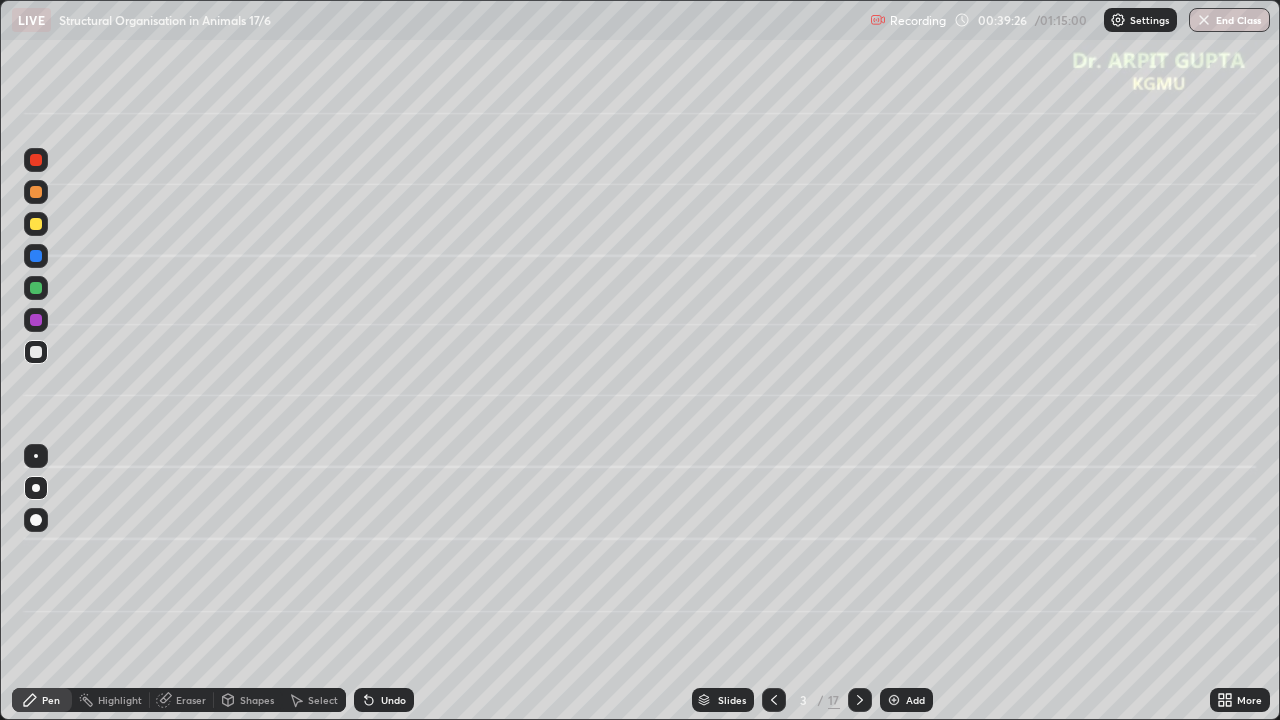 click at bounding box center [36, 456] 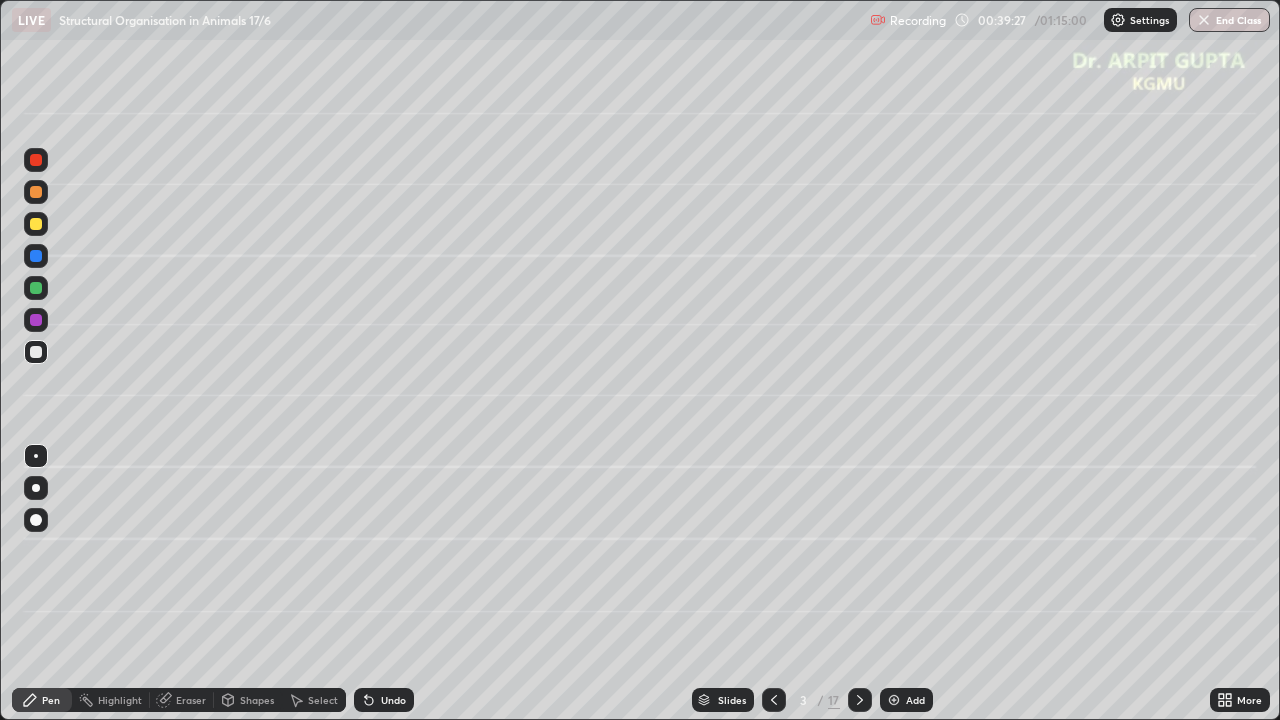 click at bounding box center (36, 488) 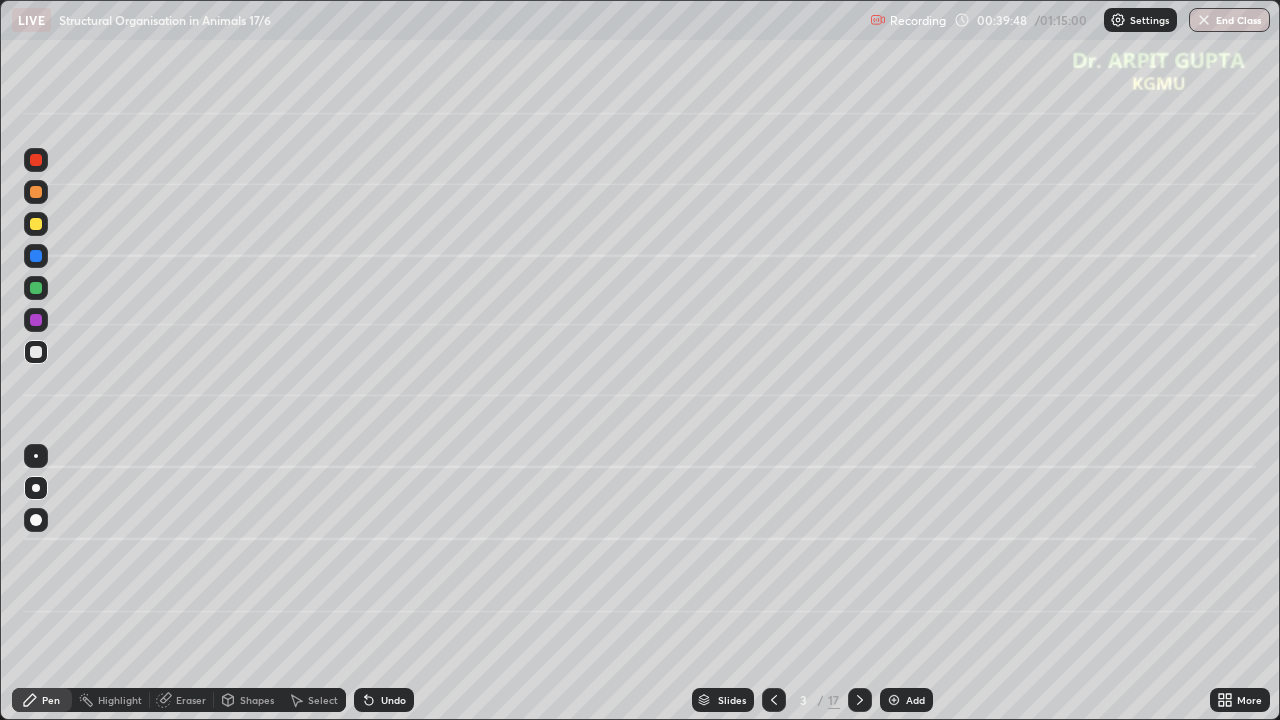 click 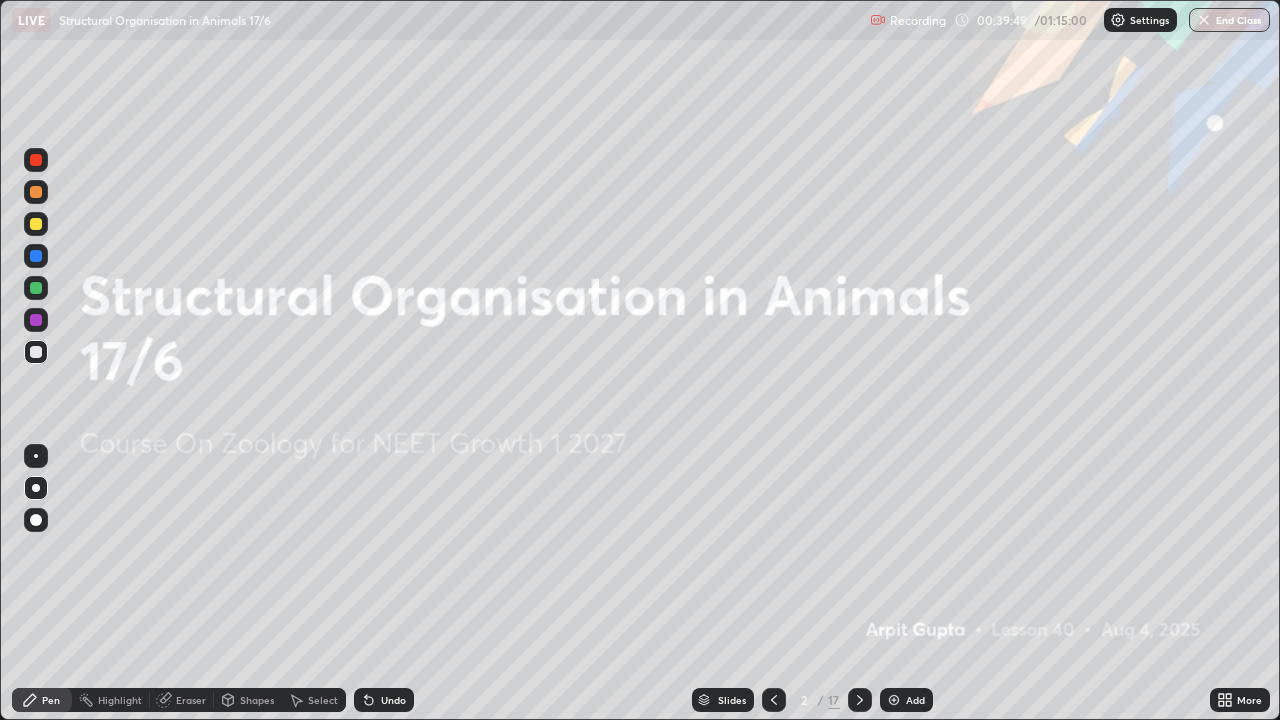 click 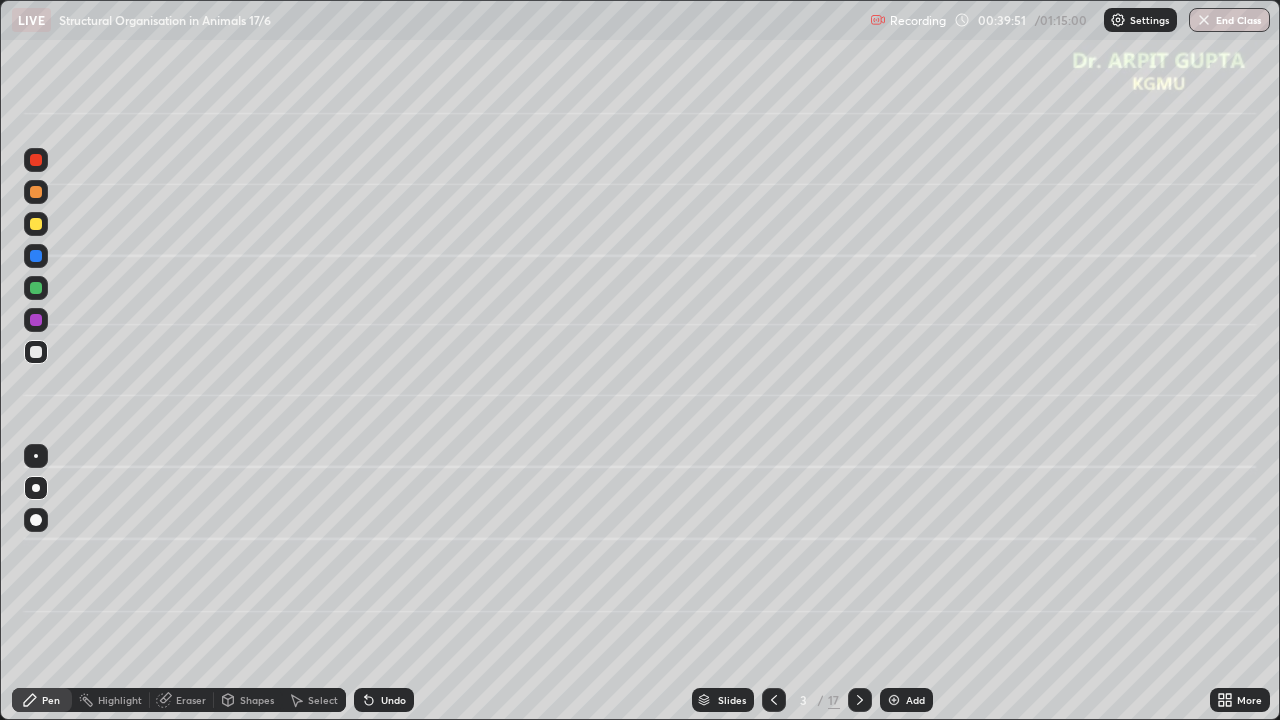 click 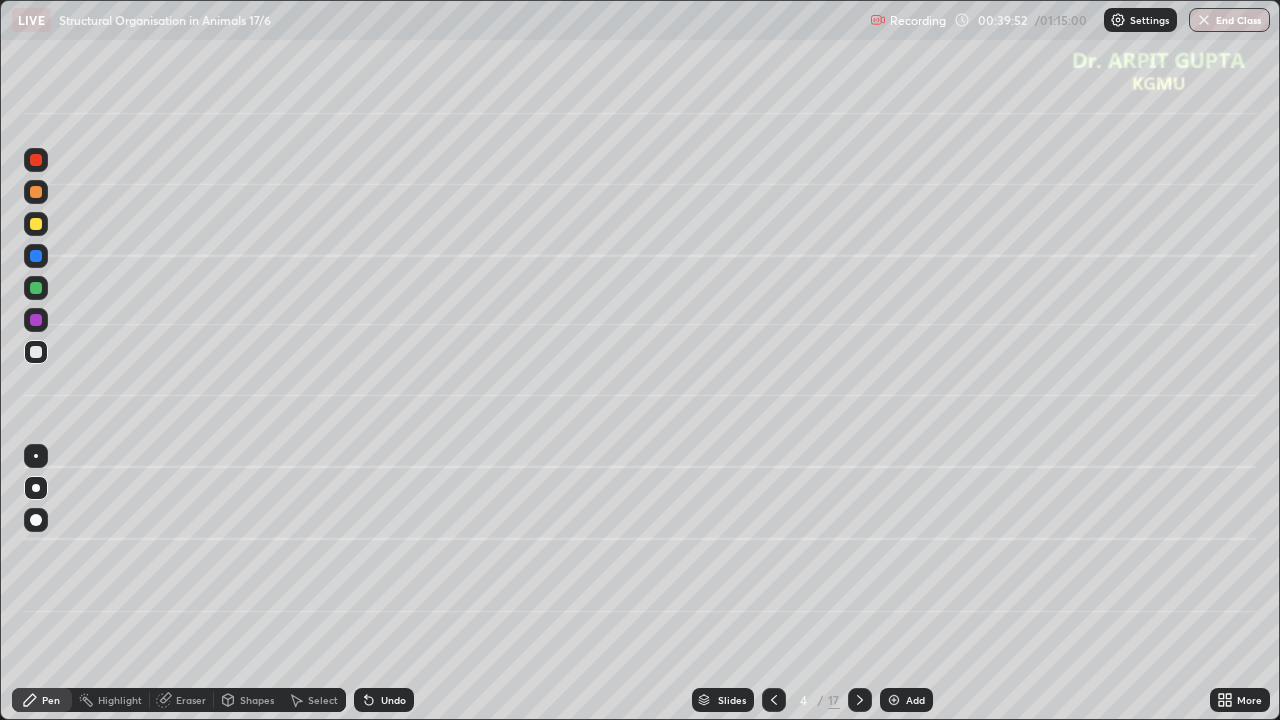 click 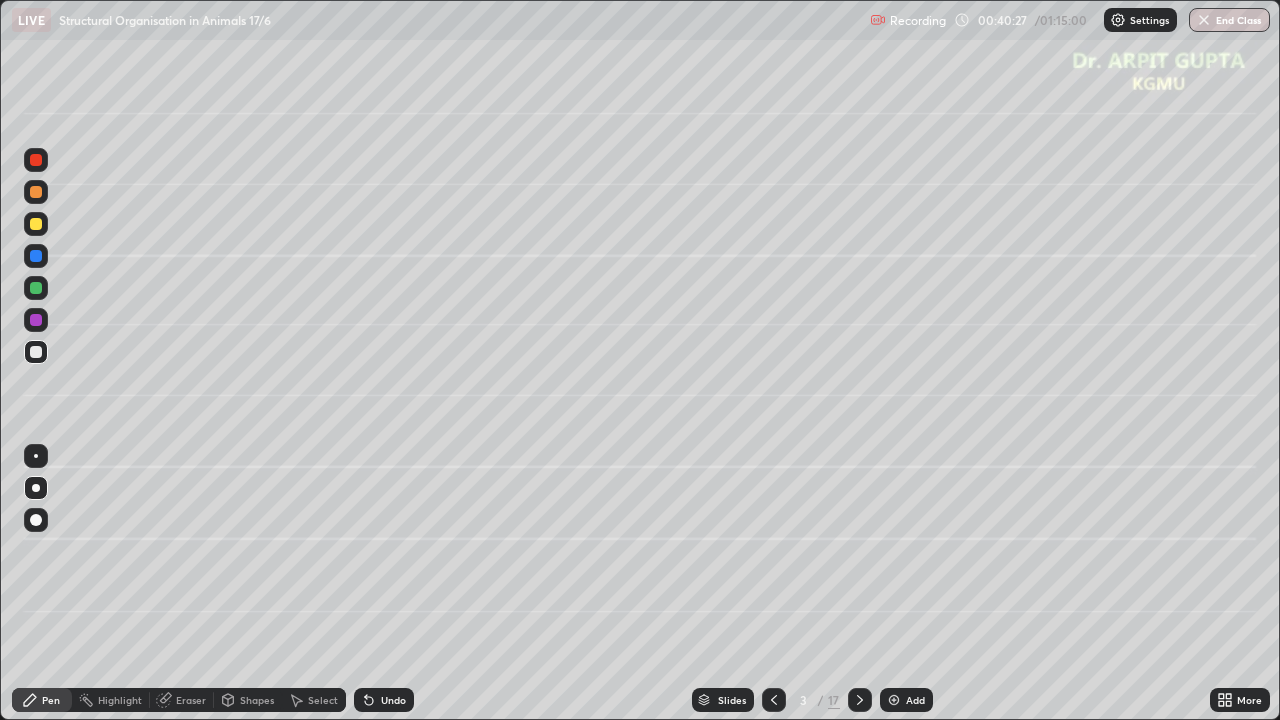 click 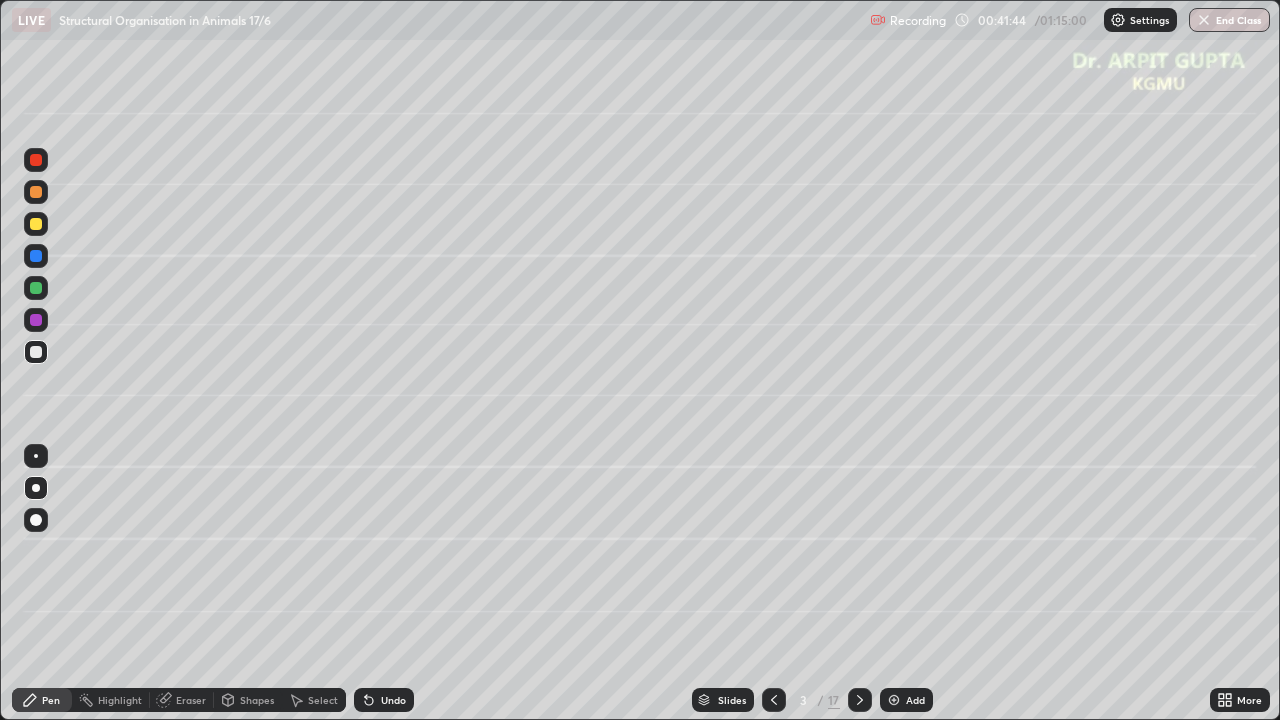 click 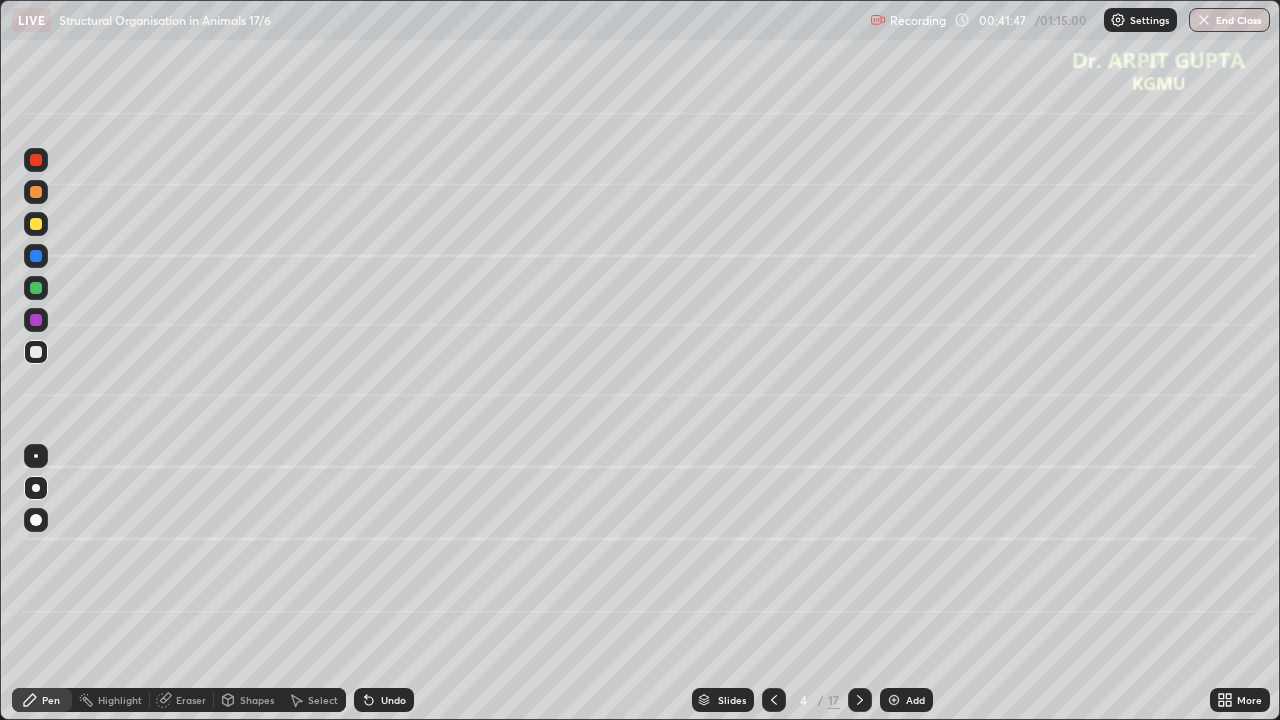 click 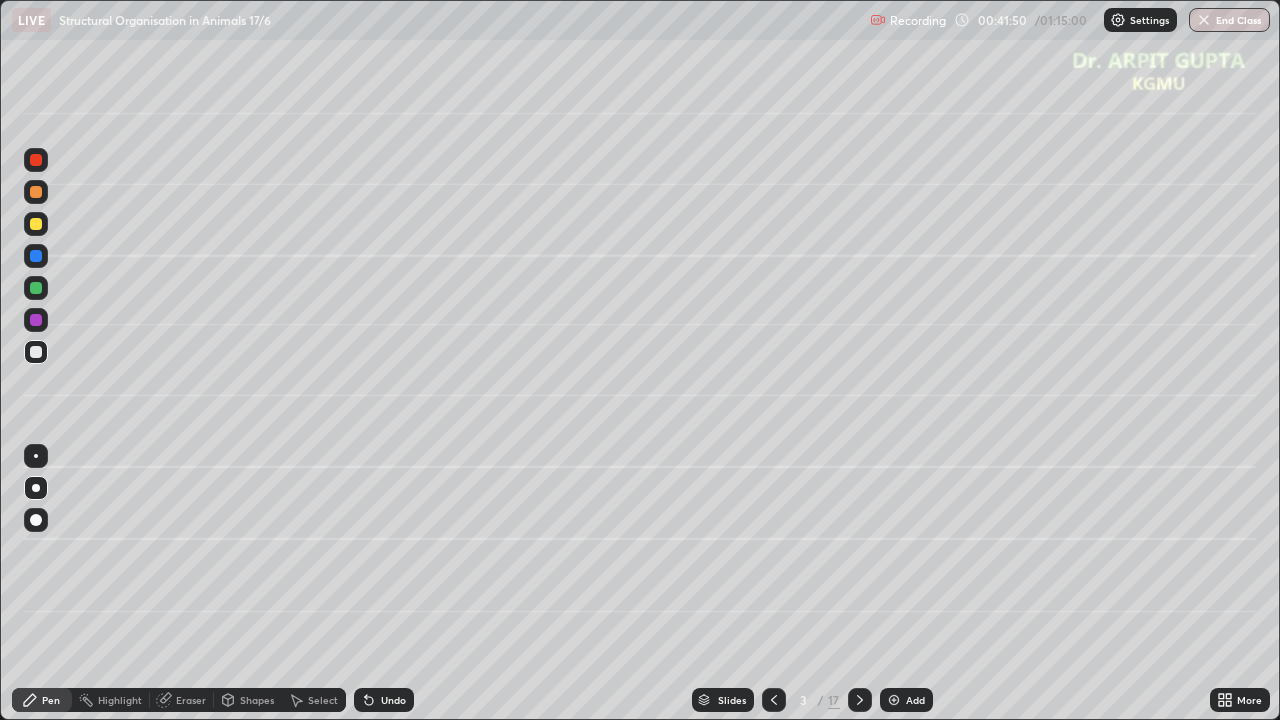 click at bounding box center [36, 288] 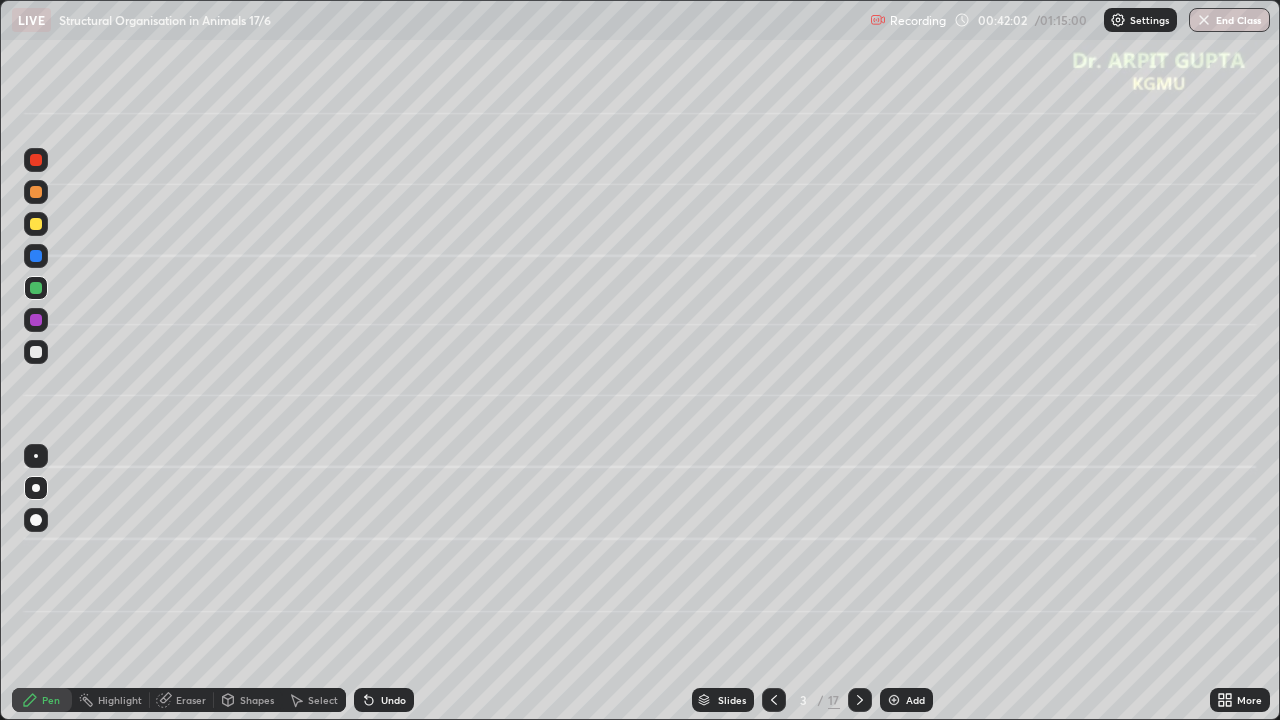 click at bounding box center (860, 700) 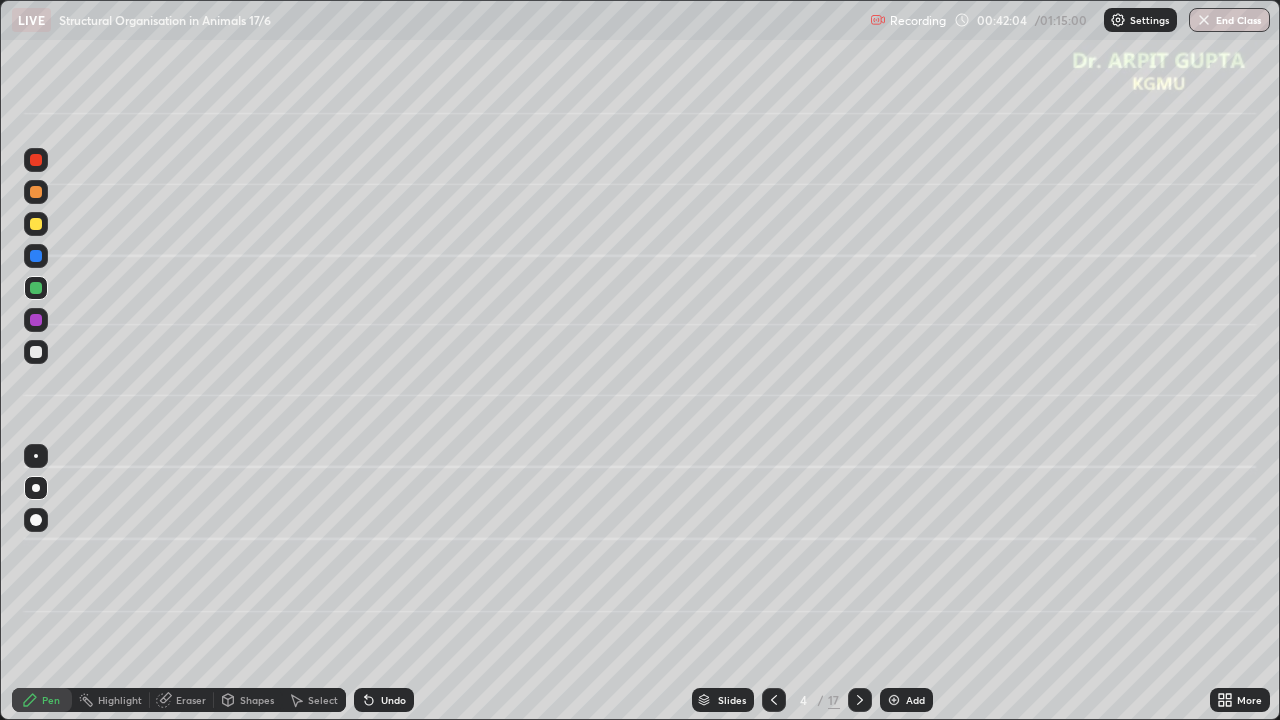 click 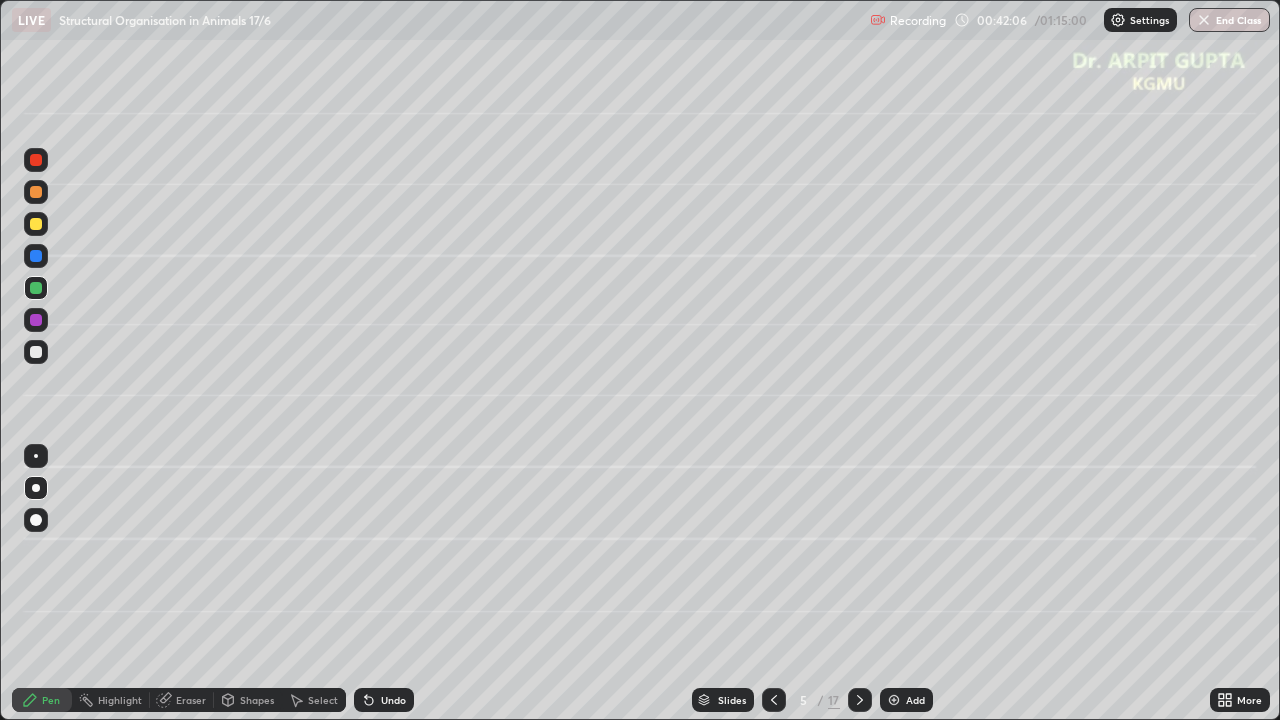 click at bounding box center (36, 288) 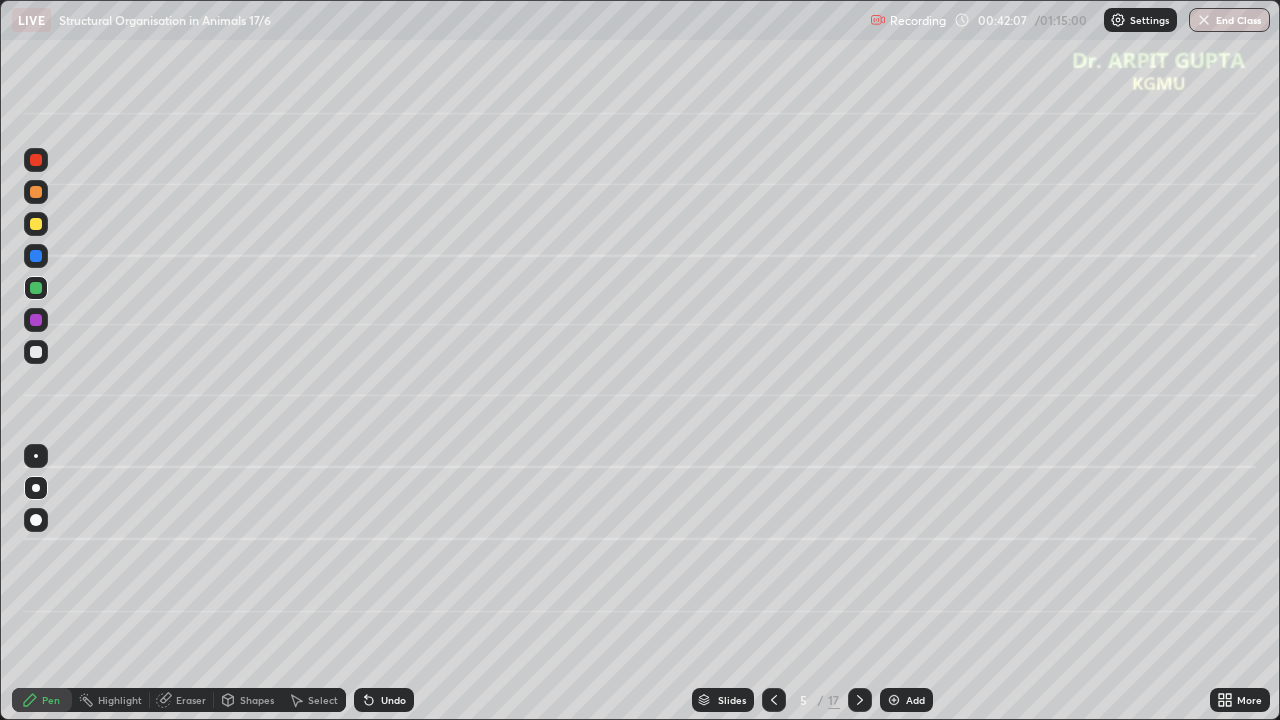 click at bounding box center [36, 488] 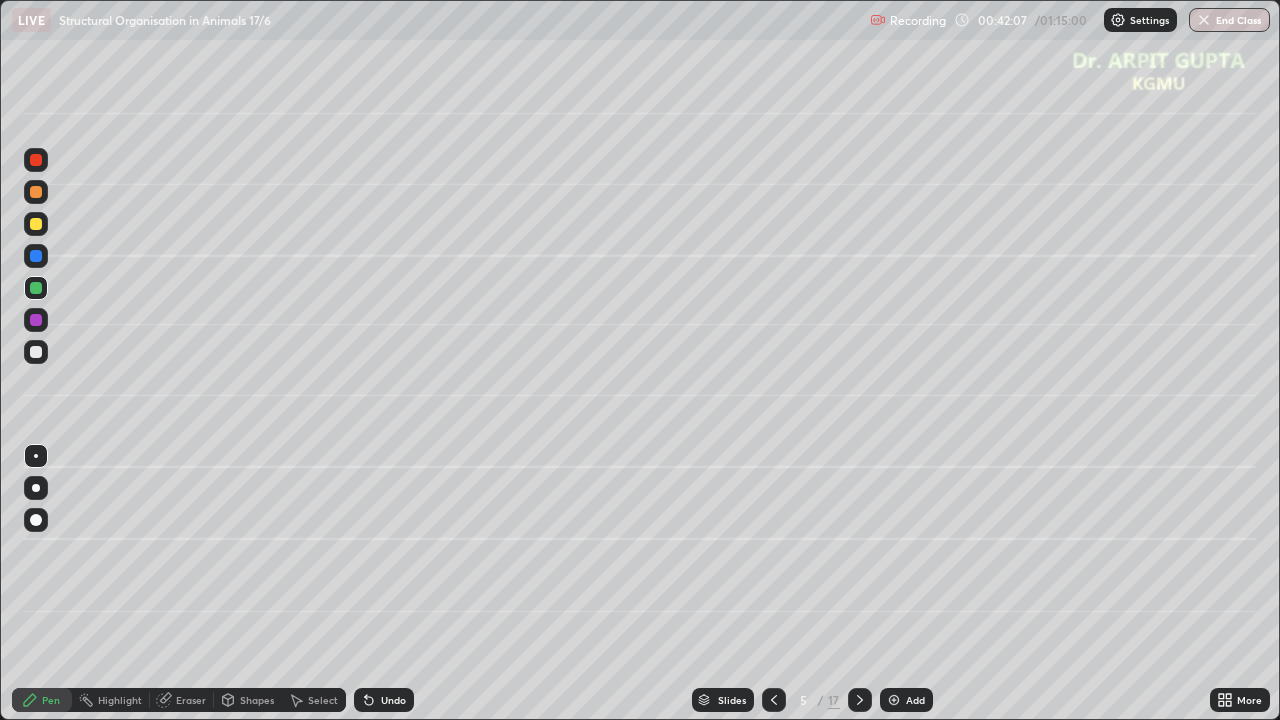 click at bounding box center [36, 488] 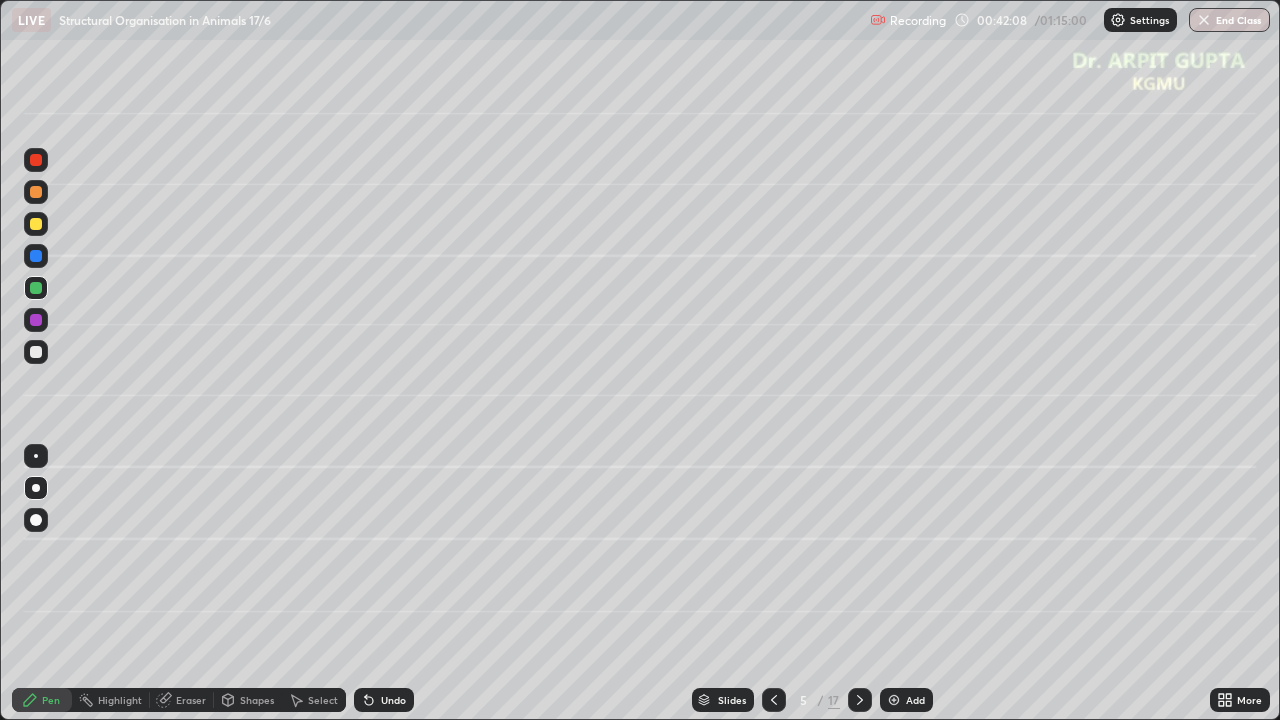 click at bounding box center [36, 520] 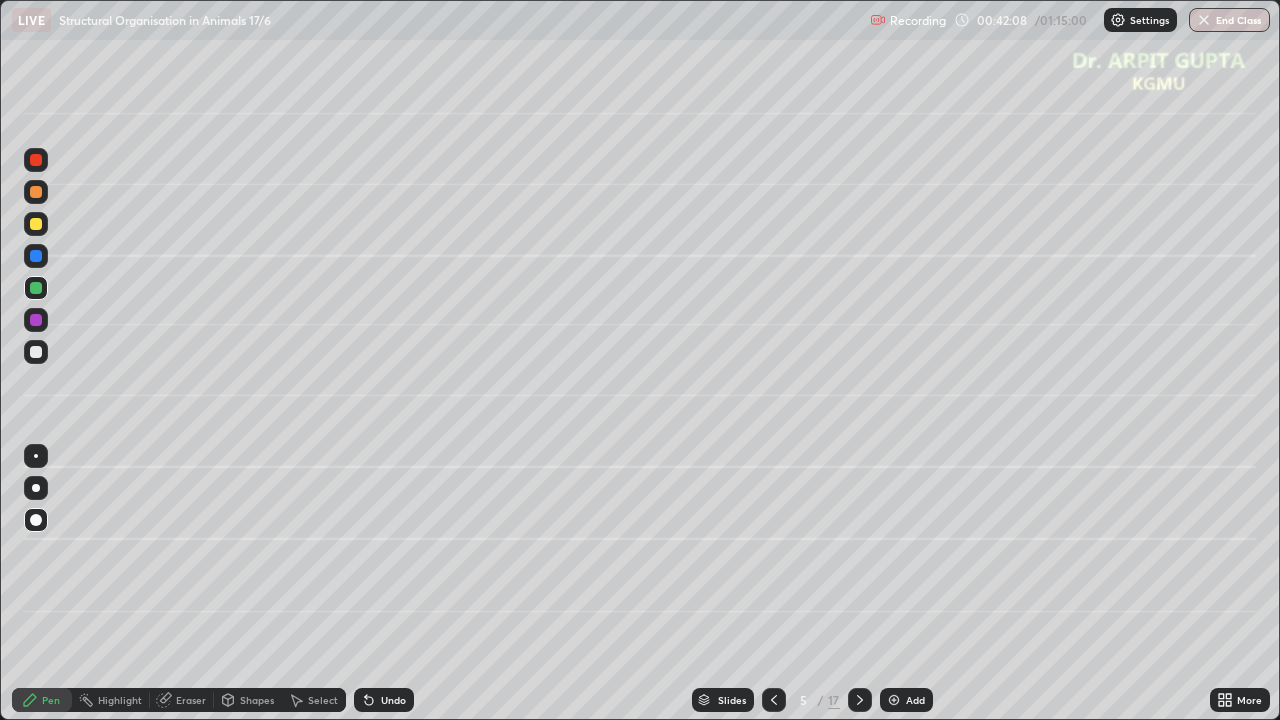 click at bounding box center [36, 488] 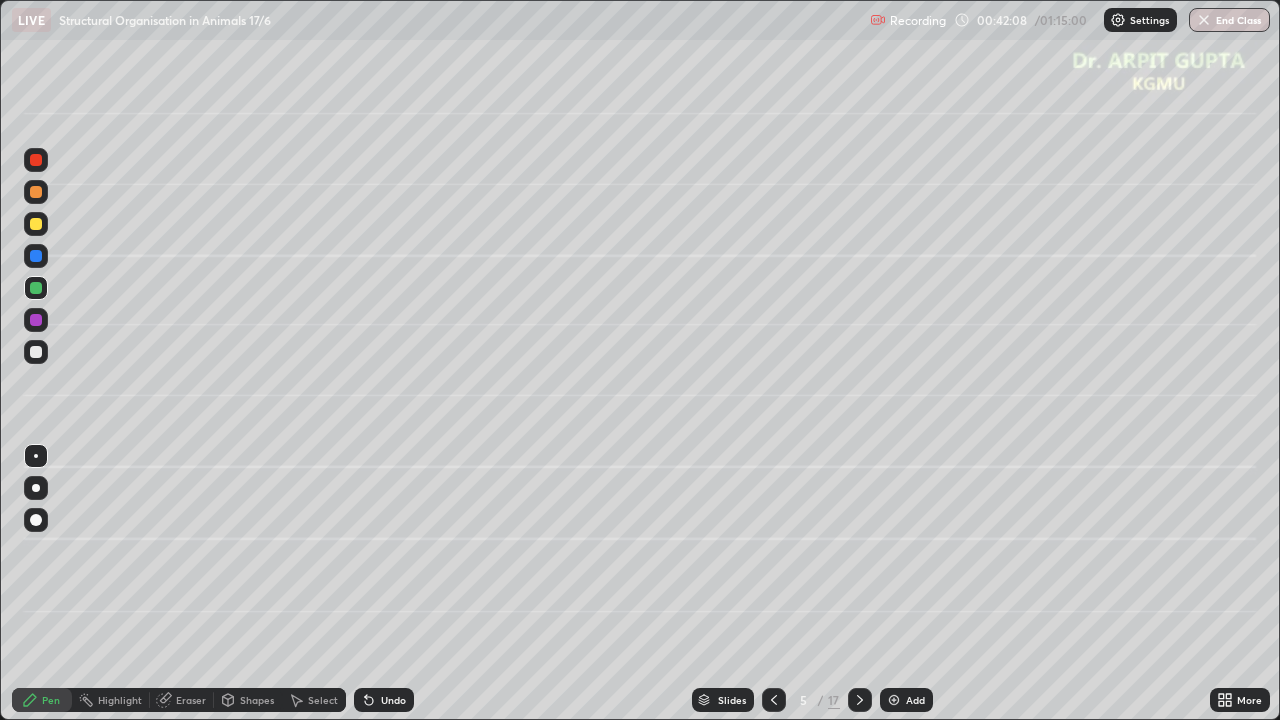 click at bounding box center (36, 488) 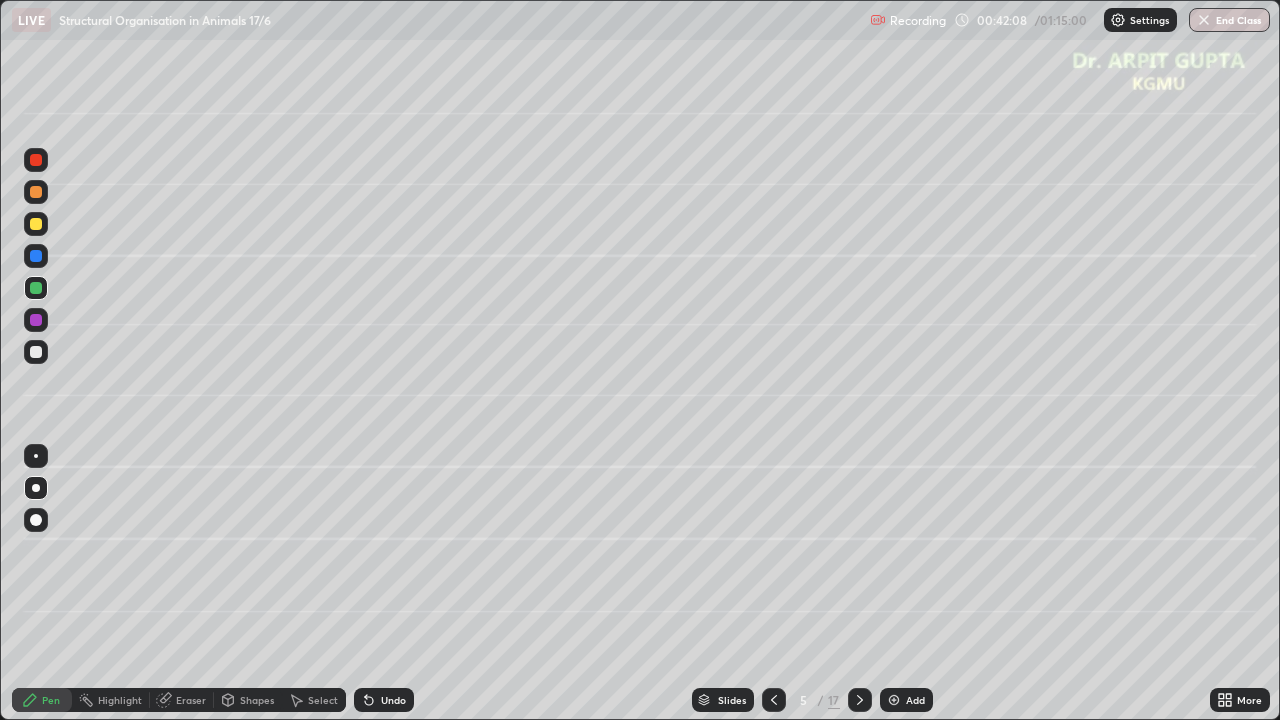 click at bounding box center [36, 520] 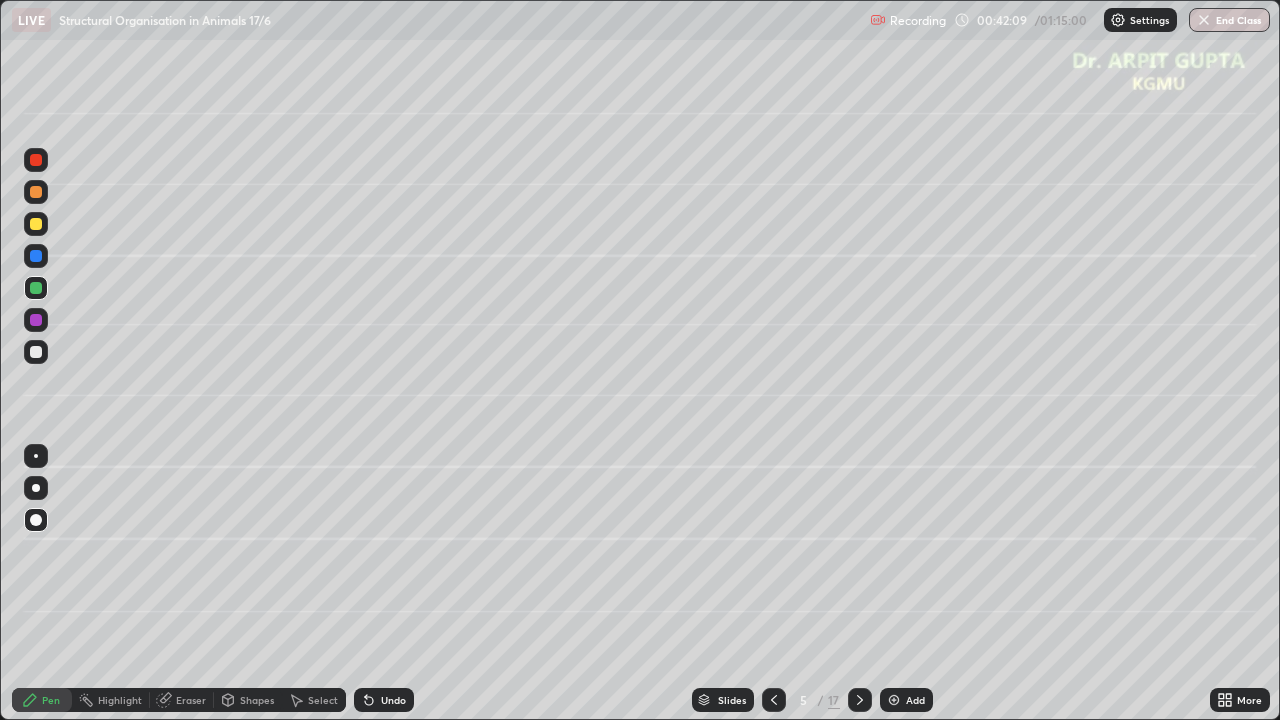 click at bounding box center [36, 488] 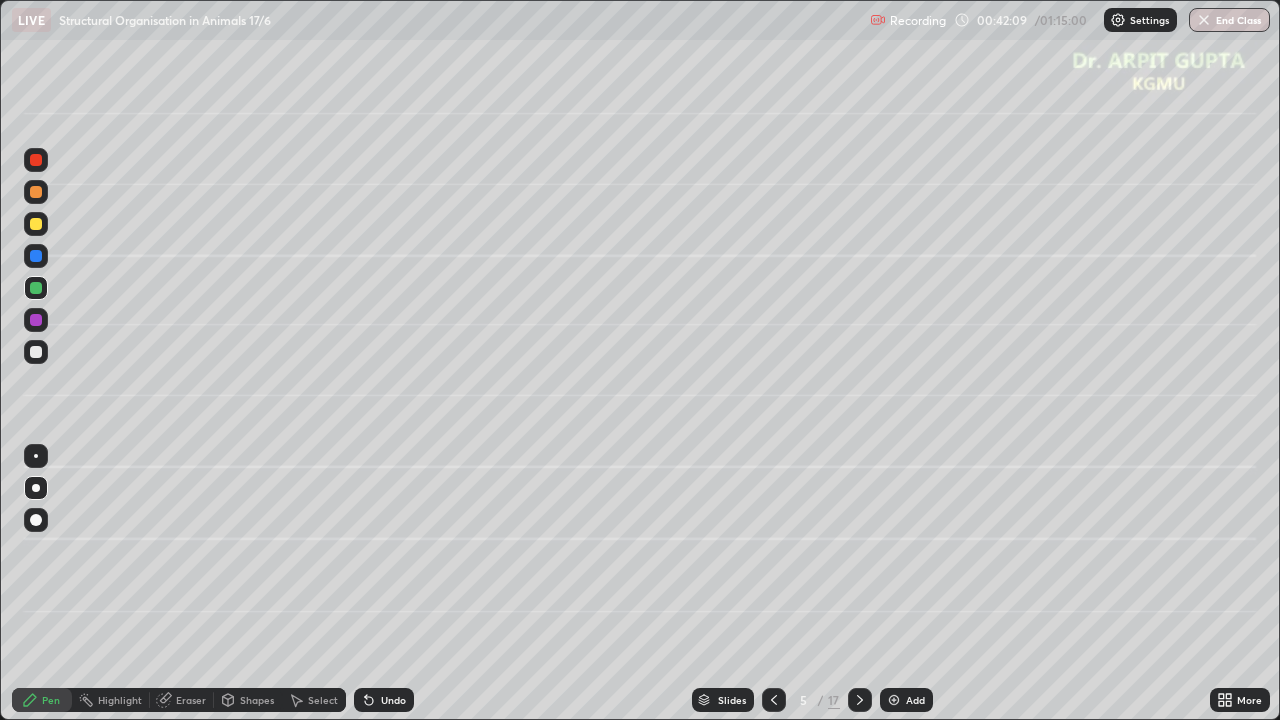 click at bounding box center (36, 456) 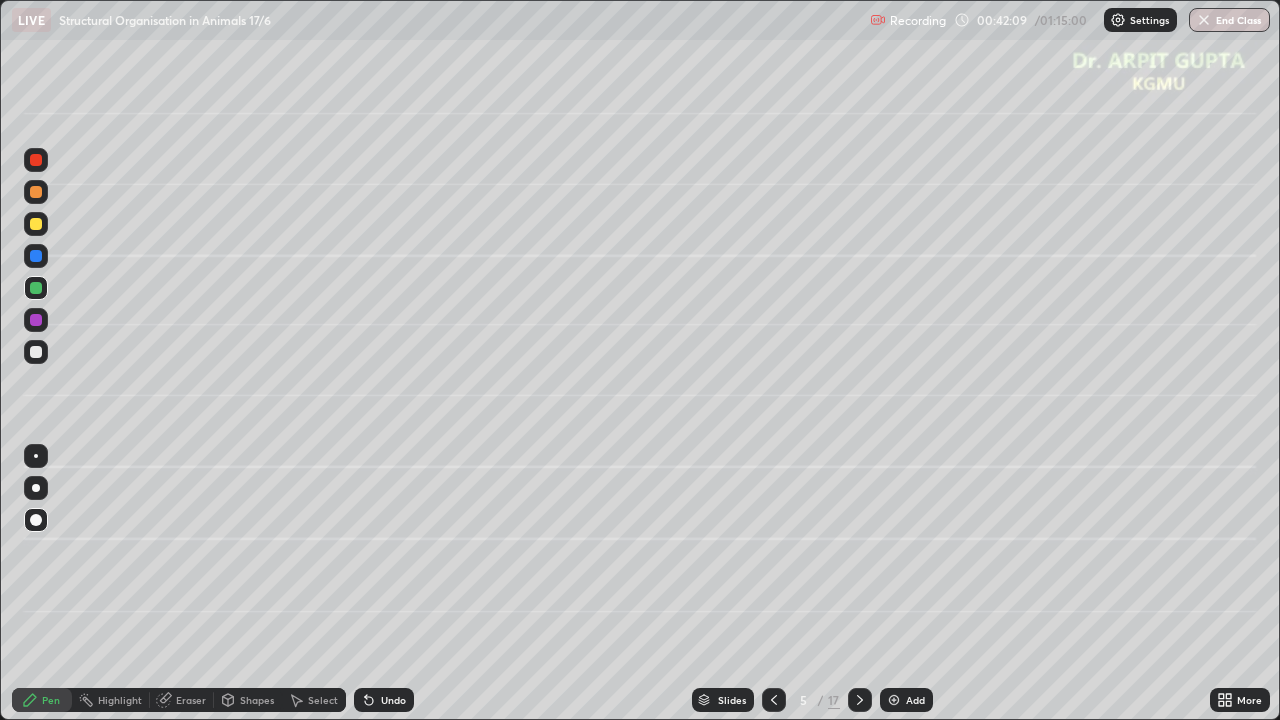 click at bounding box center [36, 488] 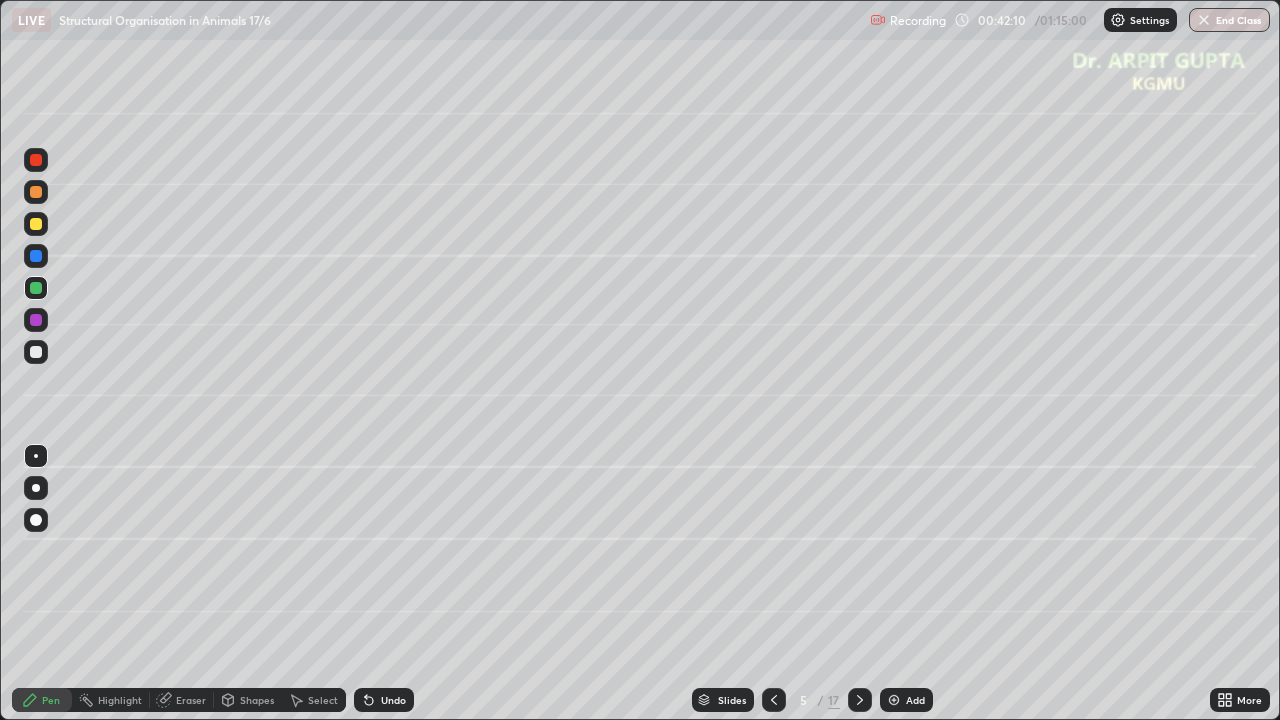 click at bounding box center (36, 488) 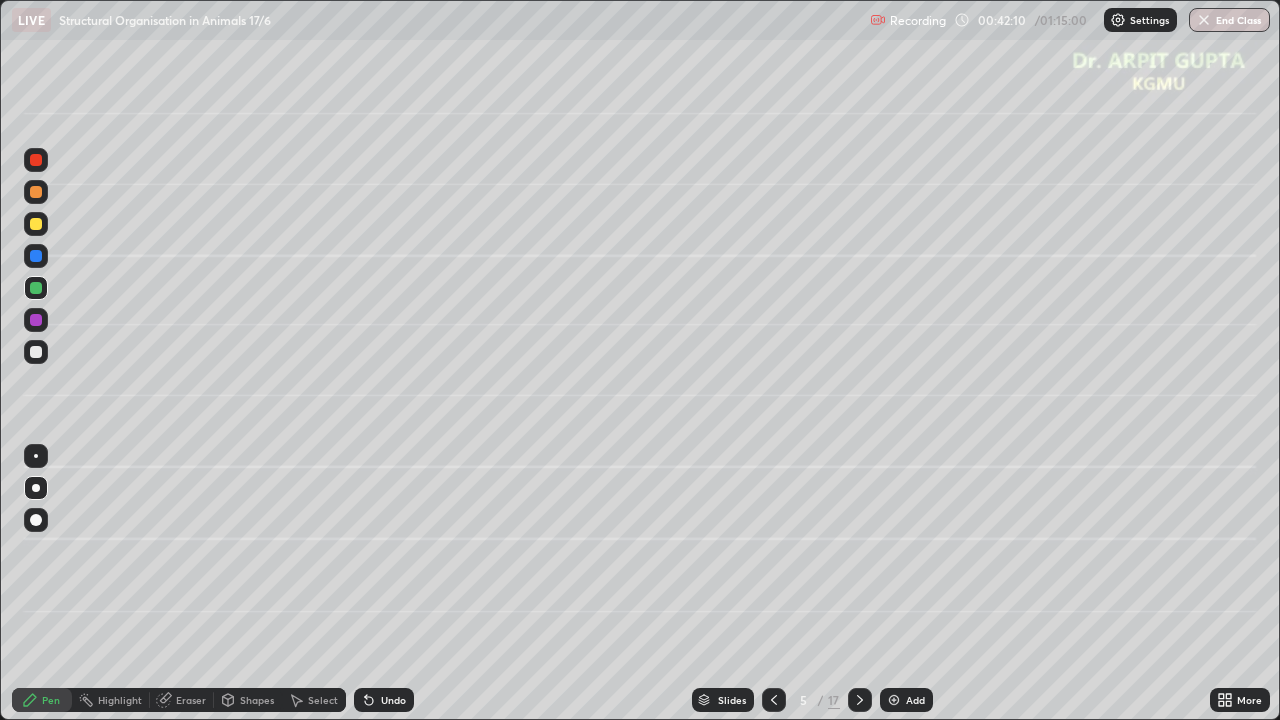 click at bounding box center [36, 520] 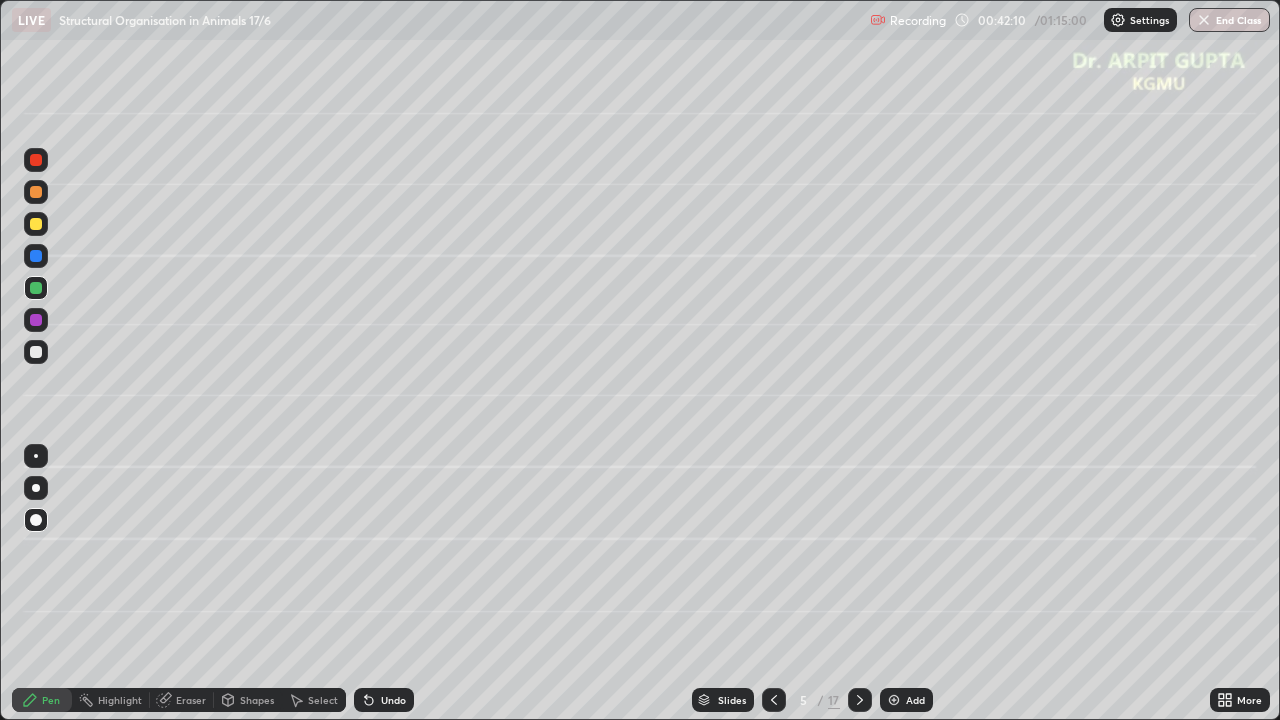 click at bounding box center (36, 488) 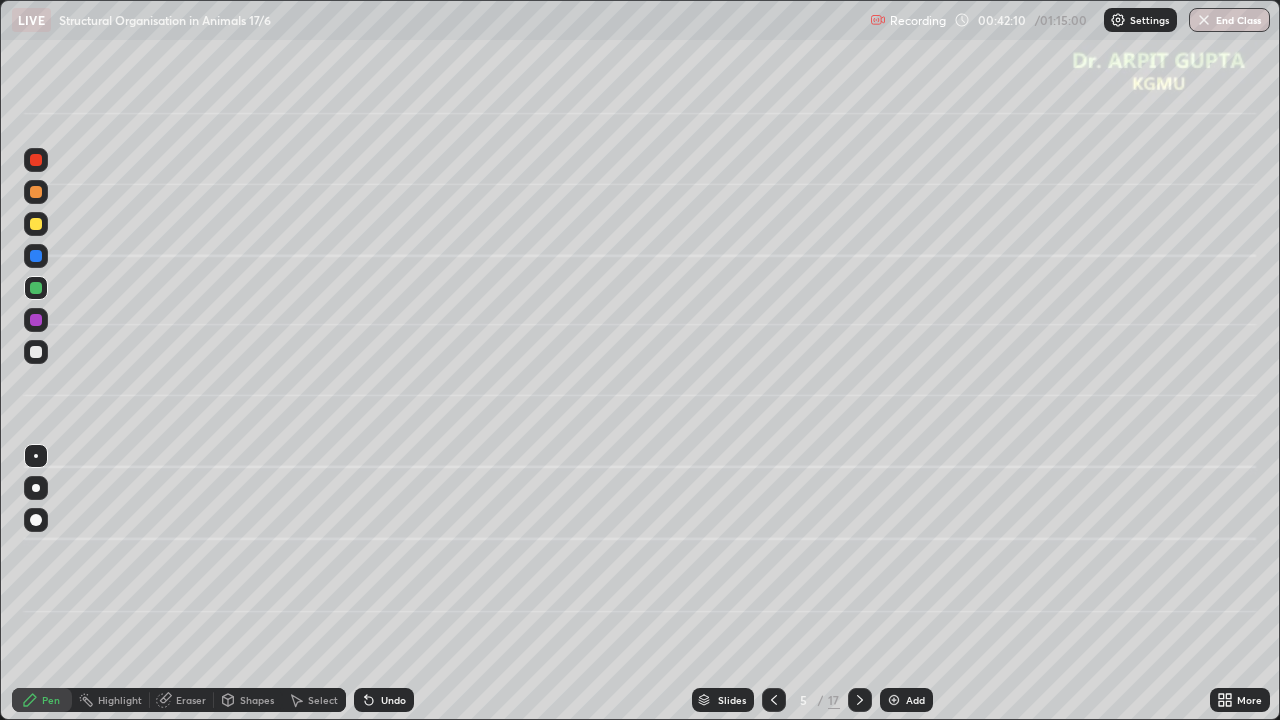 click at bounding box center (36, 520) 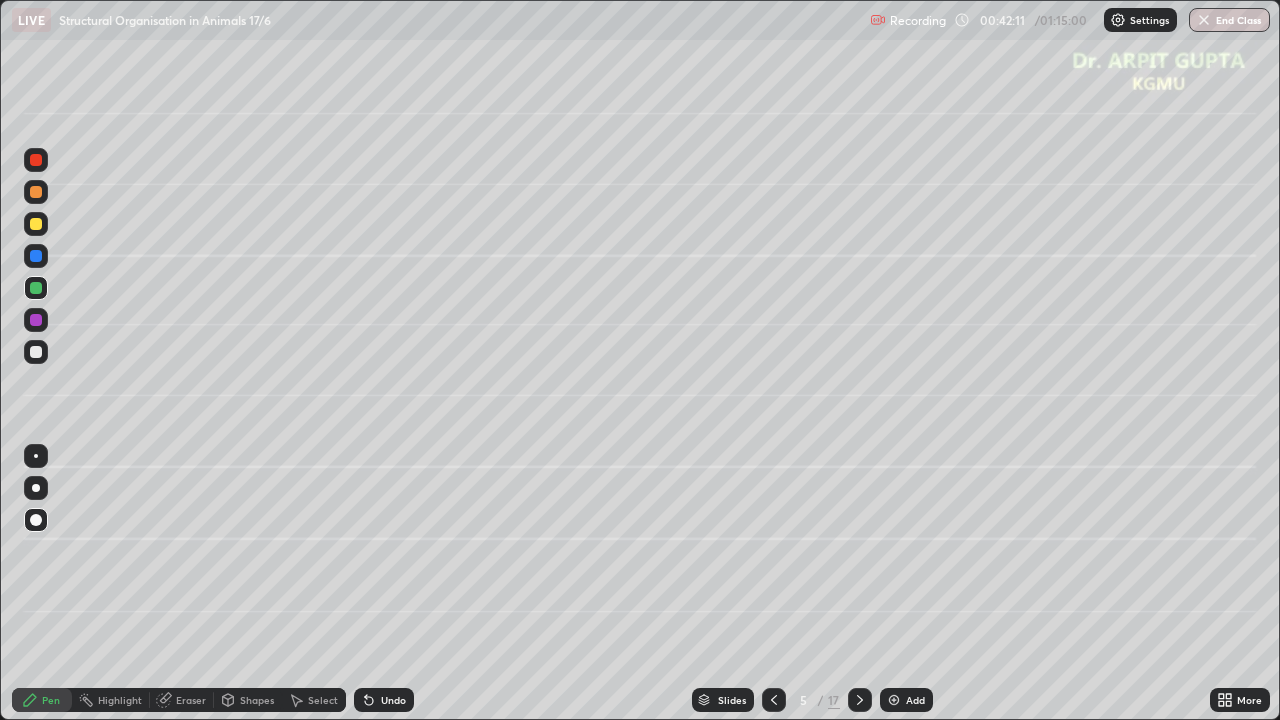 click at bounding box center [36, 488] 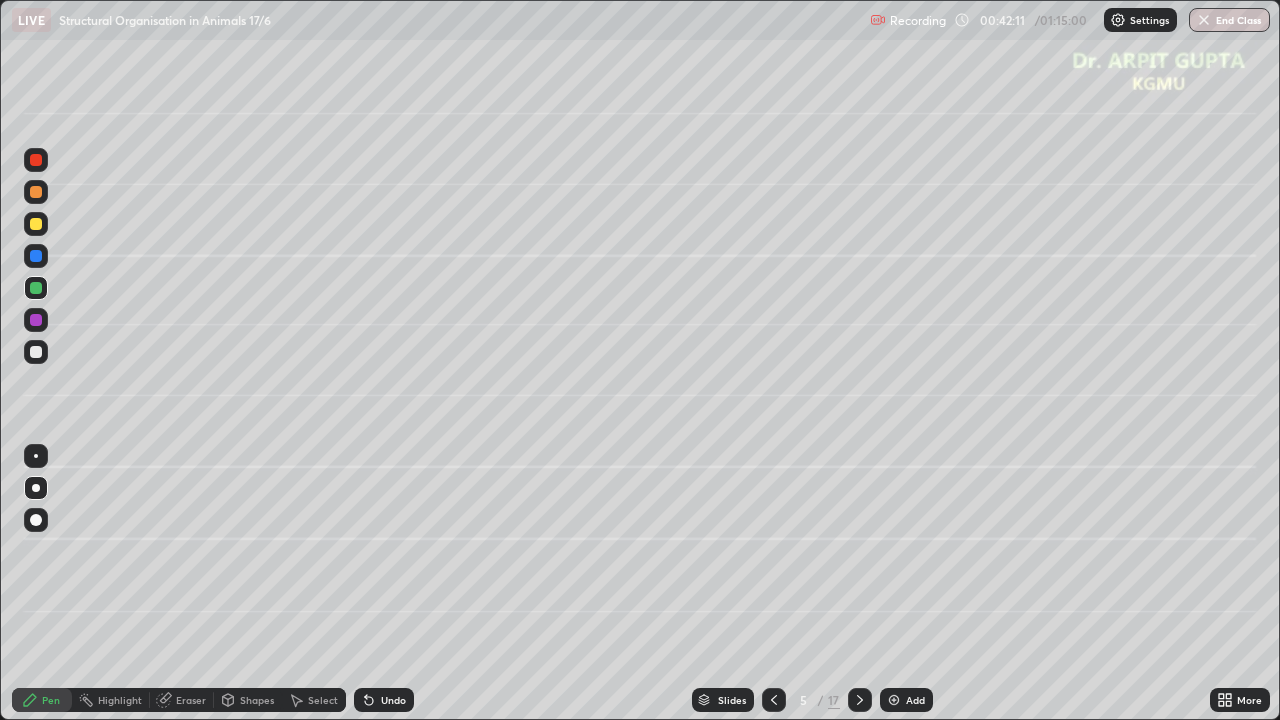 click at bounding box center (36, 456) 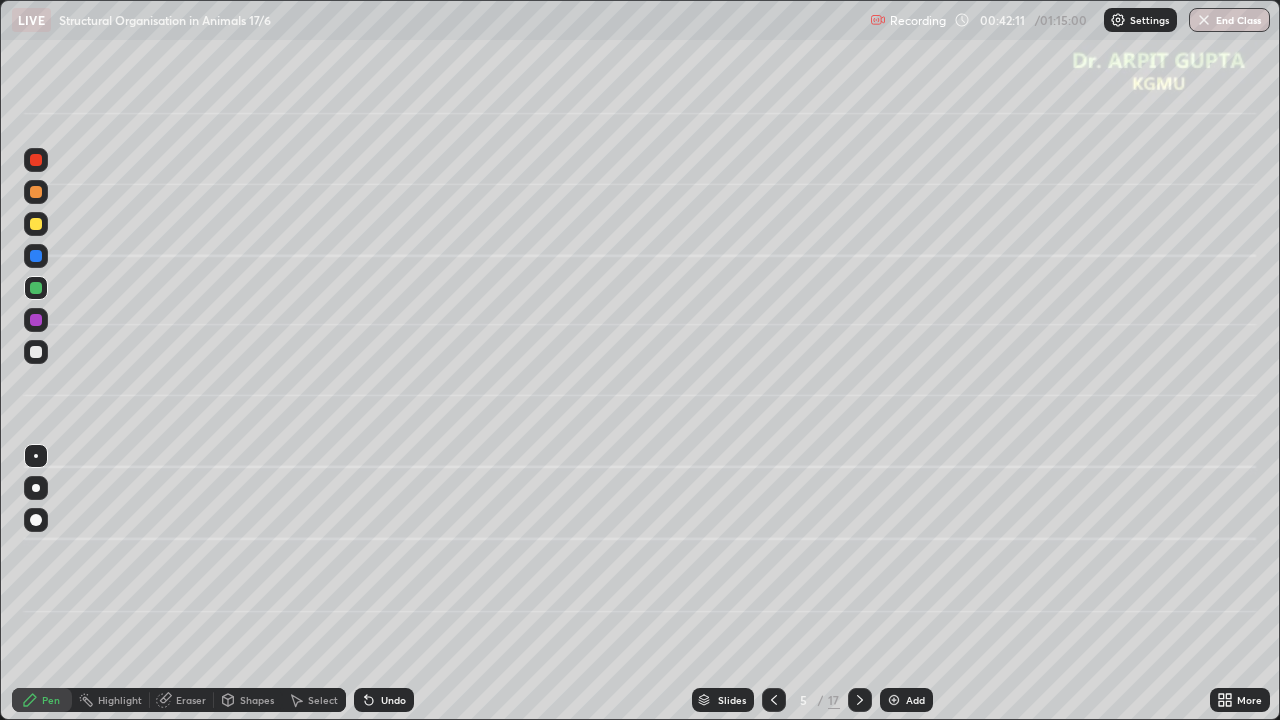 click at bounding box center [36, 520] 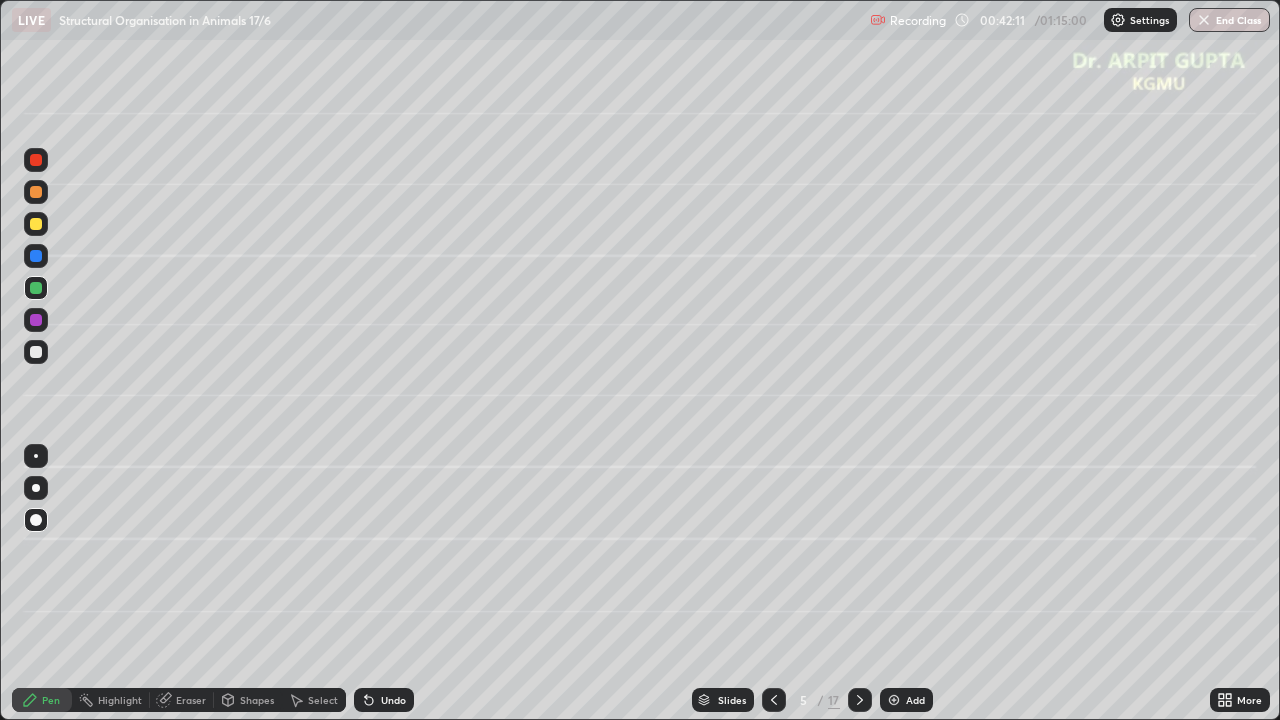 click at bounding box center (36, 456) 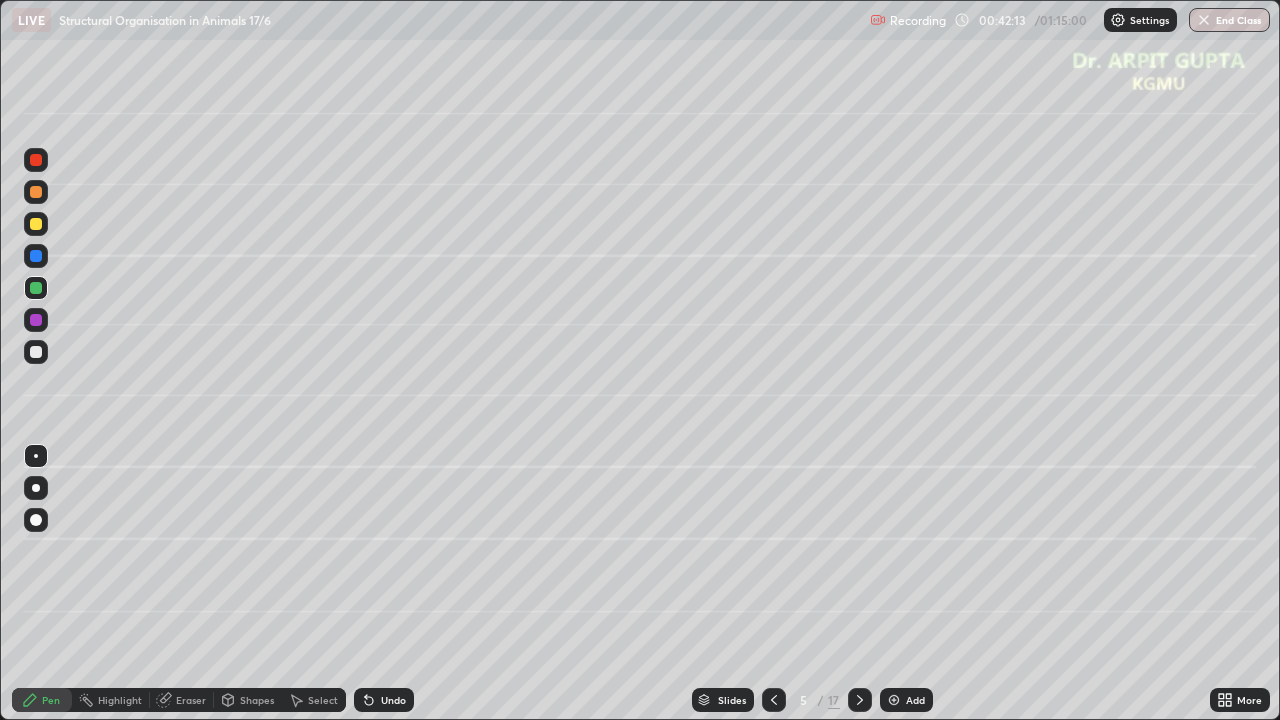 click at bounding box center [36, 488] 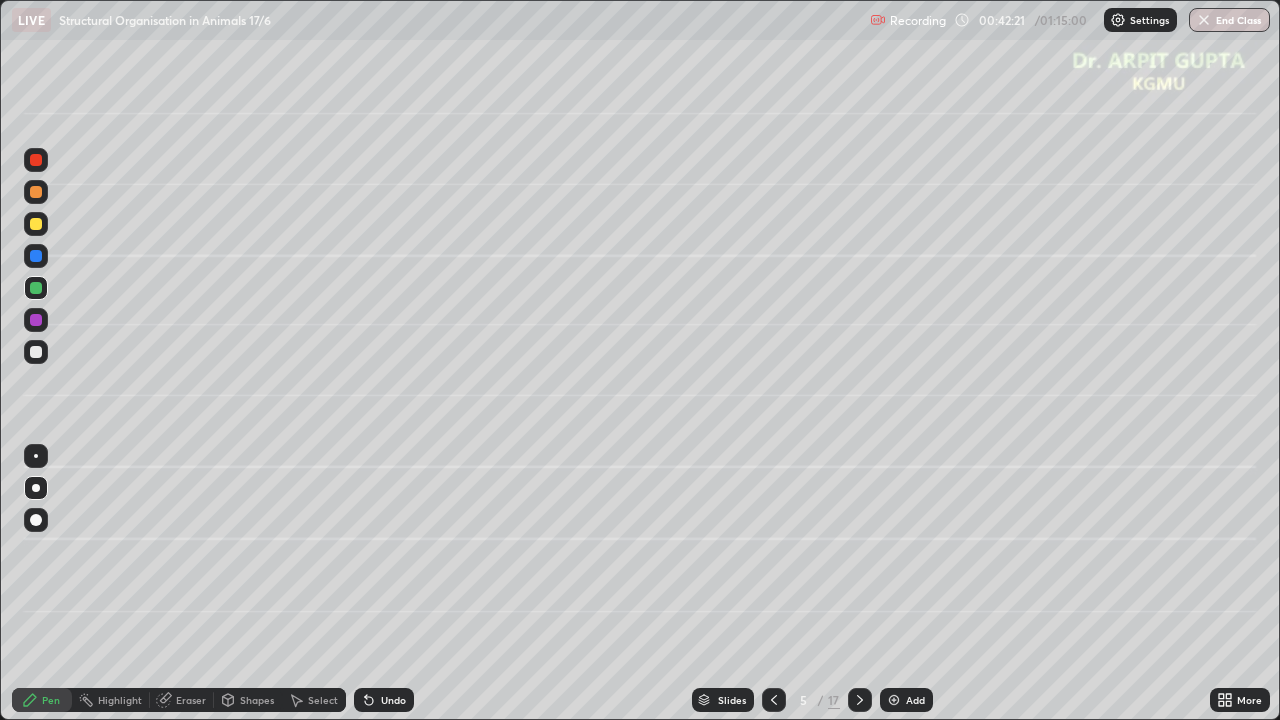 click 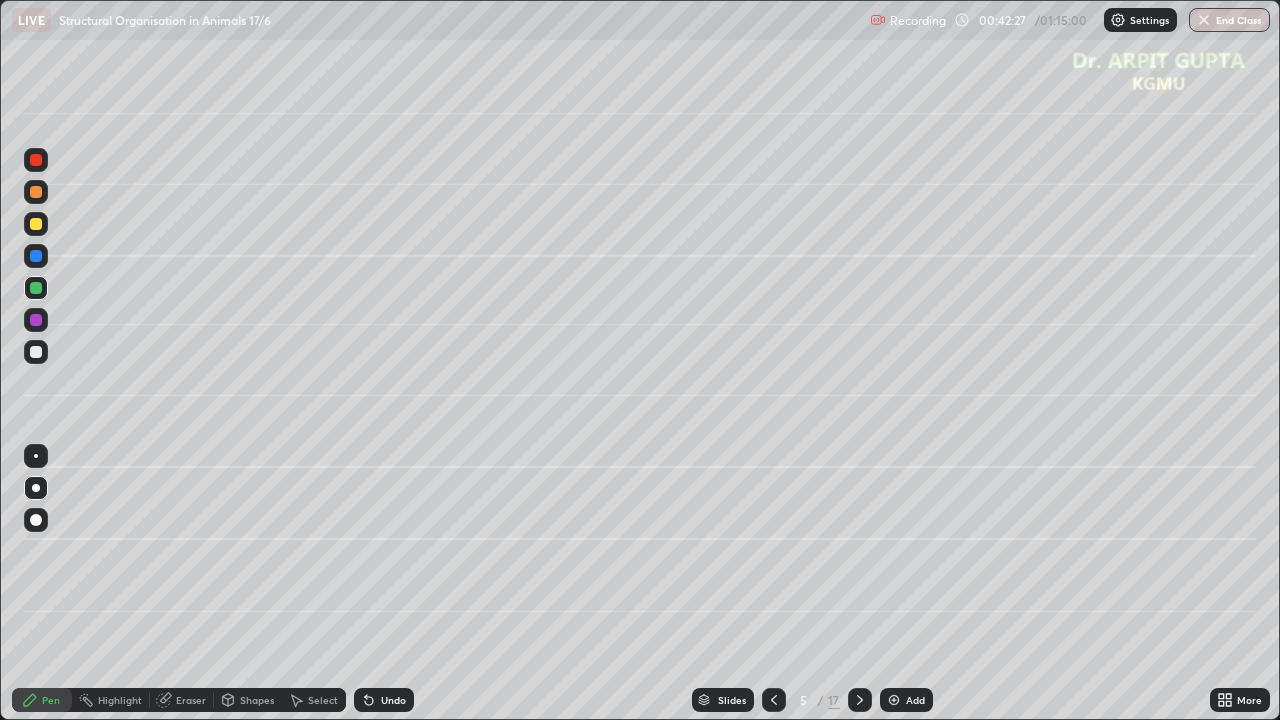 click at bounding box center (36, 224) 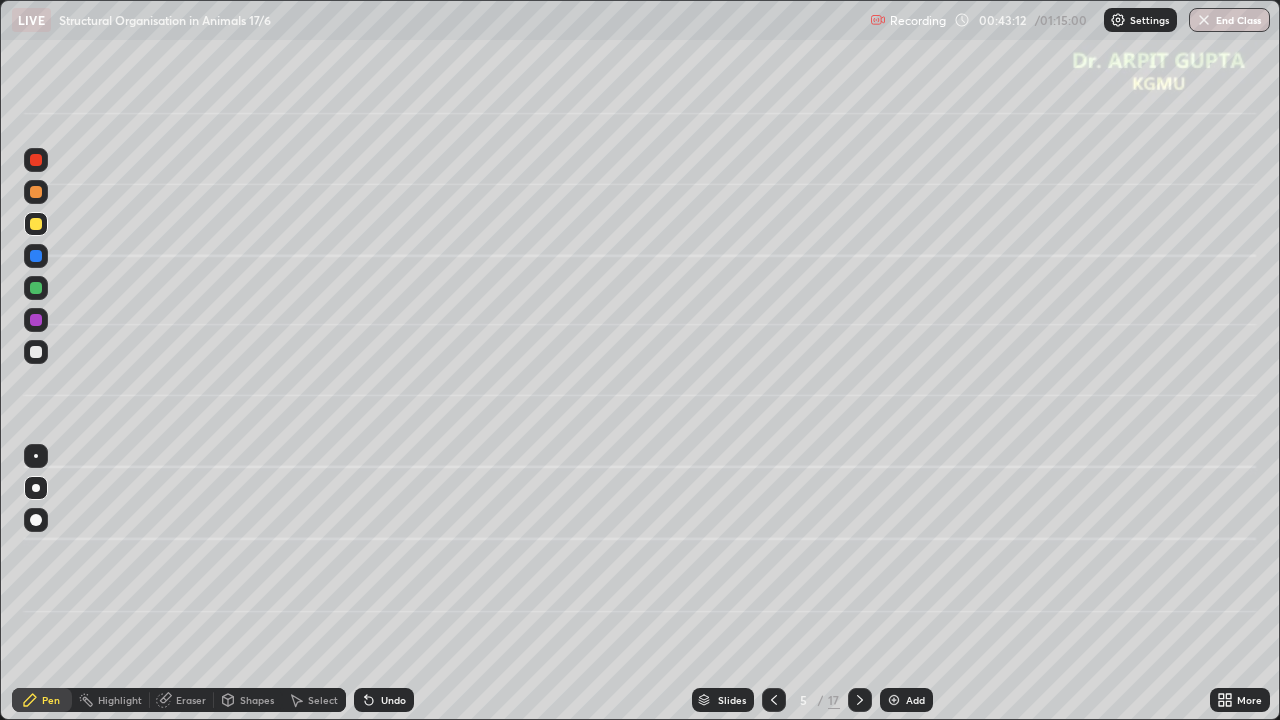 click at bounding box center [36, 352] 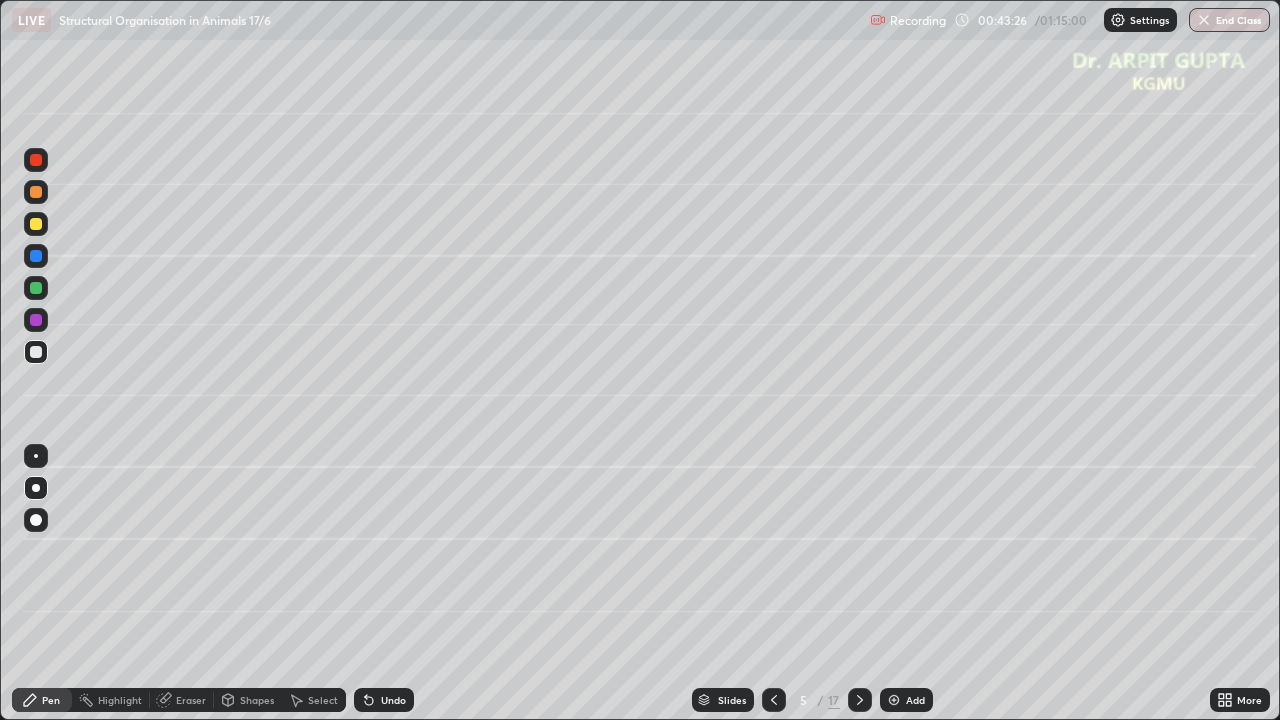 click on "Undo" at bounding box center [384, 700] 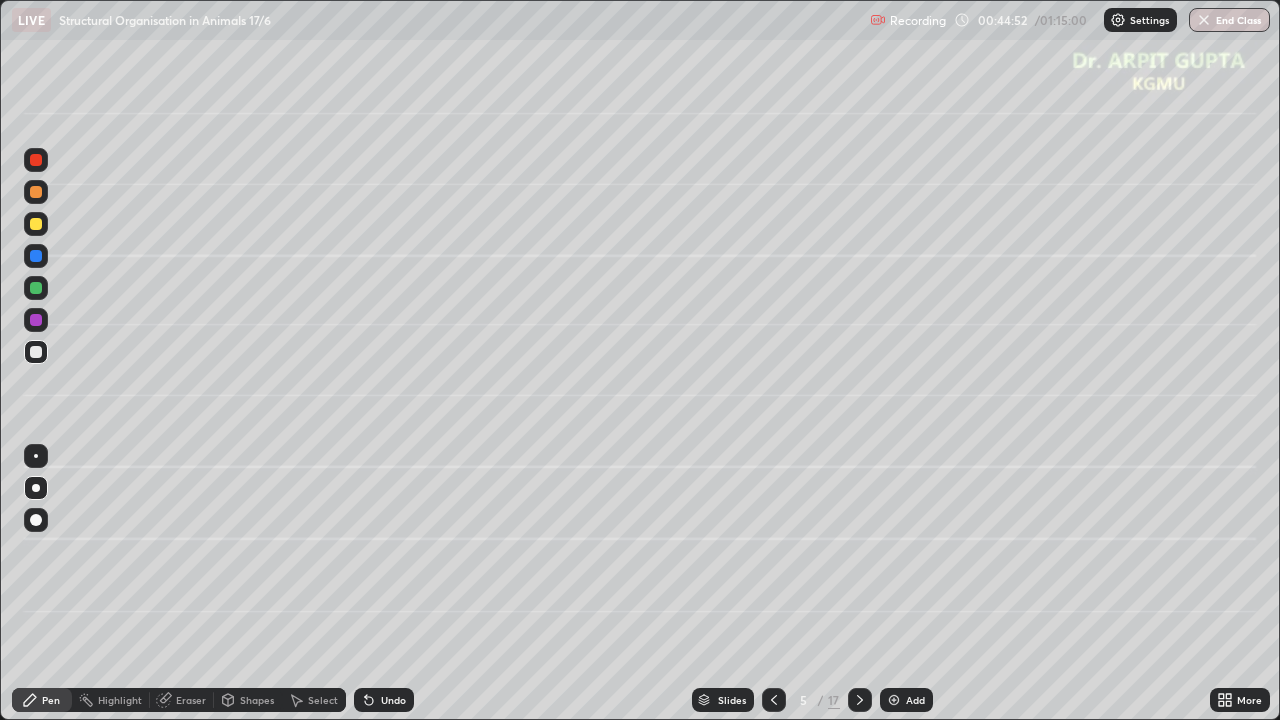 click on "Undo" at bounding box center (384, 700) 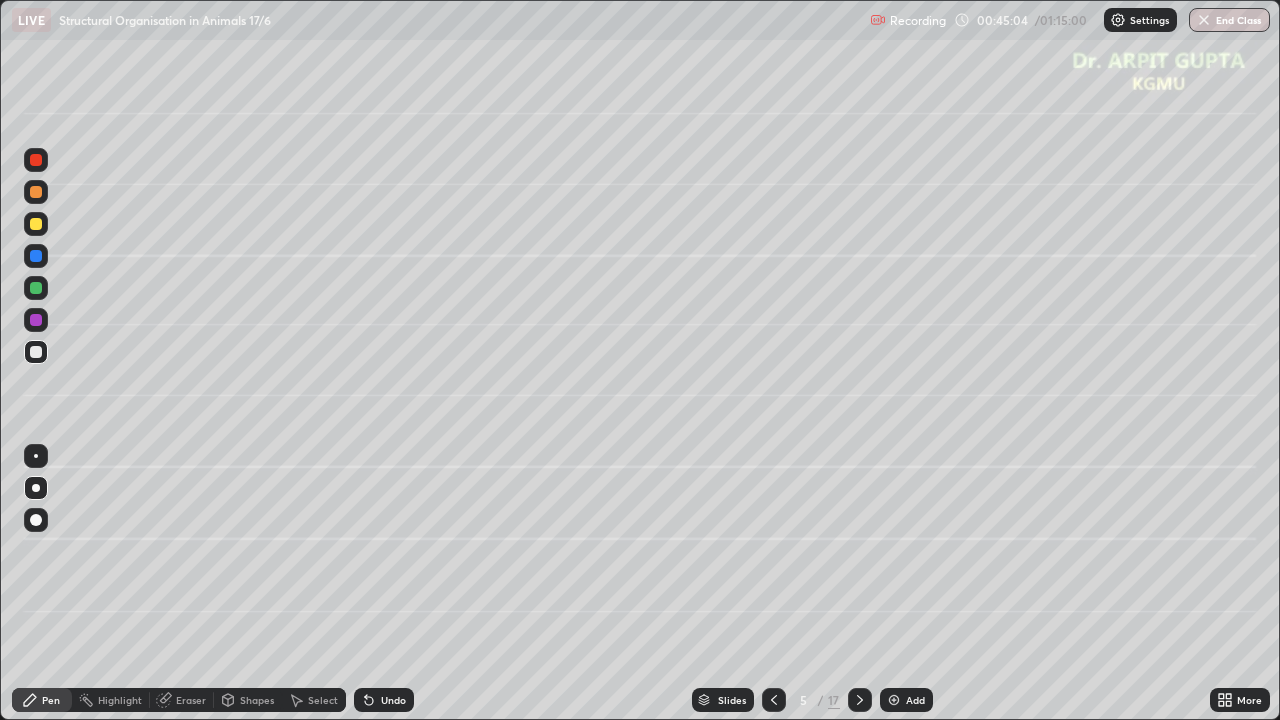 click on "Undo" at bounding box center (393, 700) 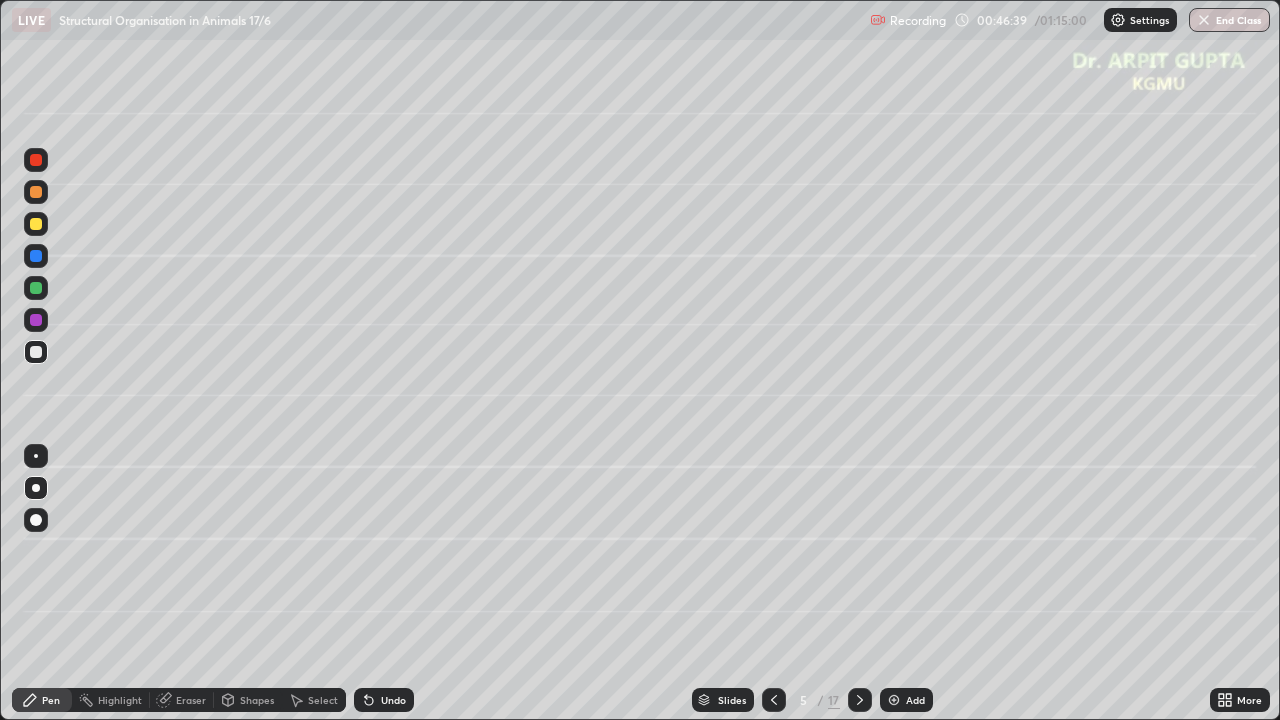 click at bounding box center [36, 352] 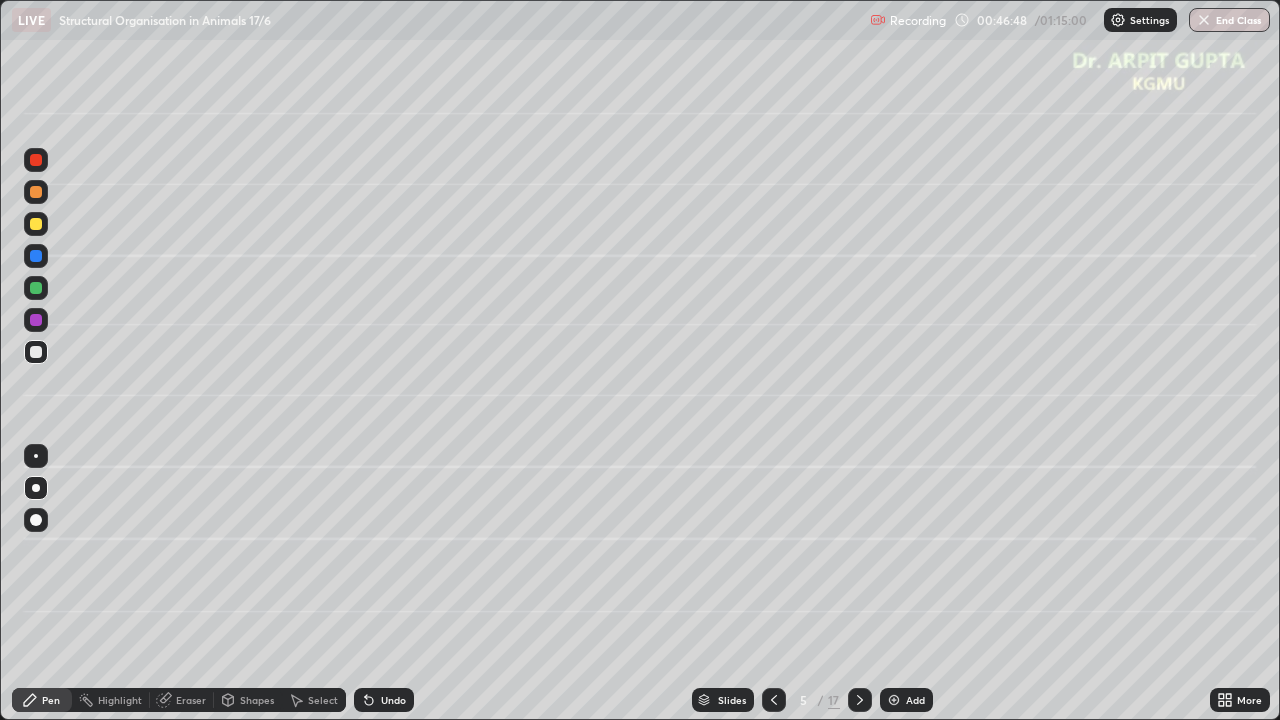 click at bounding box center (36, 288) 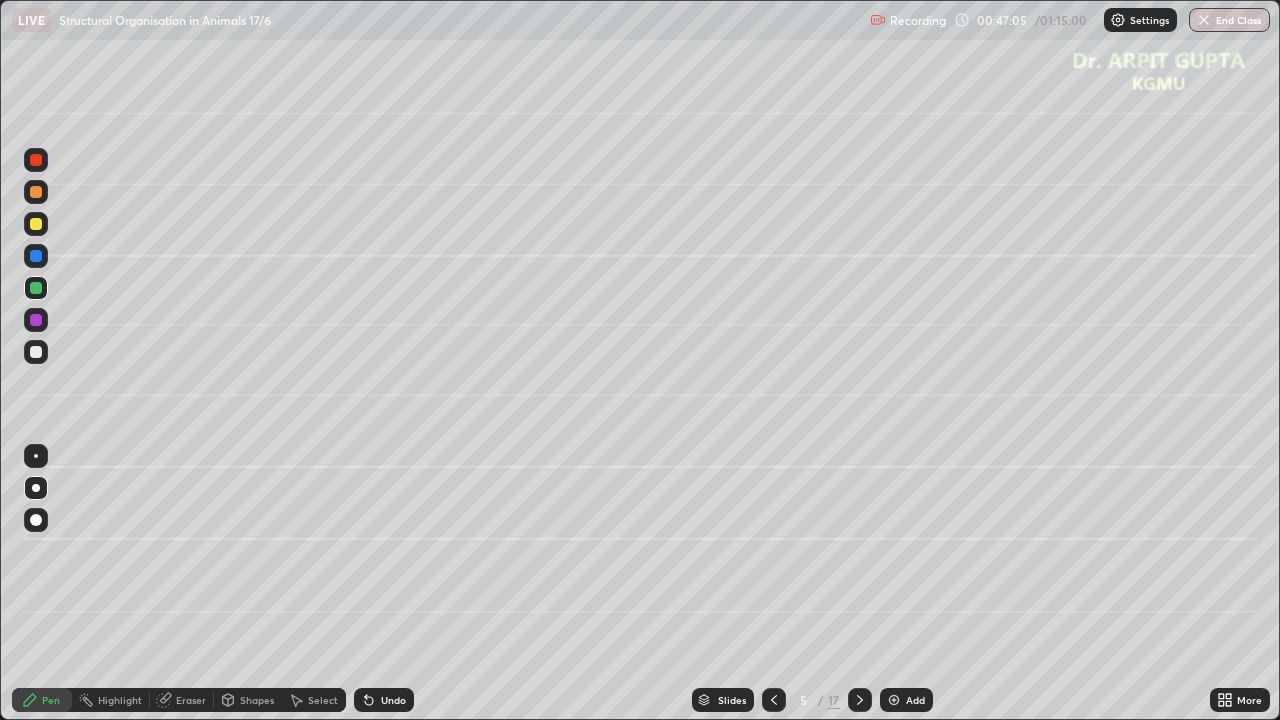 click on "Undo" at bounding box center (393, 700) 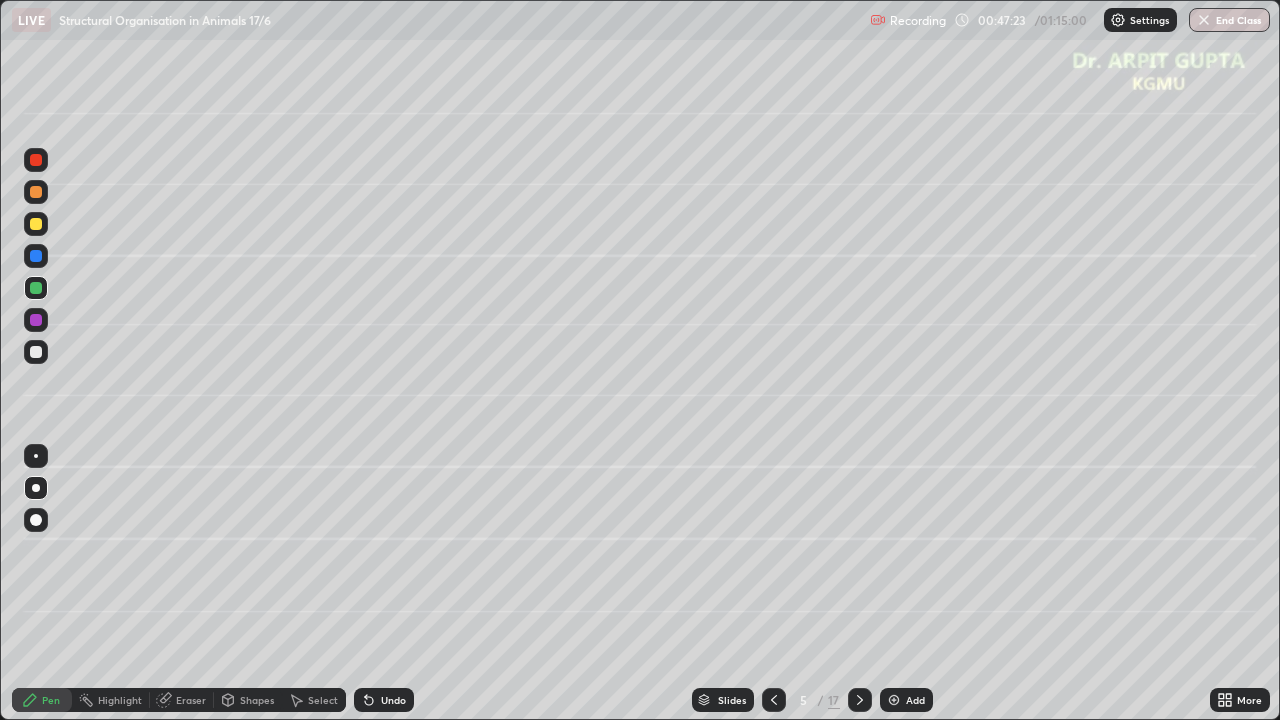 click 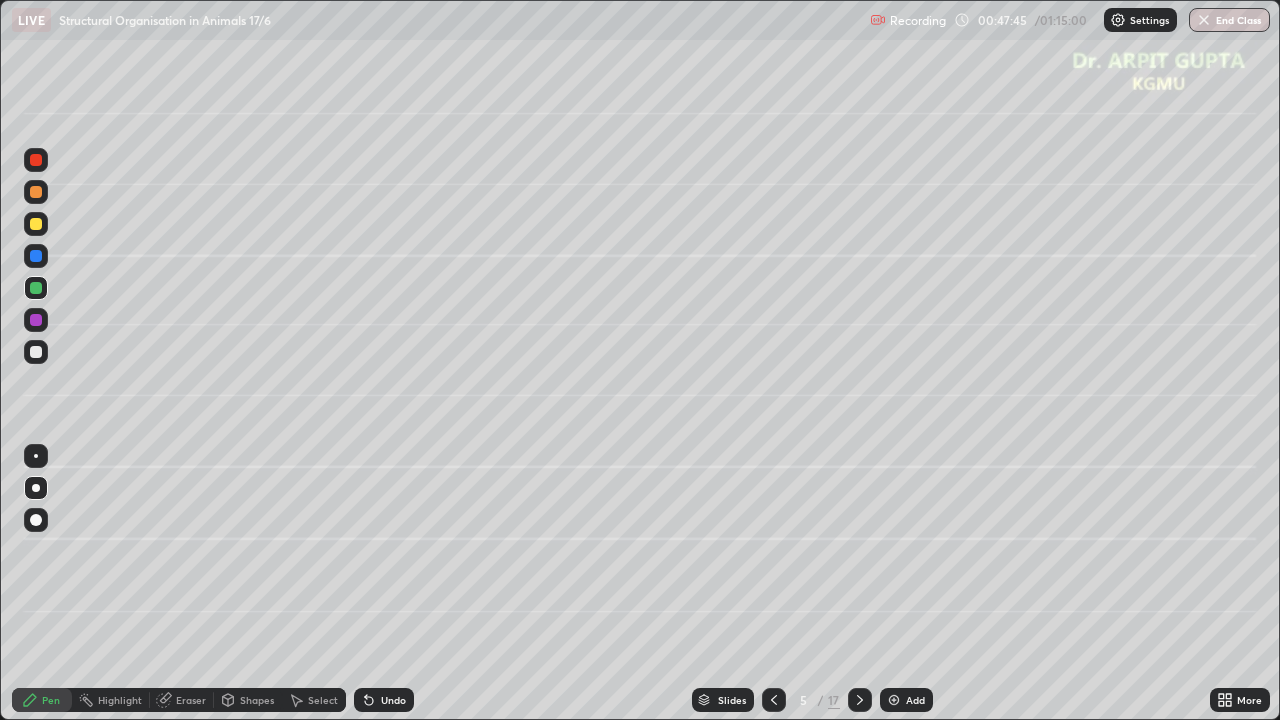 click at bounding box center [36, 320] 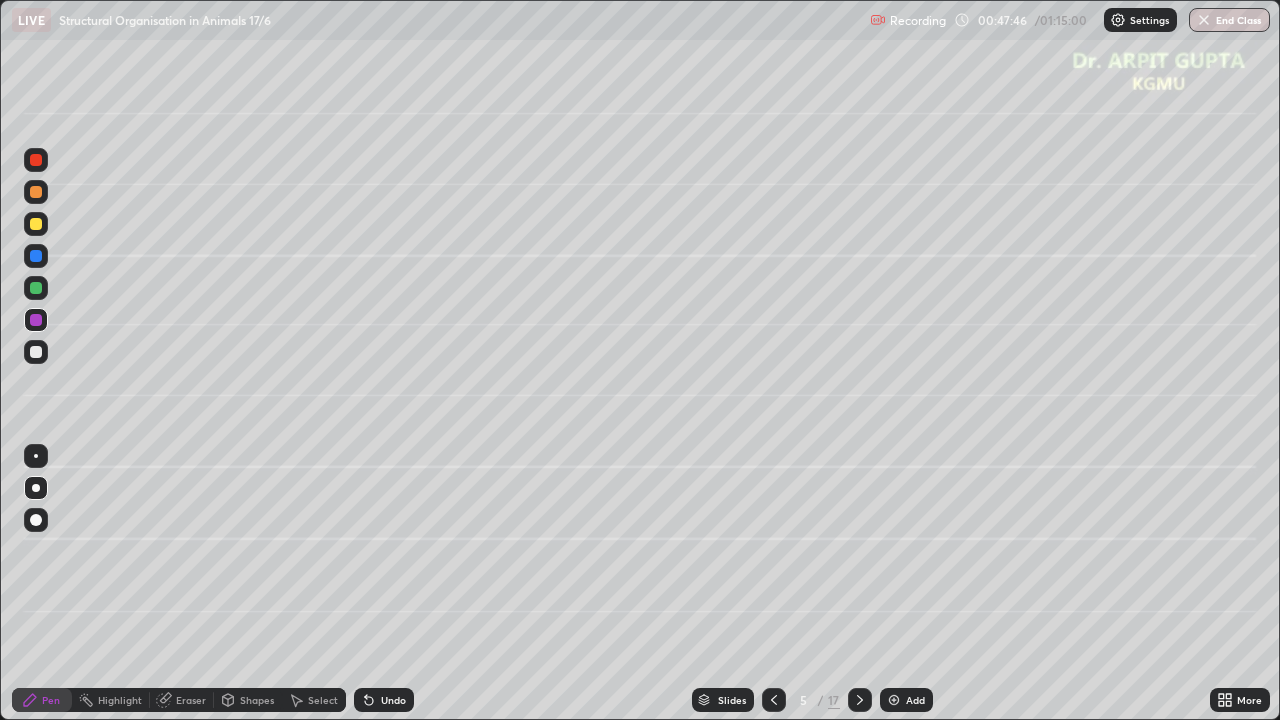 click on "Shapes" at bounding box center [248, 700] 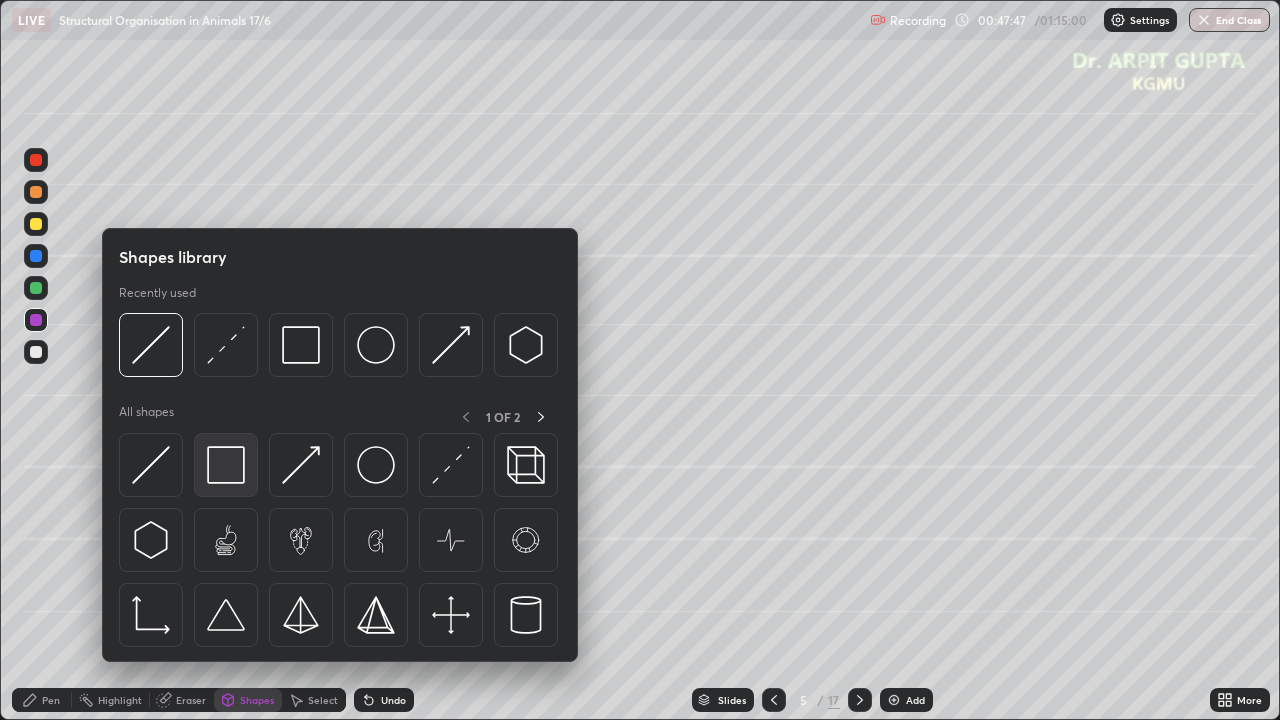 click at bounding box center (226, 465) 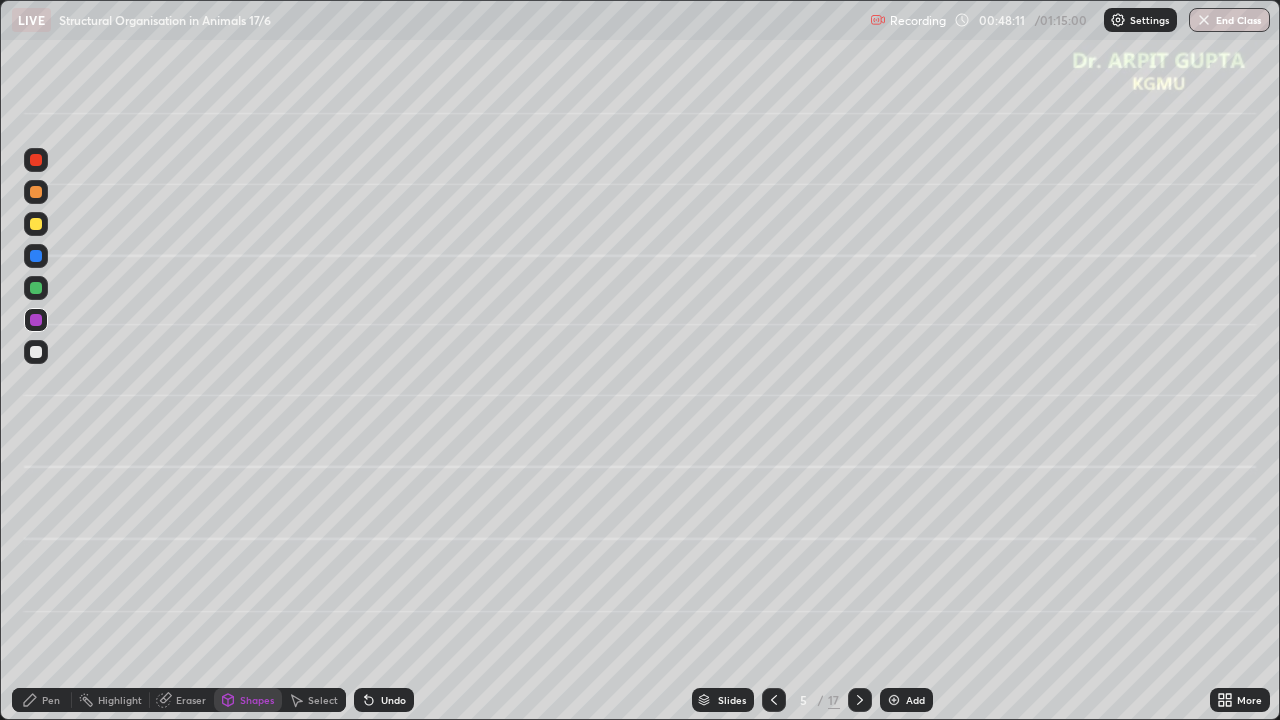 click 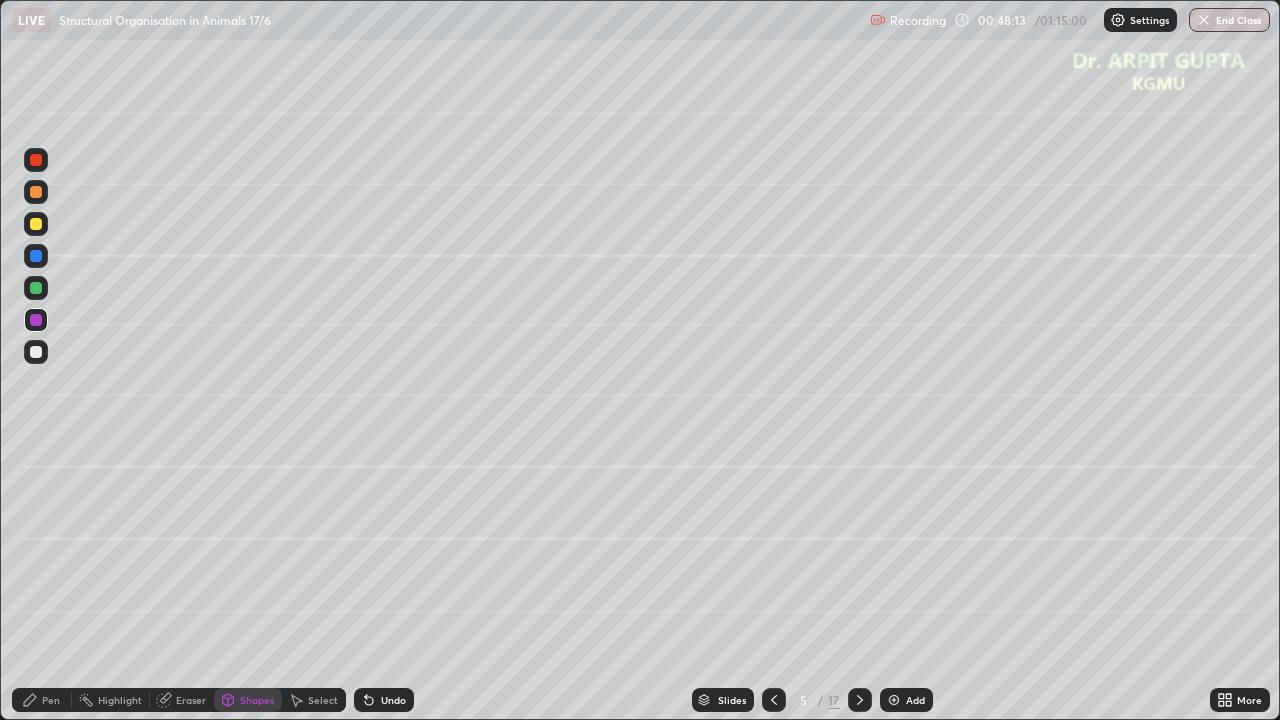 click on "Pen" at bounding box center (42, 700) 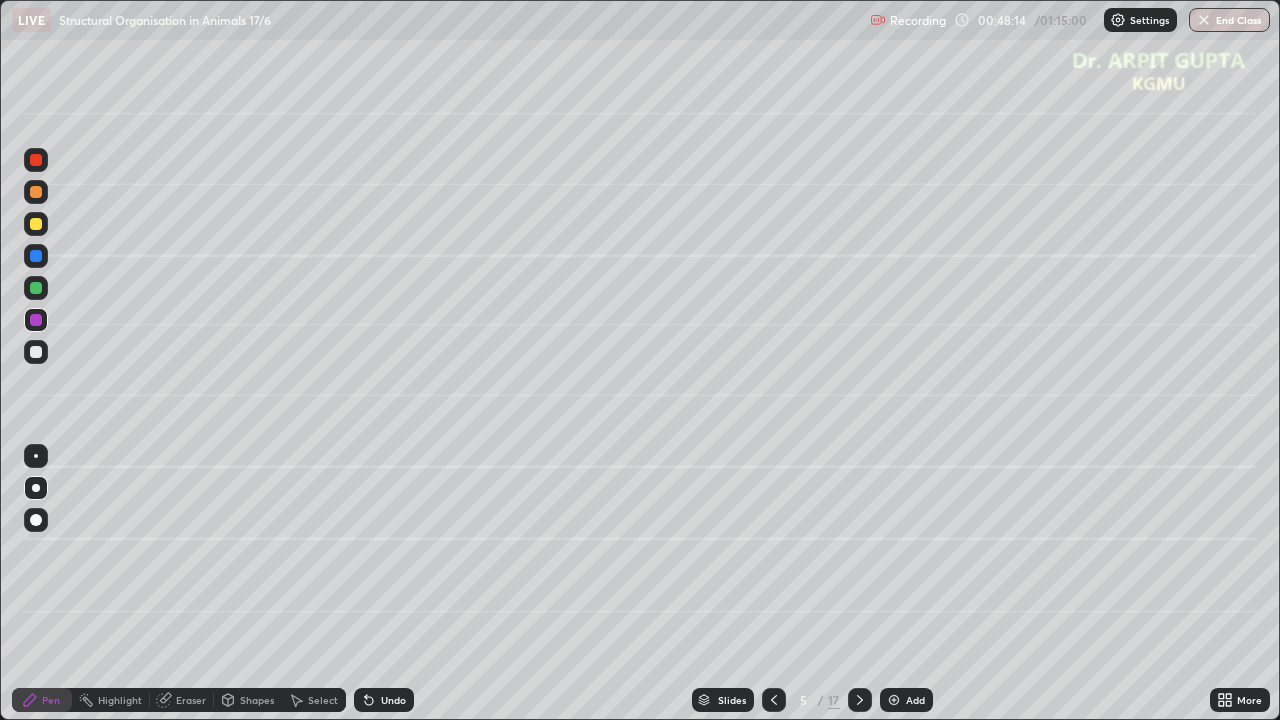 click at bounding box center [36, 288] 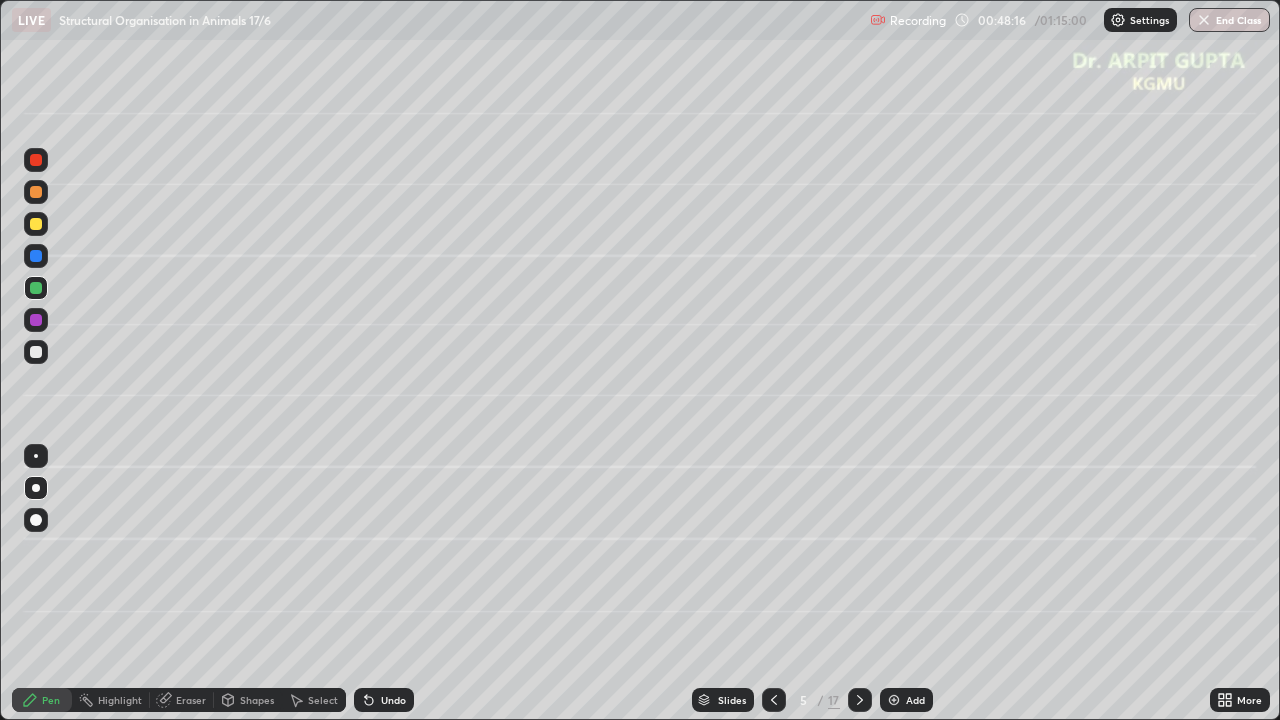 click 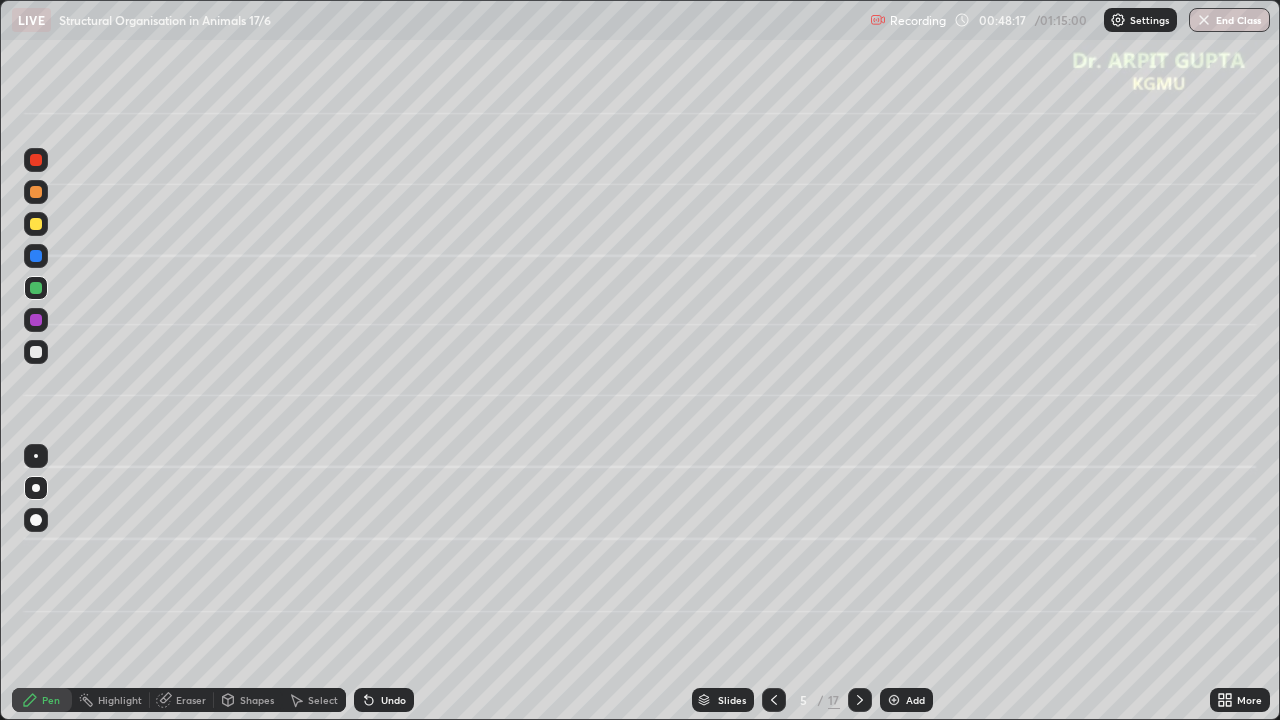 click on "Shapes" at bounding box center (257, 700) 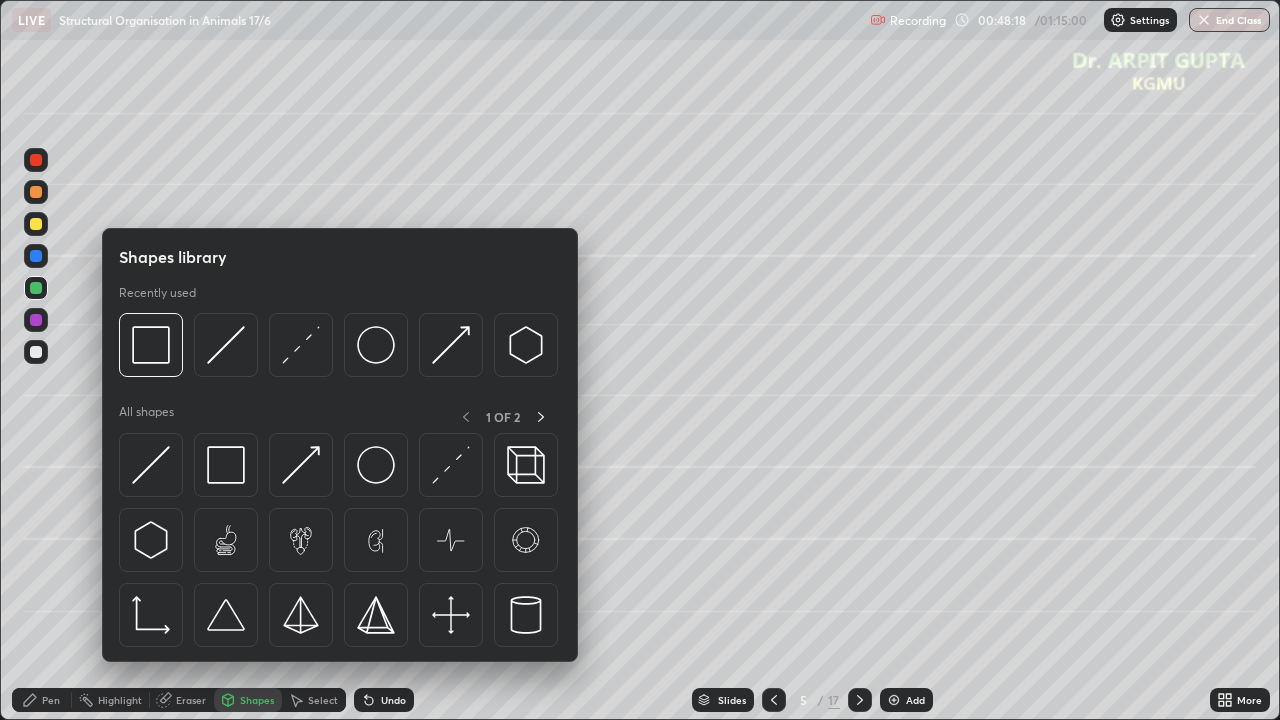 click on "Eraser" at bounding box center (182, 700) 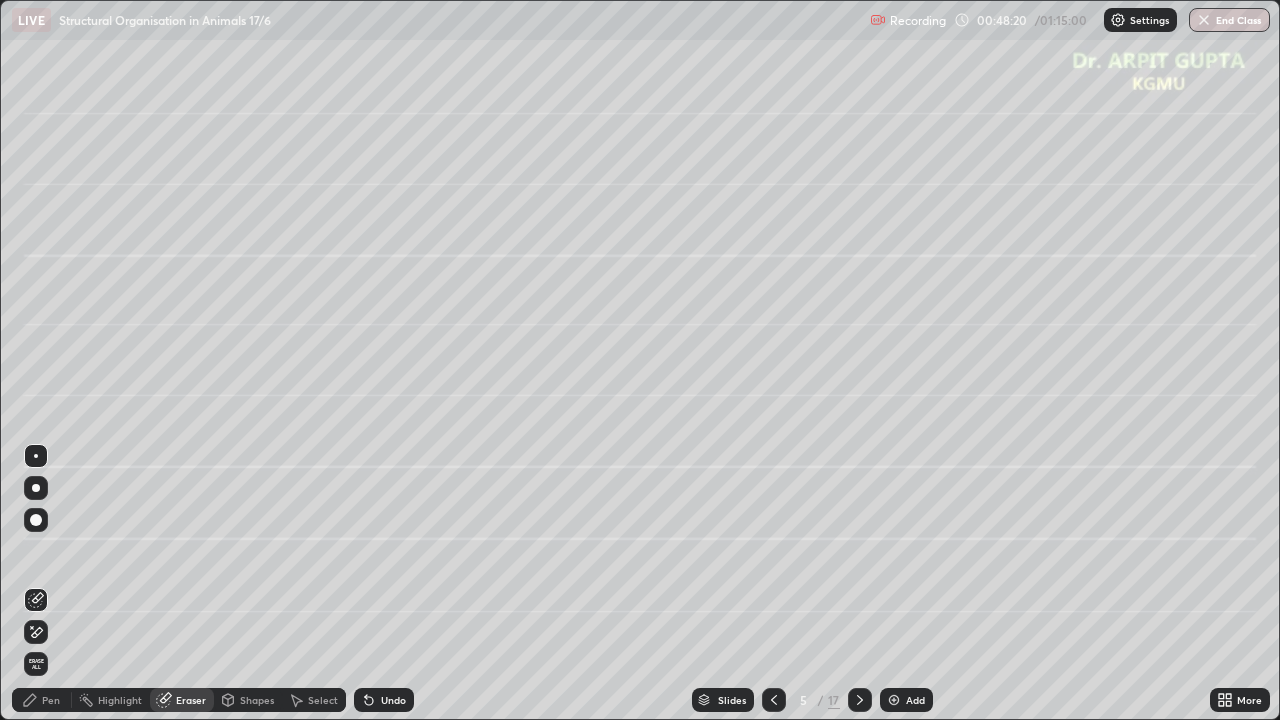 click on "Pen" at bounding box center [51, 700] 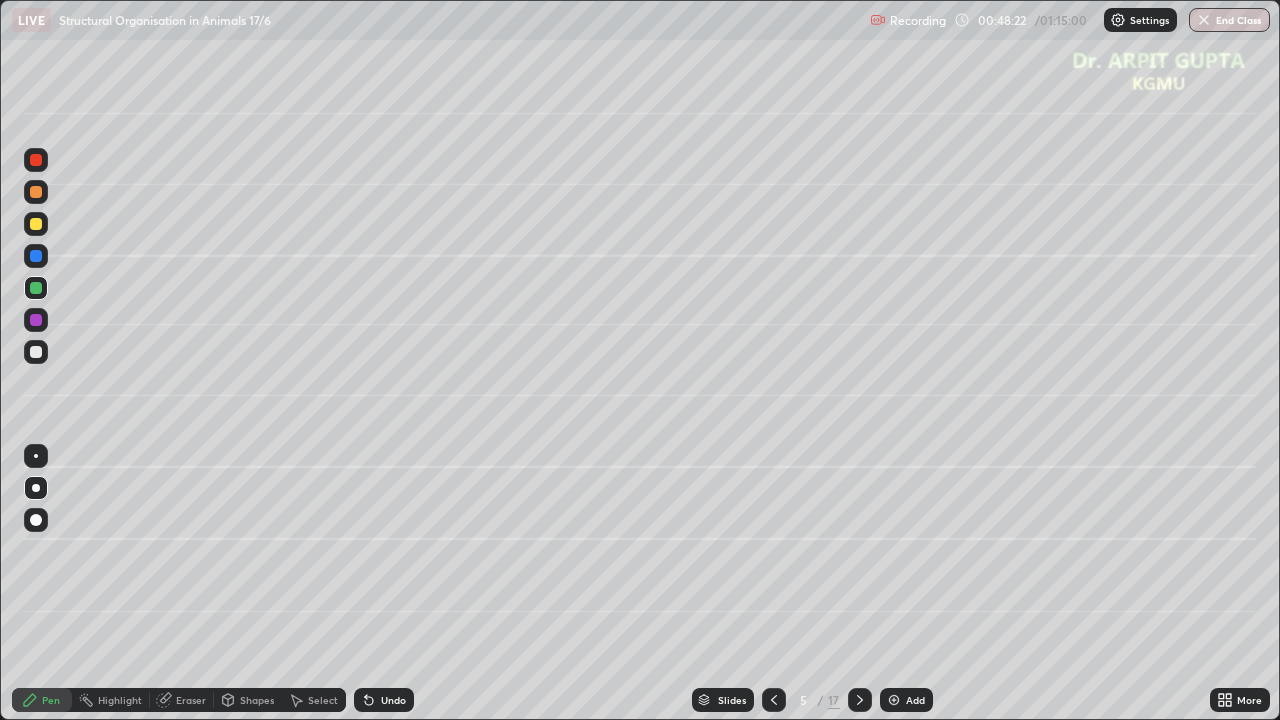 click on "Undo" at bounding box center (384, 700) 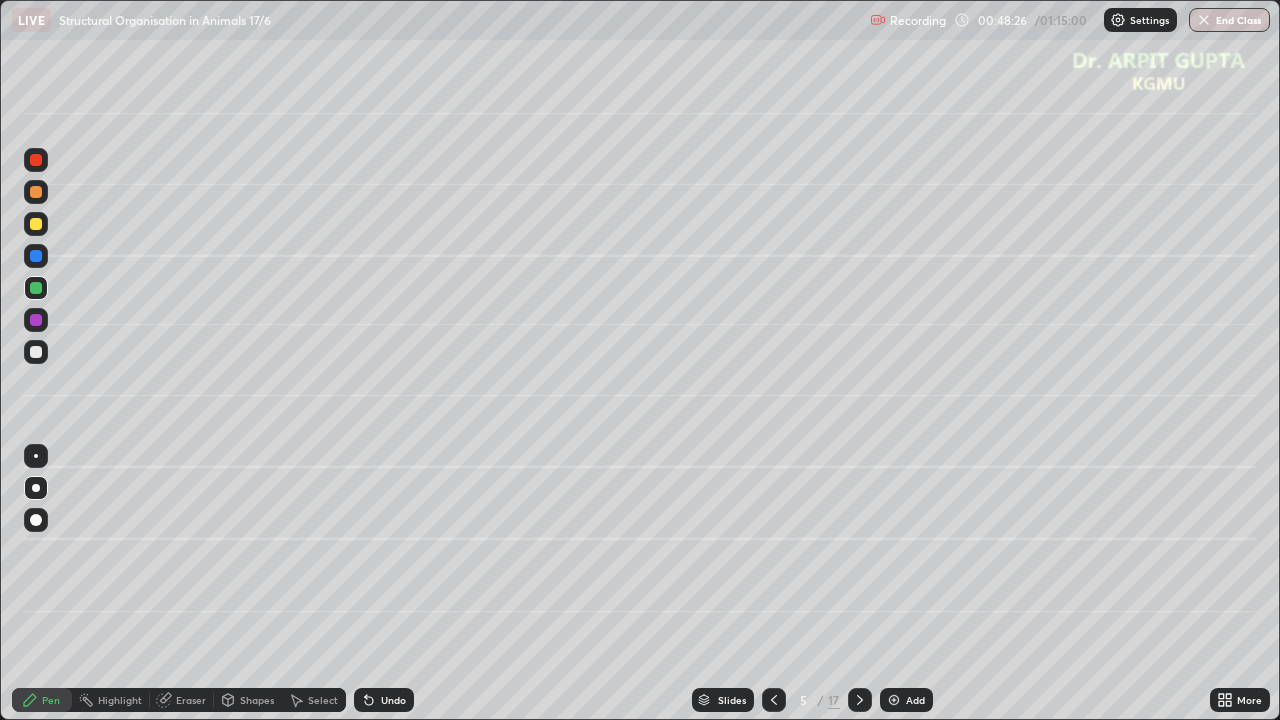 click at bounding box center [36, 320] 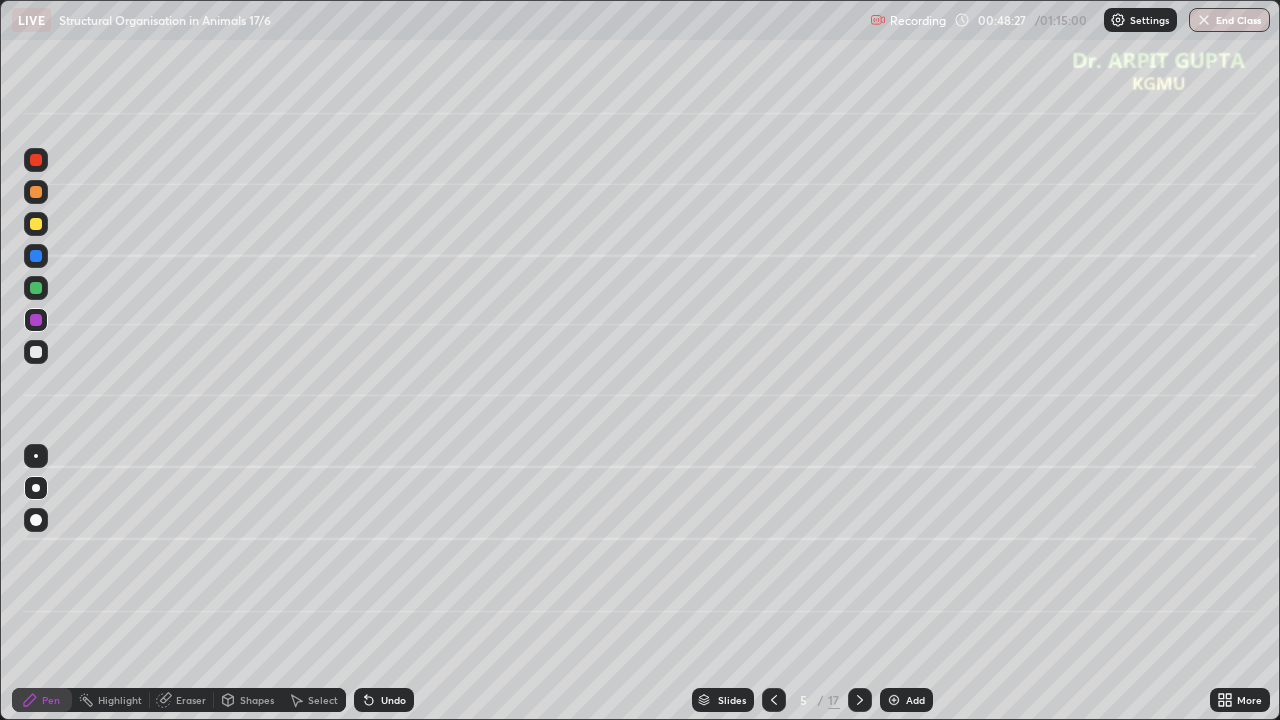 click on "Shapes" at bounding box center [248, 700] 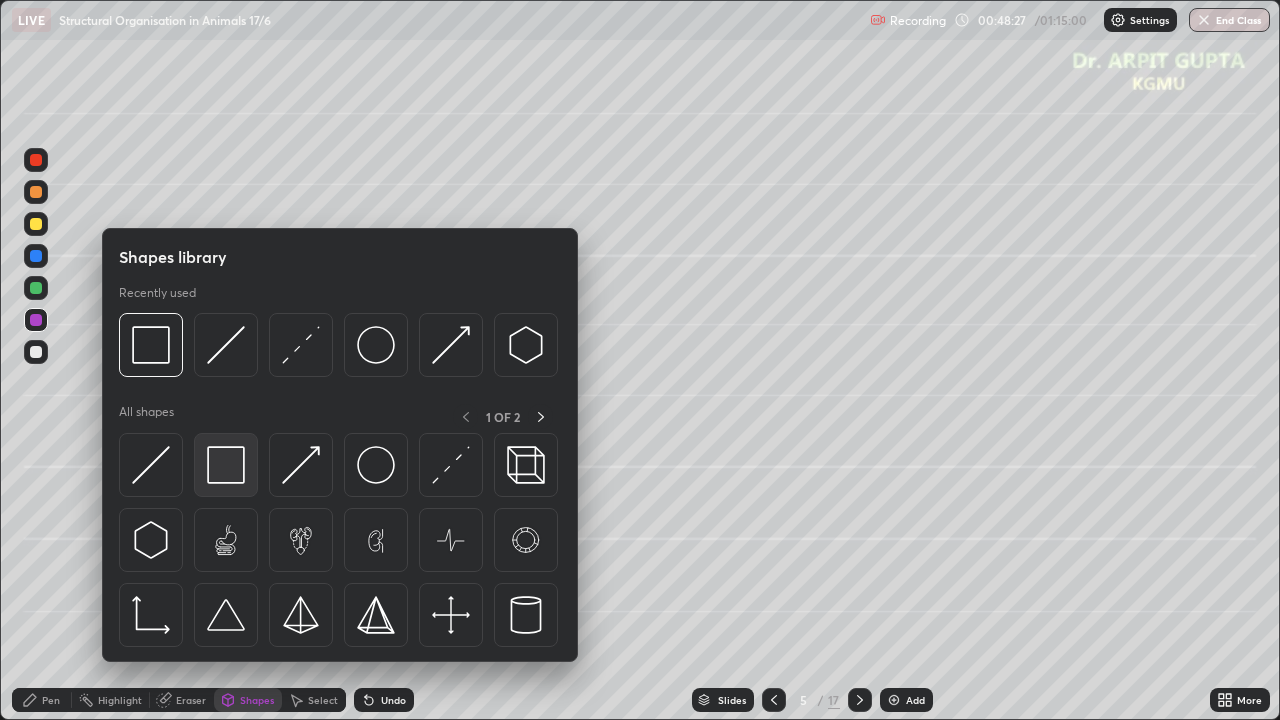 click at bounding box center [226, 465] 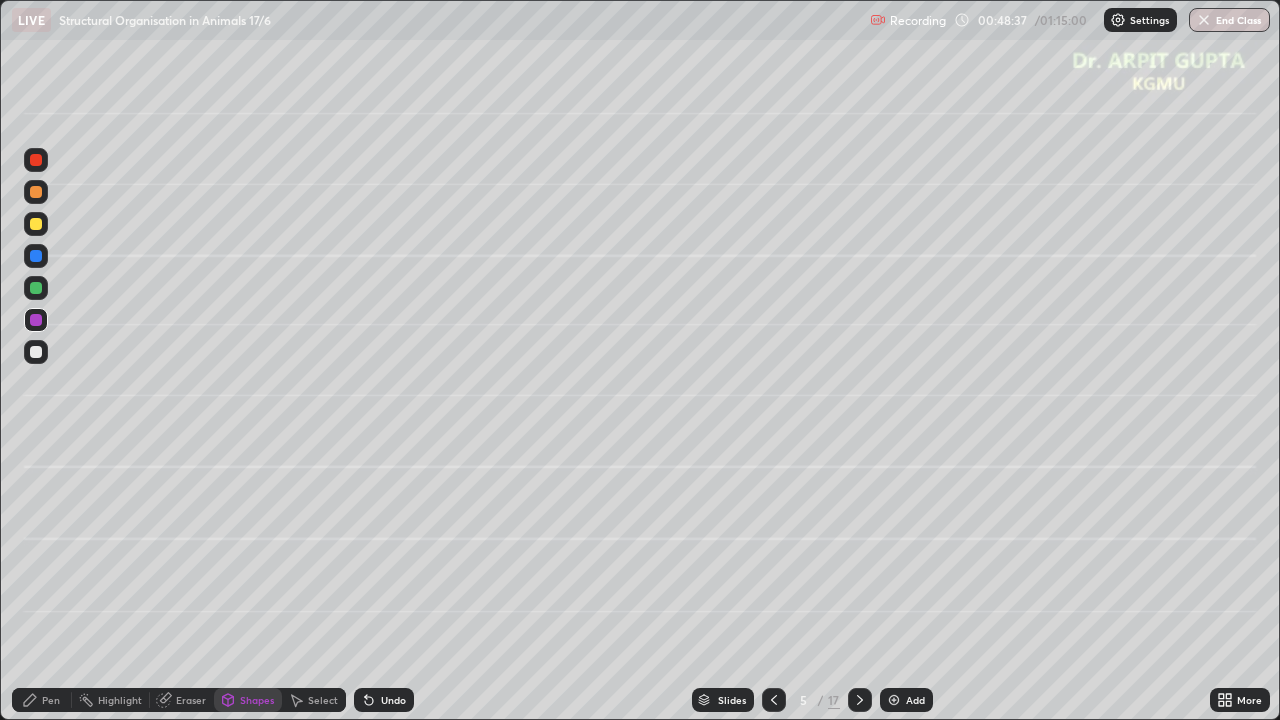 click on "Eraser" at bounding box center (191, 700) 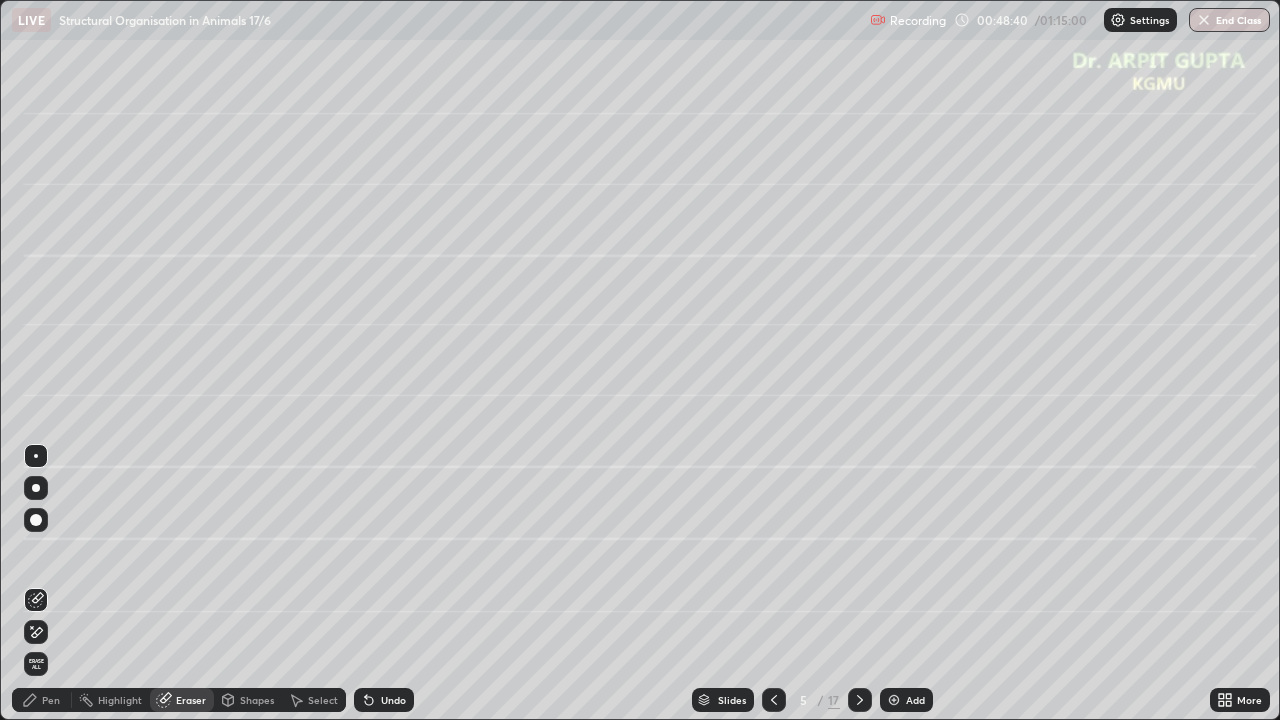 click on "Pen" at bounding box center (51, 700) 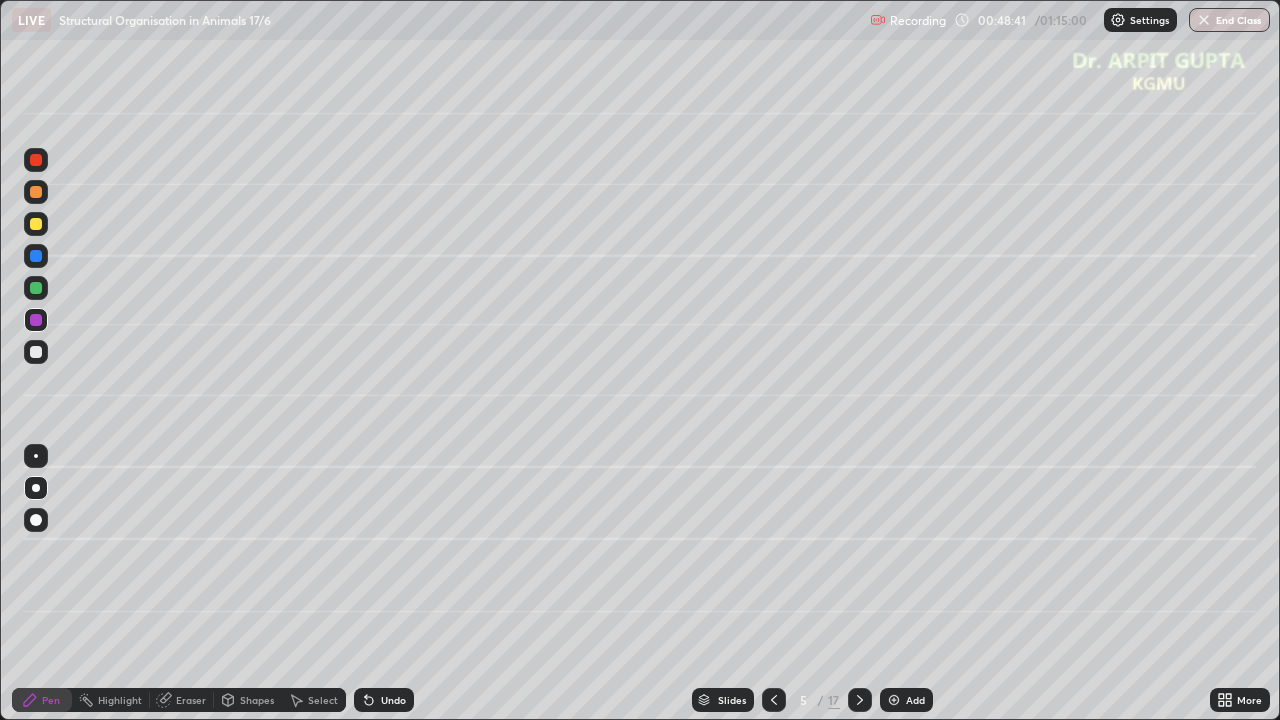 click at bounding box center [36, 288] 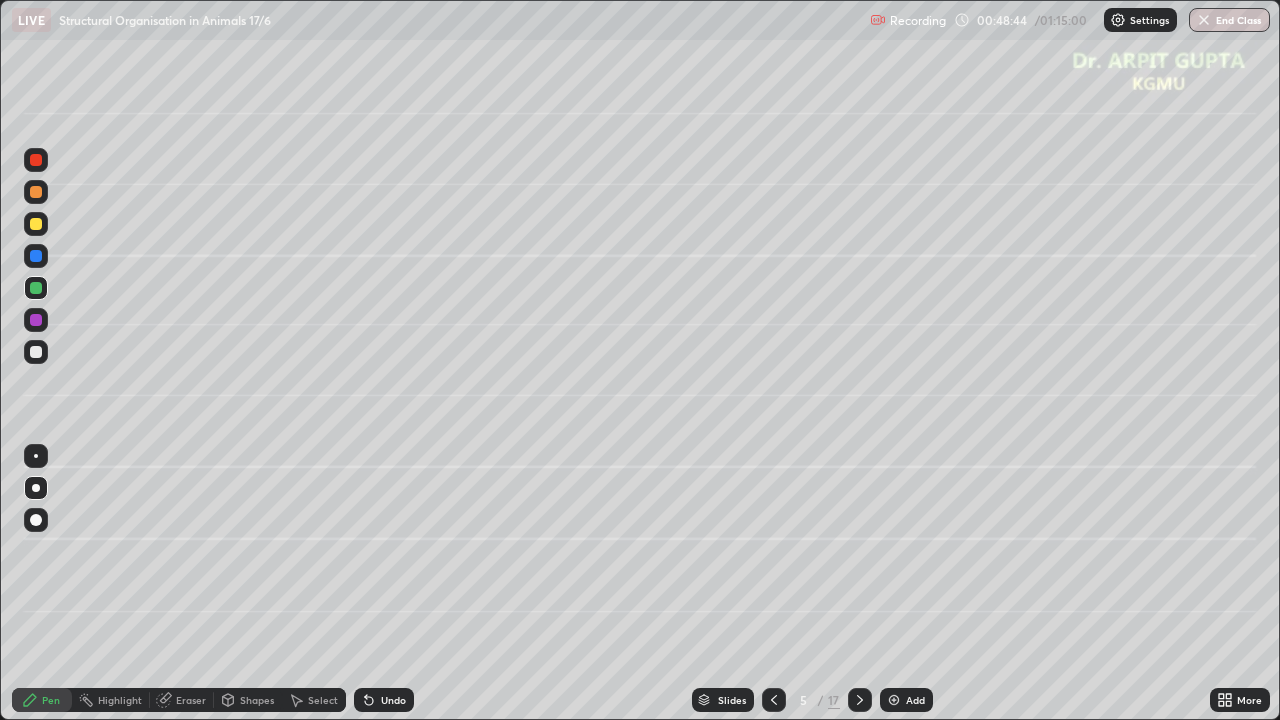 click on "Undo" at bounding box center (393, 700) 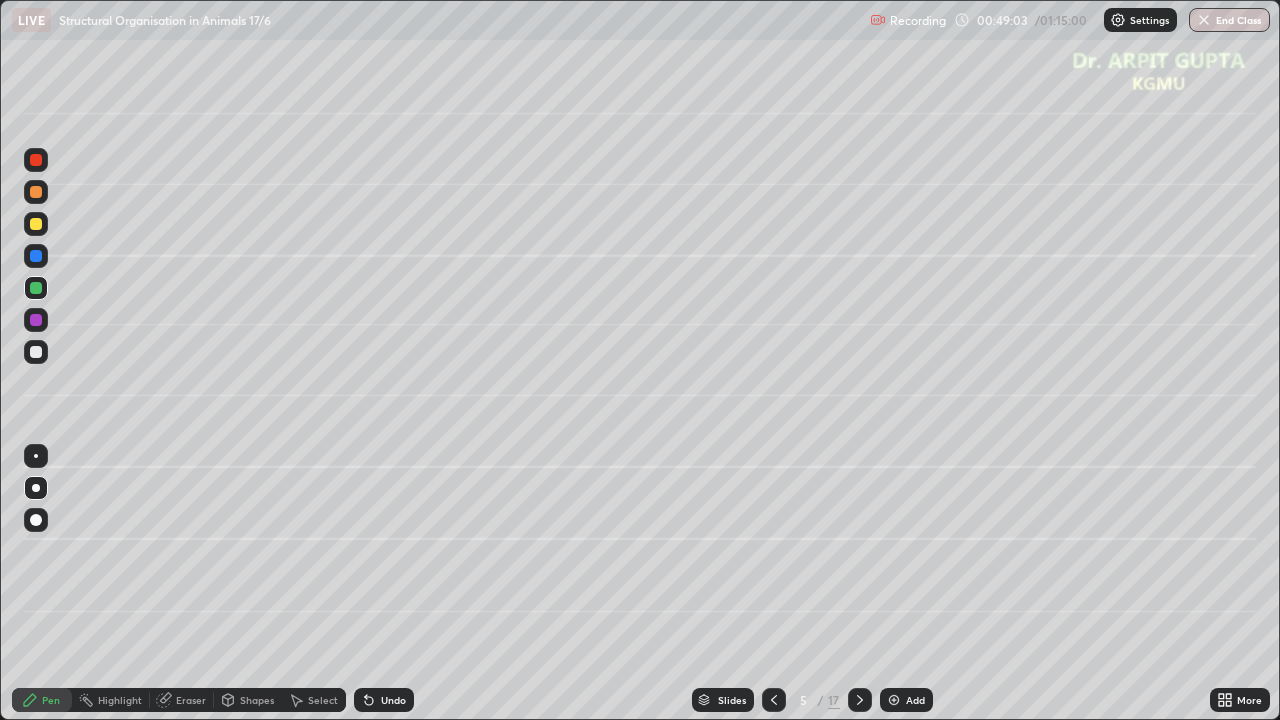 click 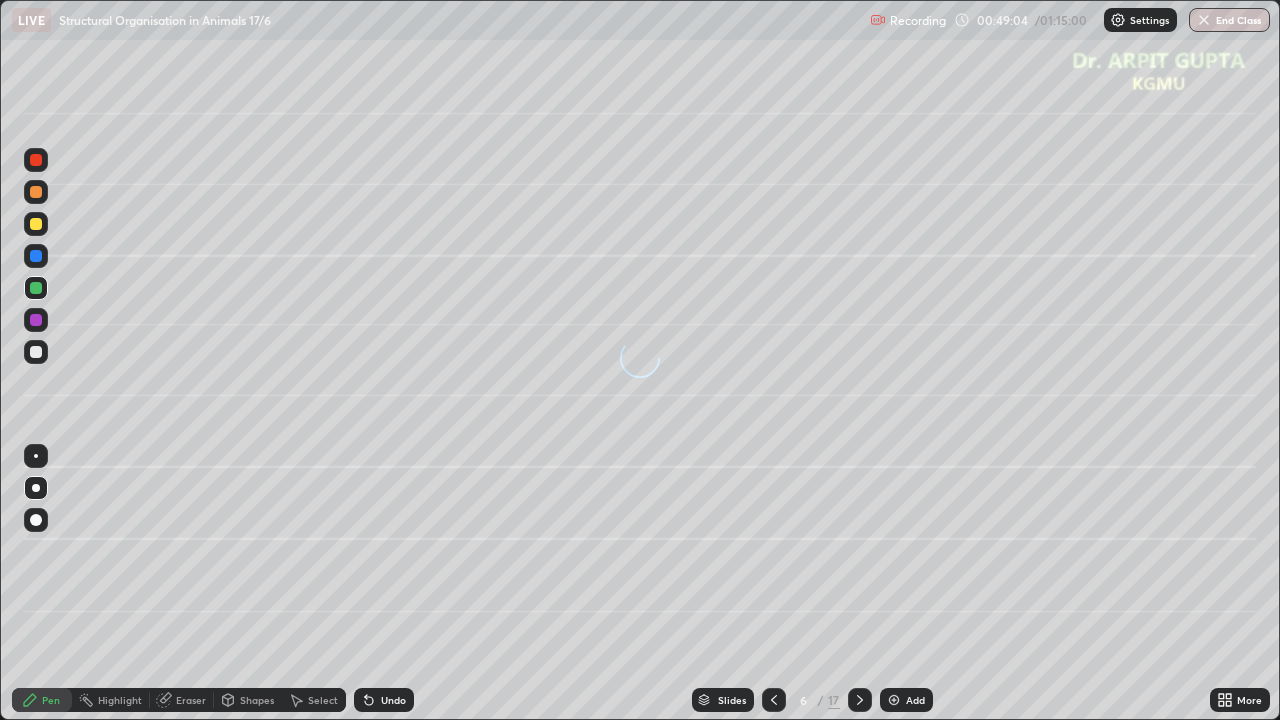 click at bounding box center [36, 192] 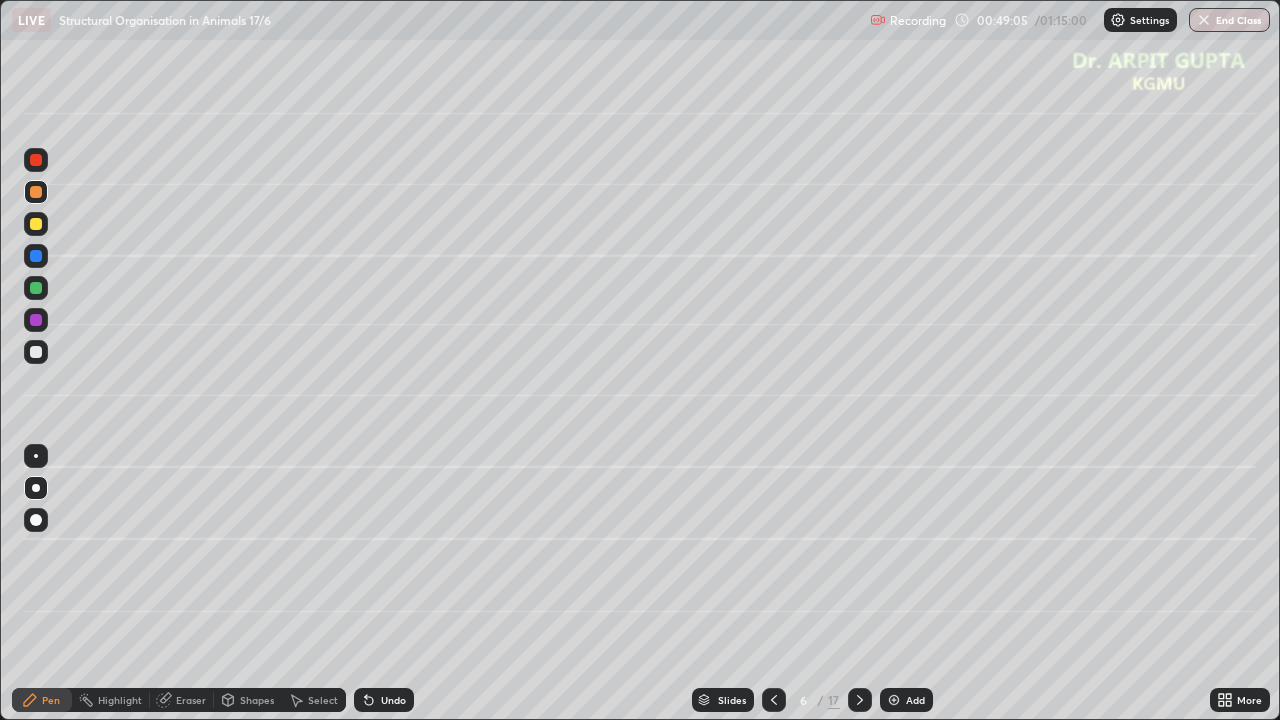 click at bounding box center (36, 256) 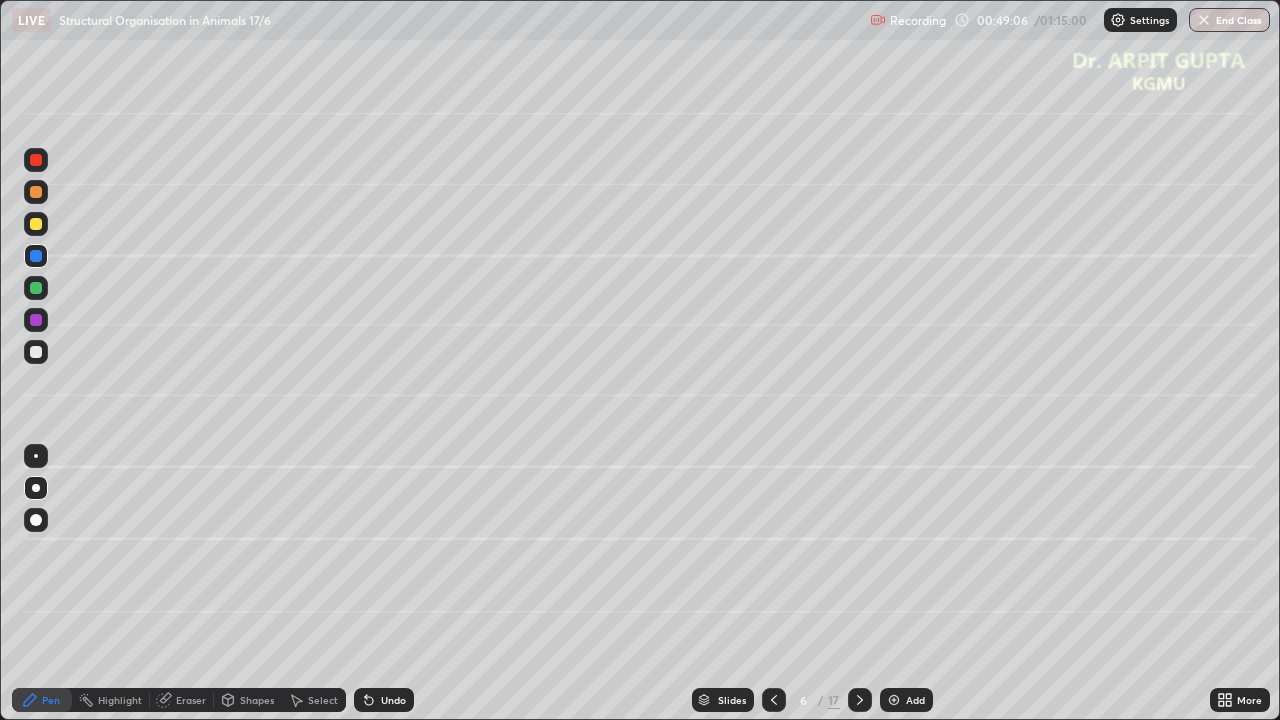 click at bounding box center (36, 352) 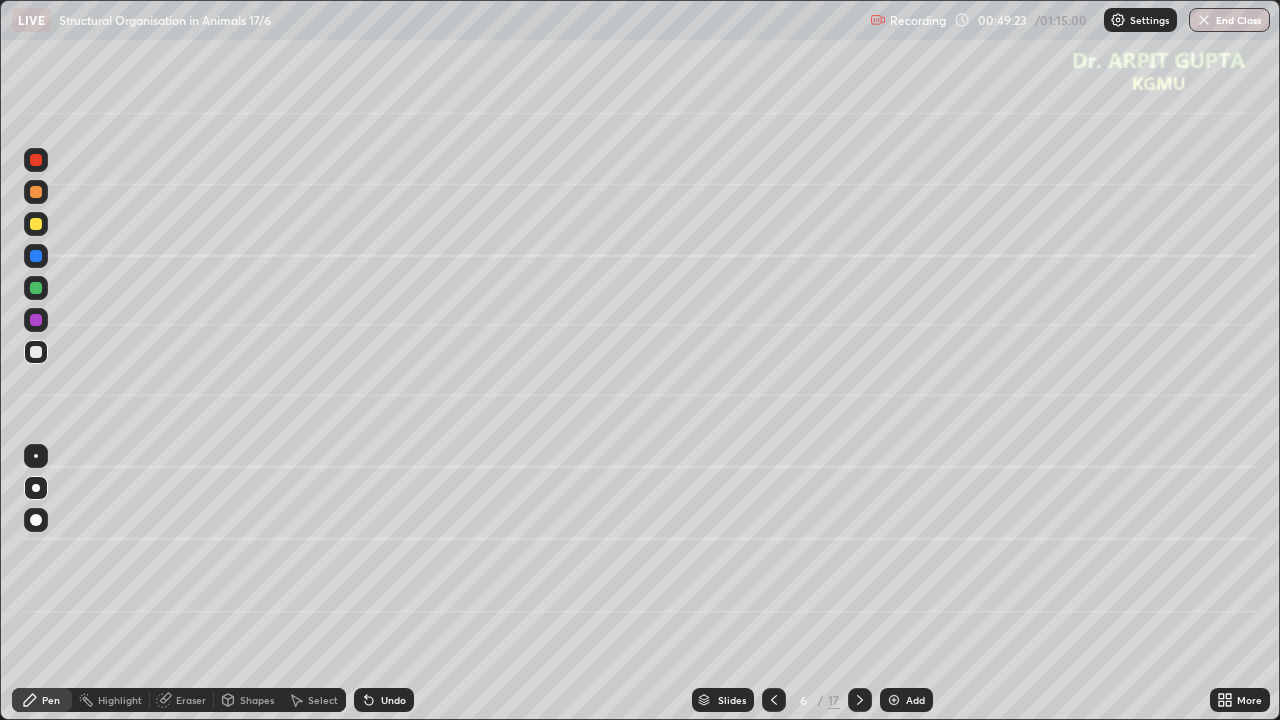 click at bounding box center (36, 224) 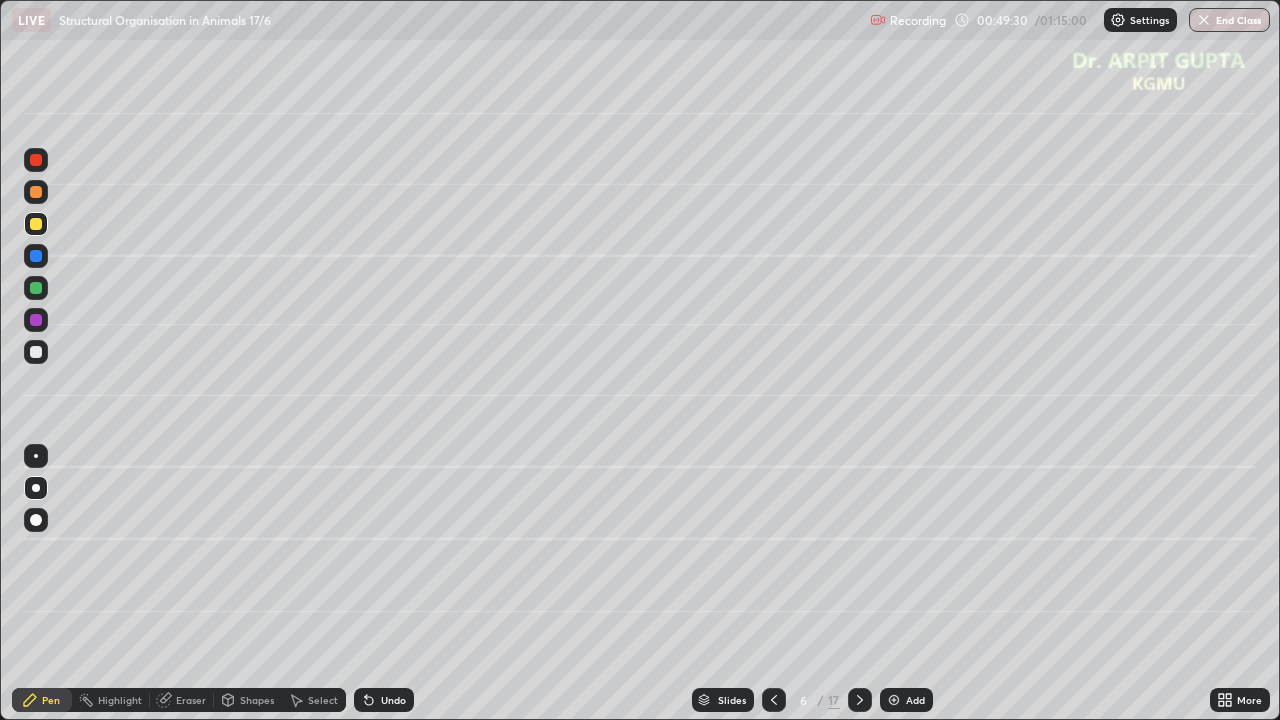 click at bounding box center (36, 288) 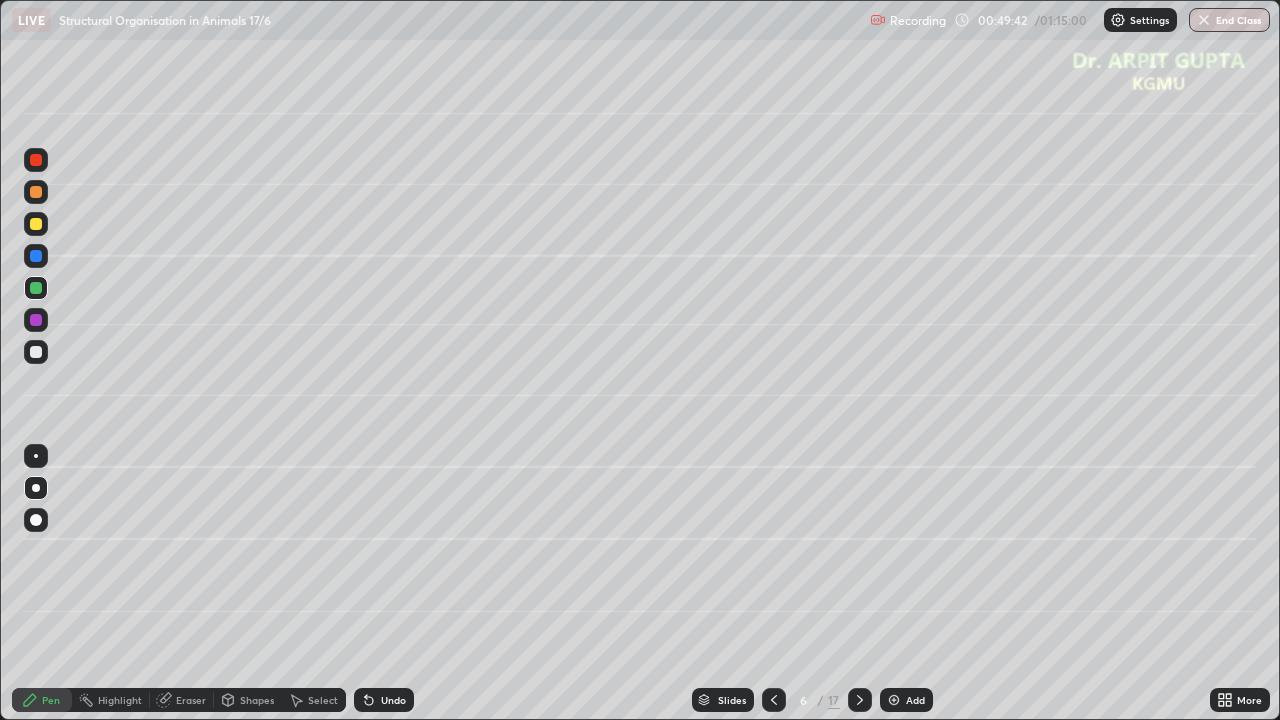 click at bounding box center [36, 192] 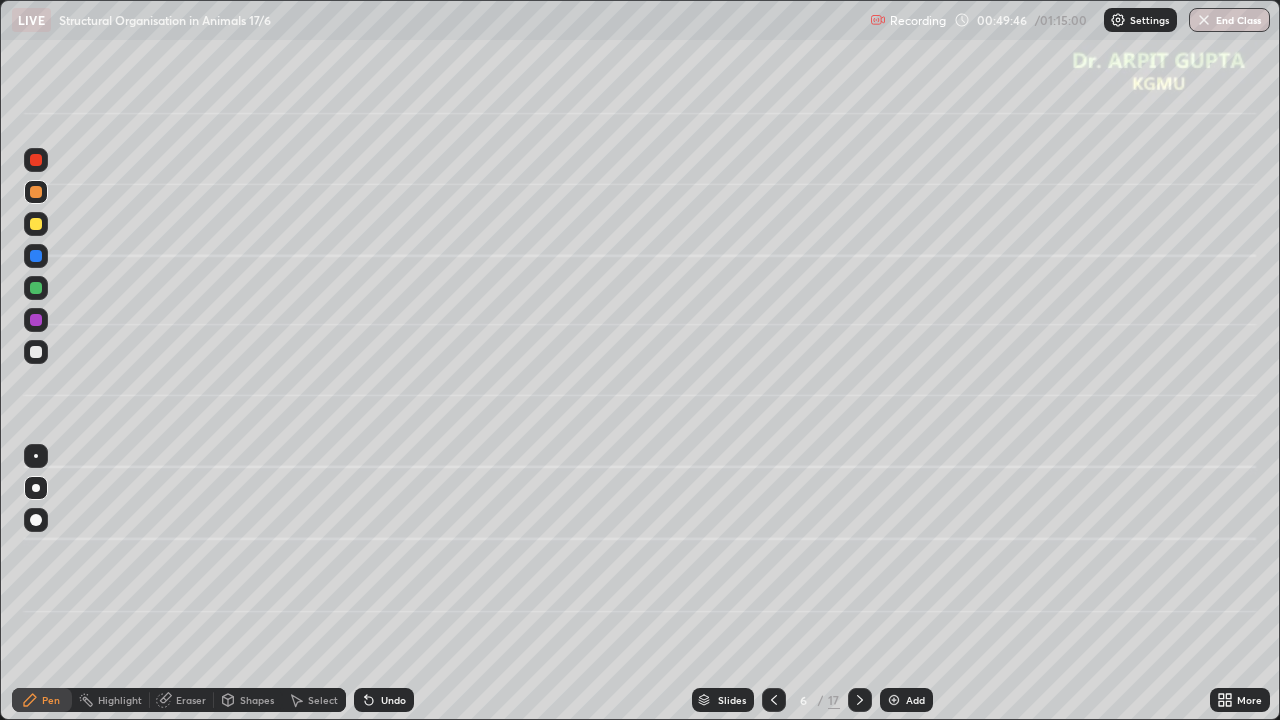 click on "Undo" at bounding box center (384, 700) 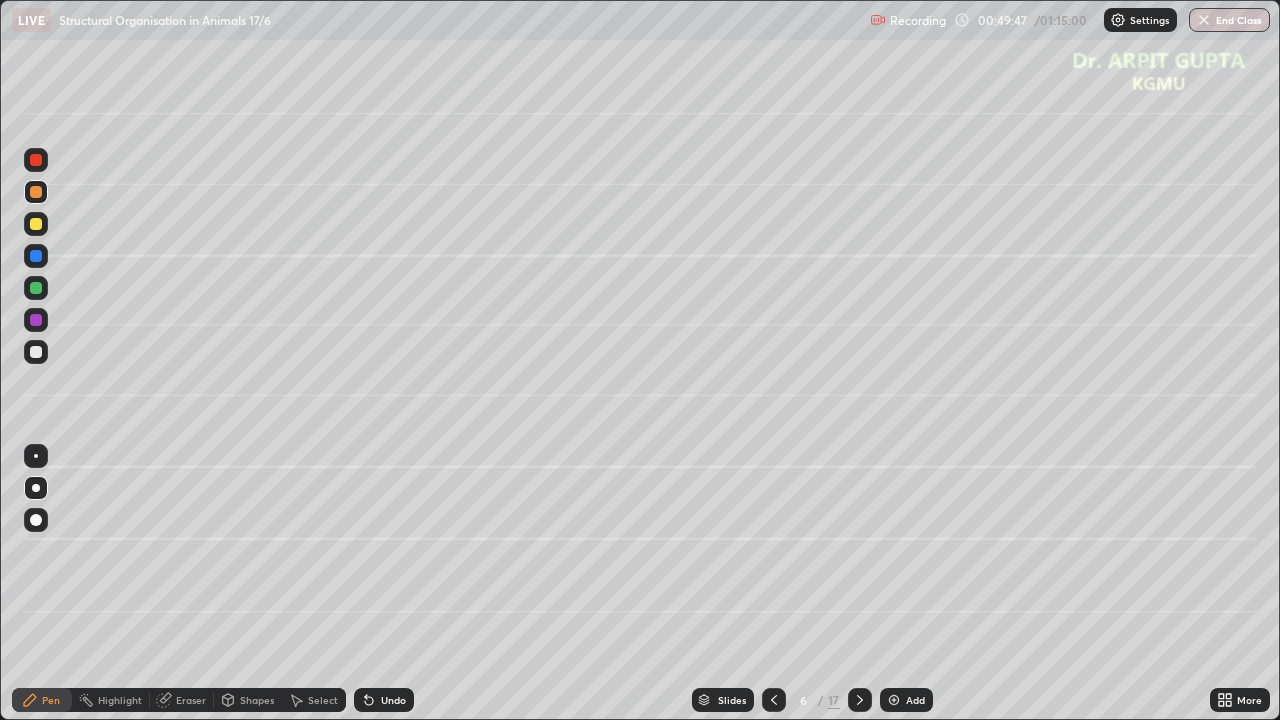 click at bounding box center (36, 520) 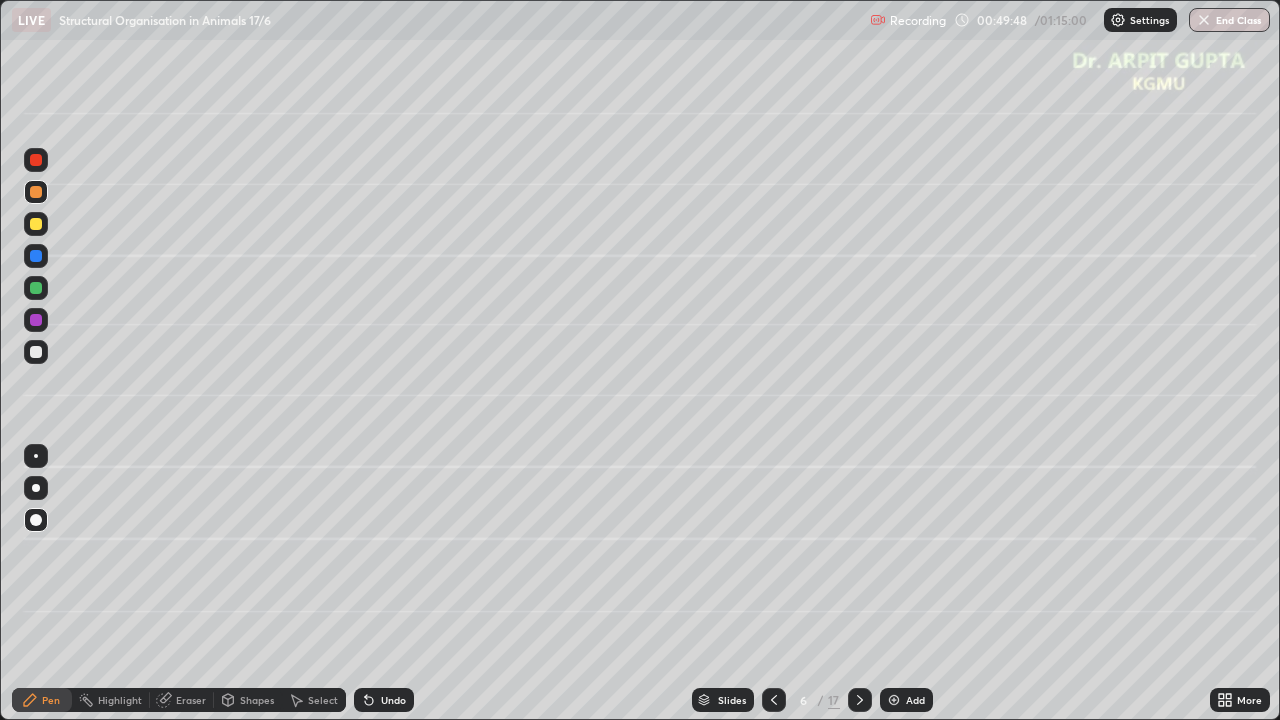 click on "Undo" at bounding box center [384, 700] 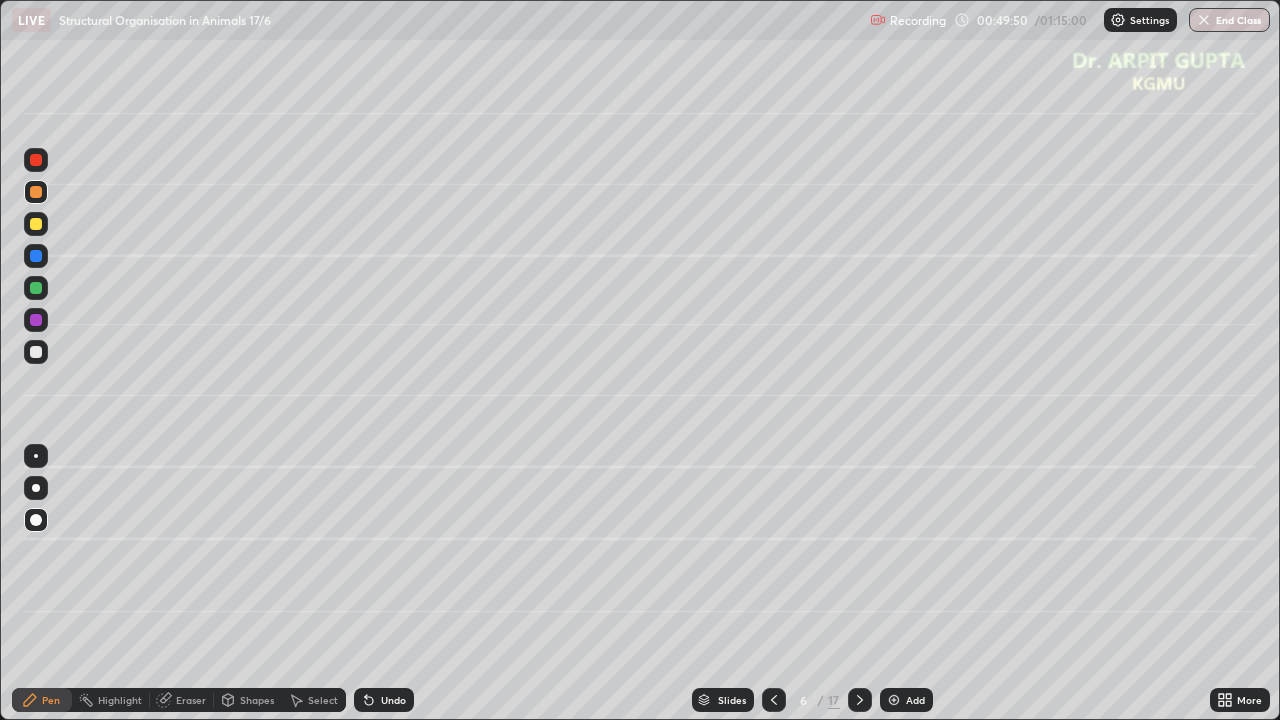click 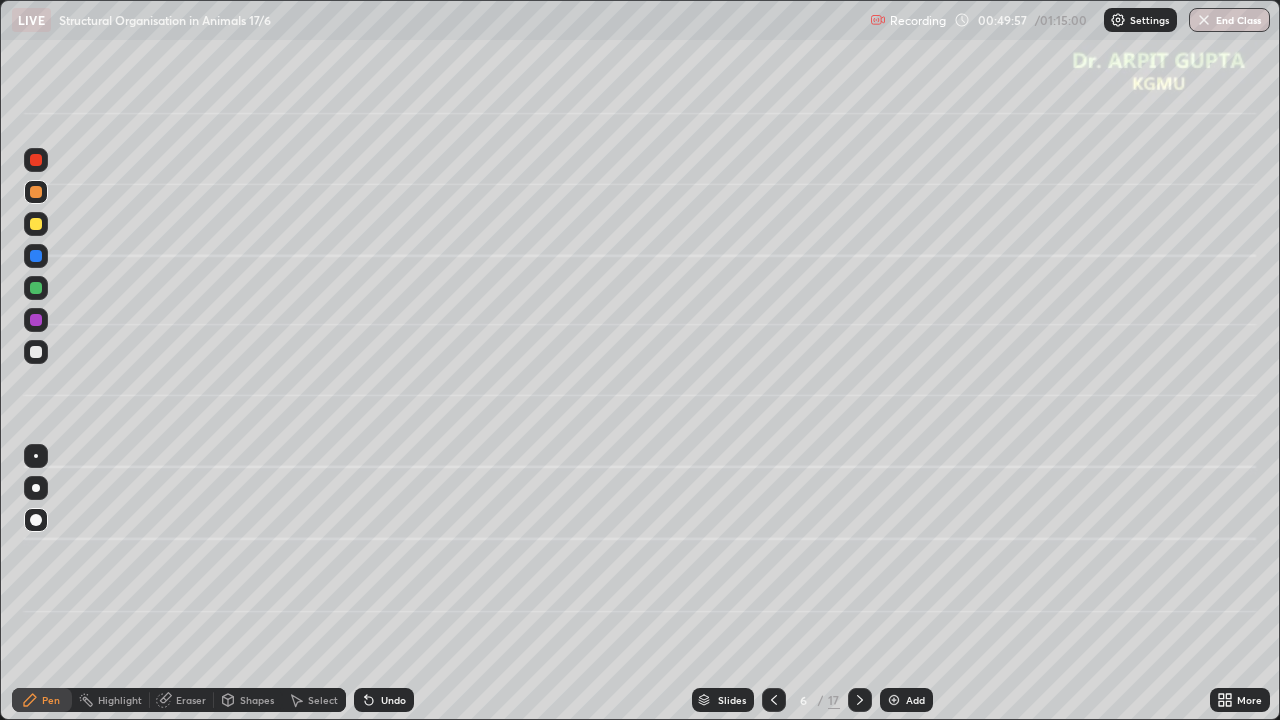 click at bounding box center [36, 160] 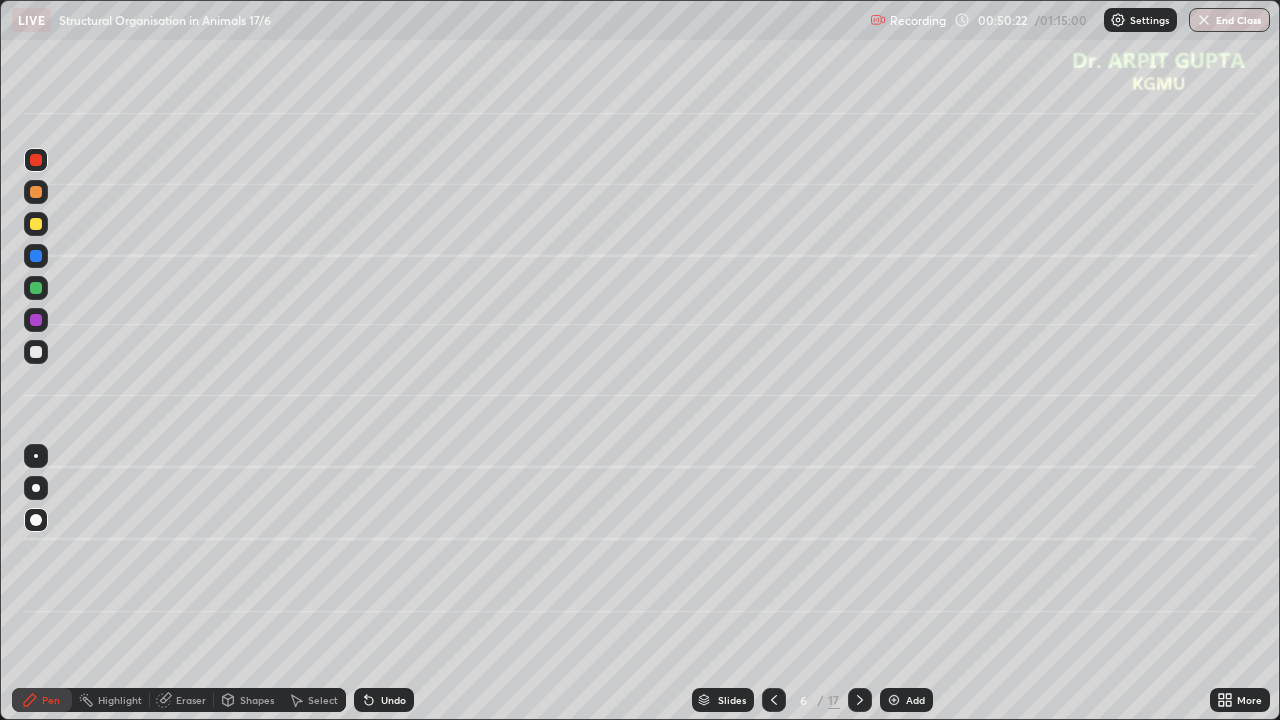 click 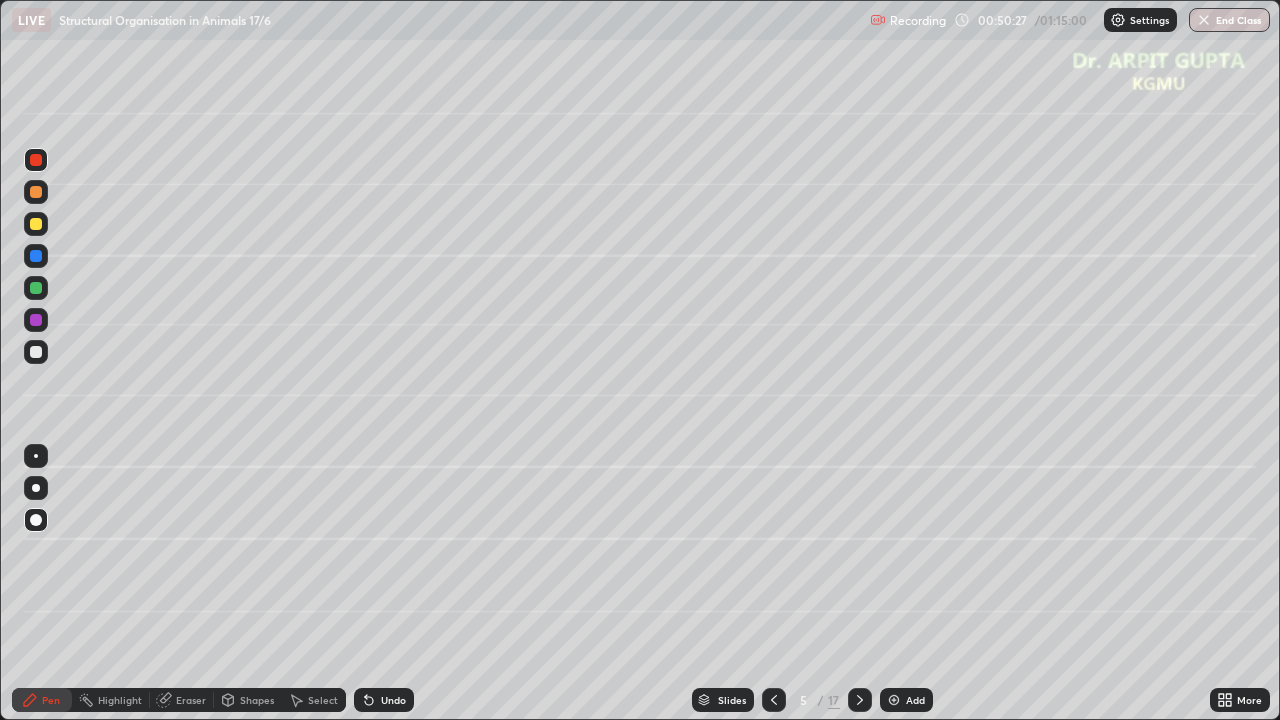 click 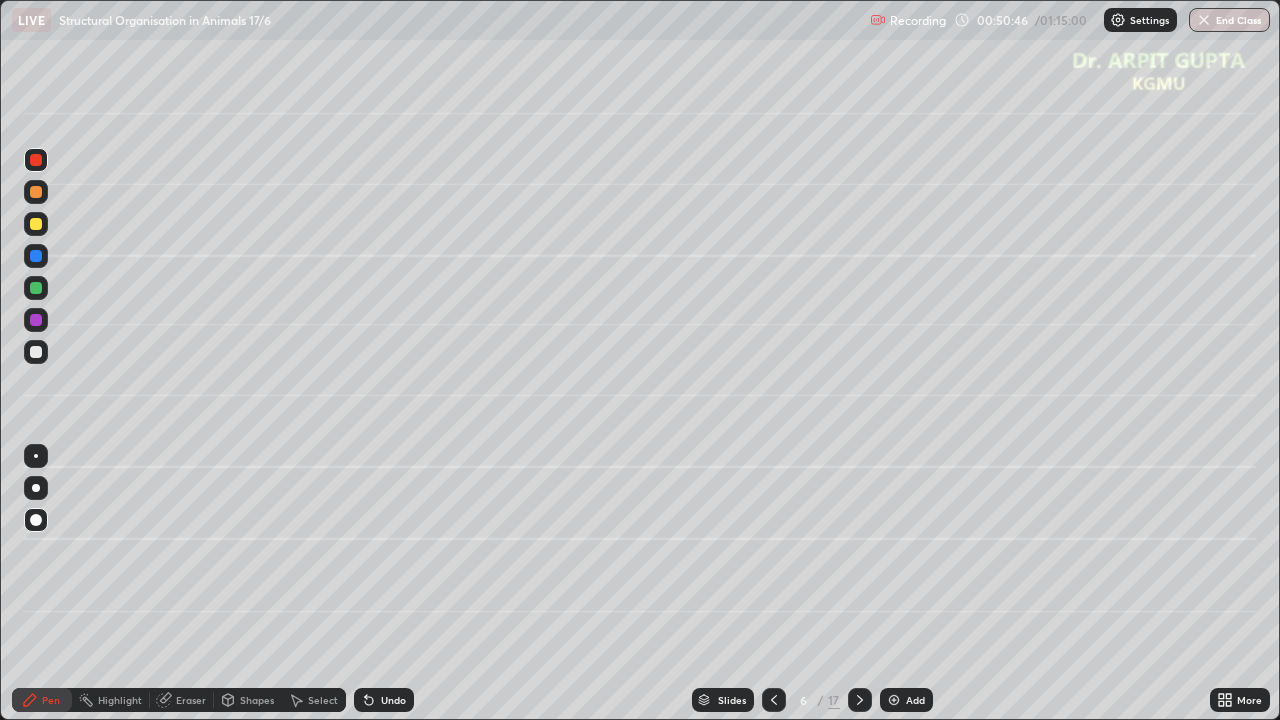 click 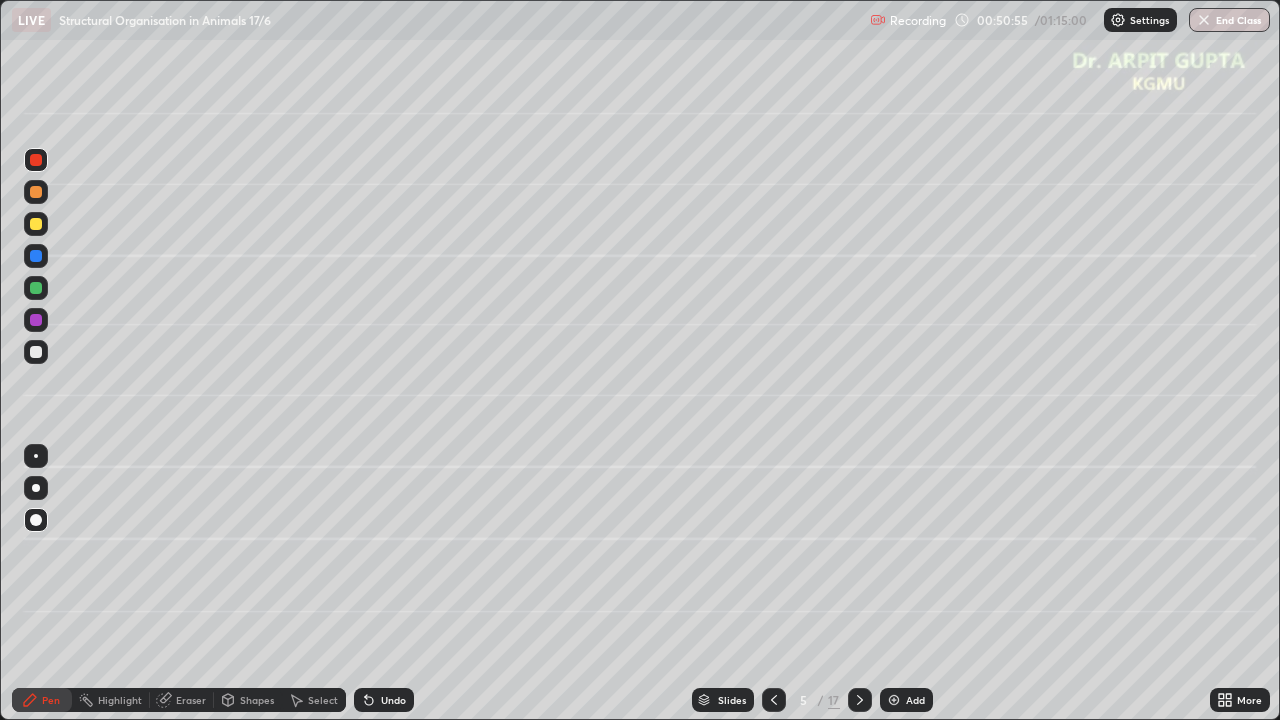 click 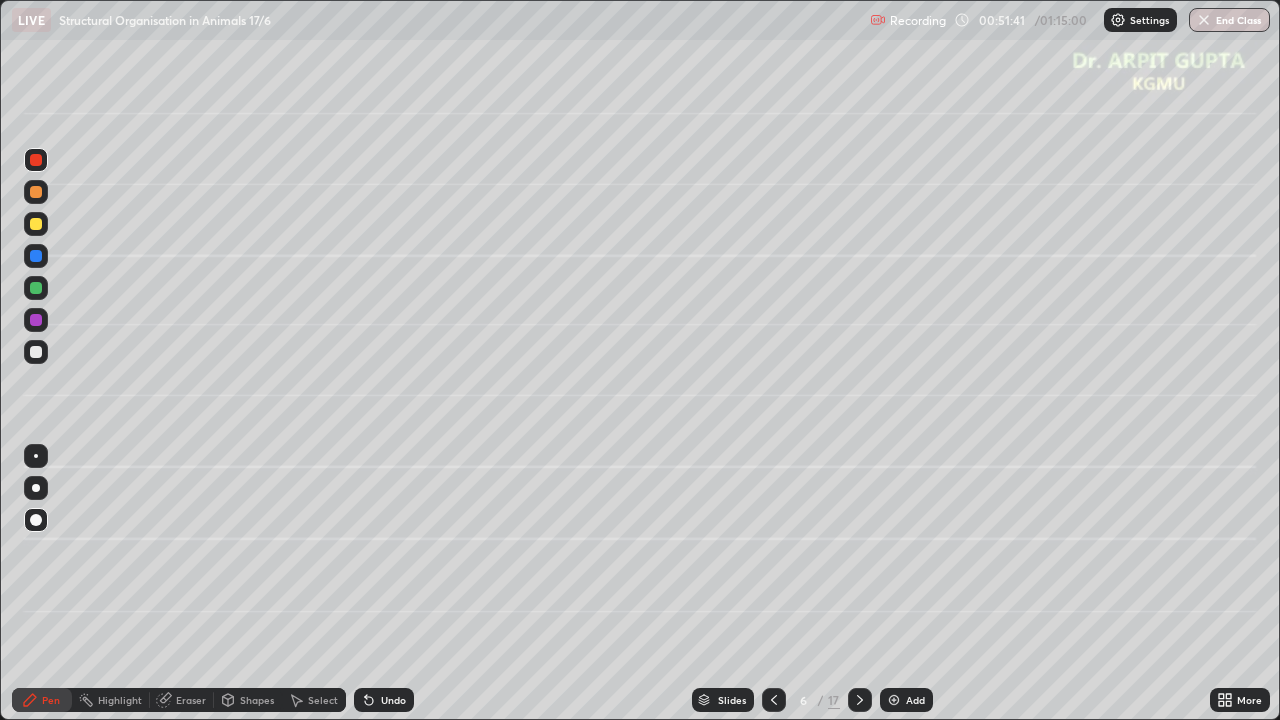 click 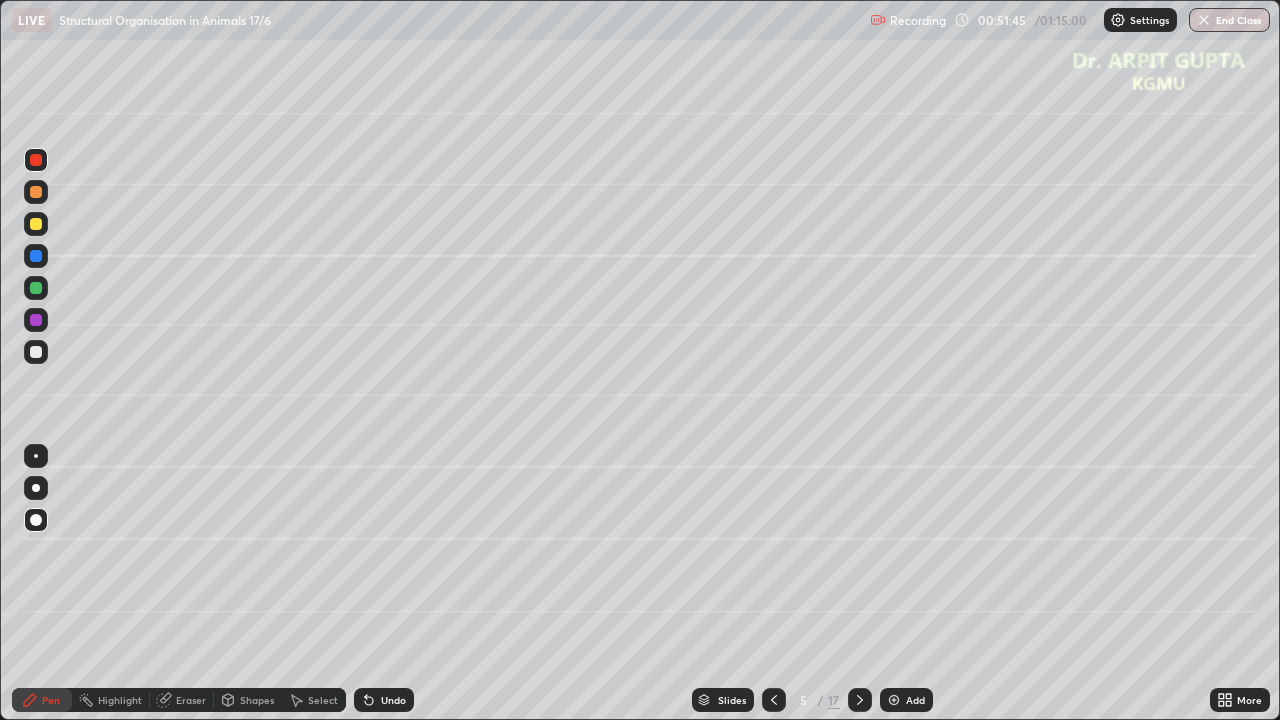 click 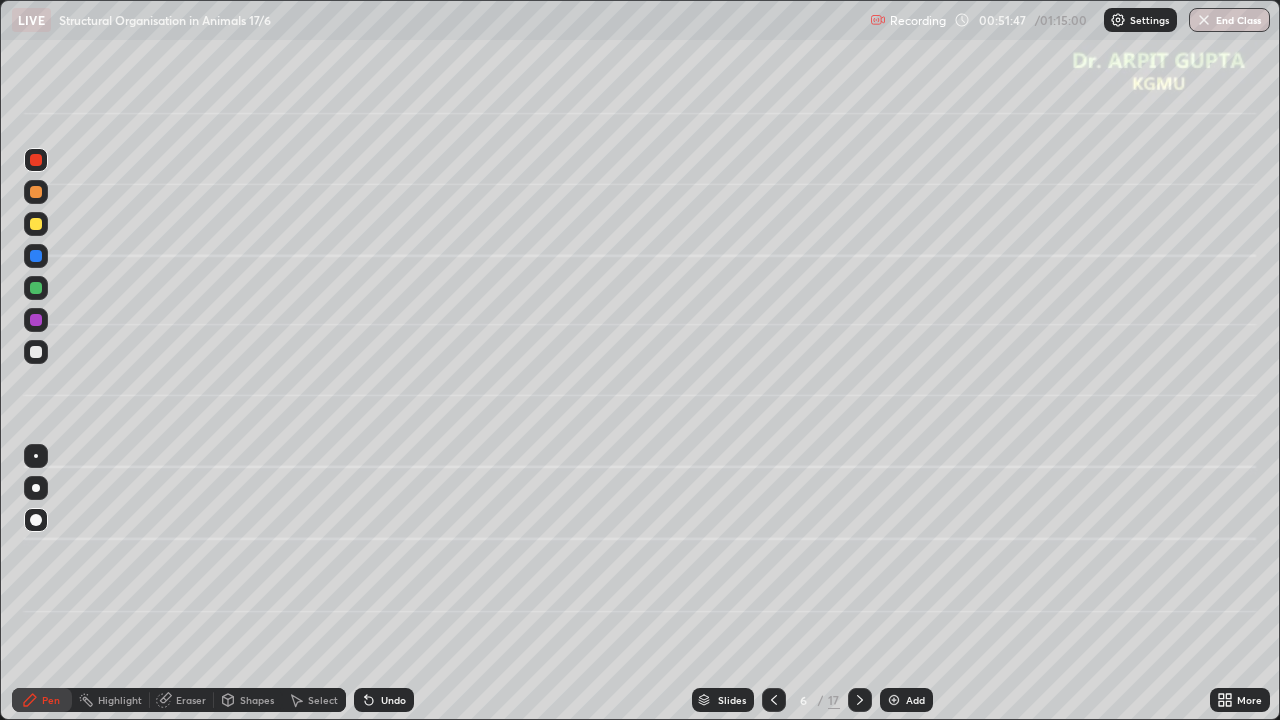 click 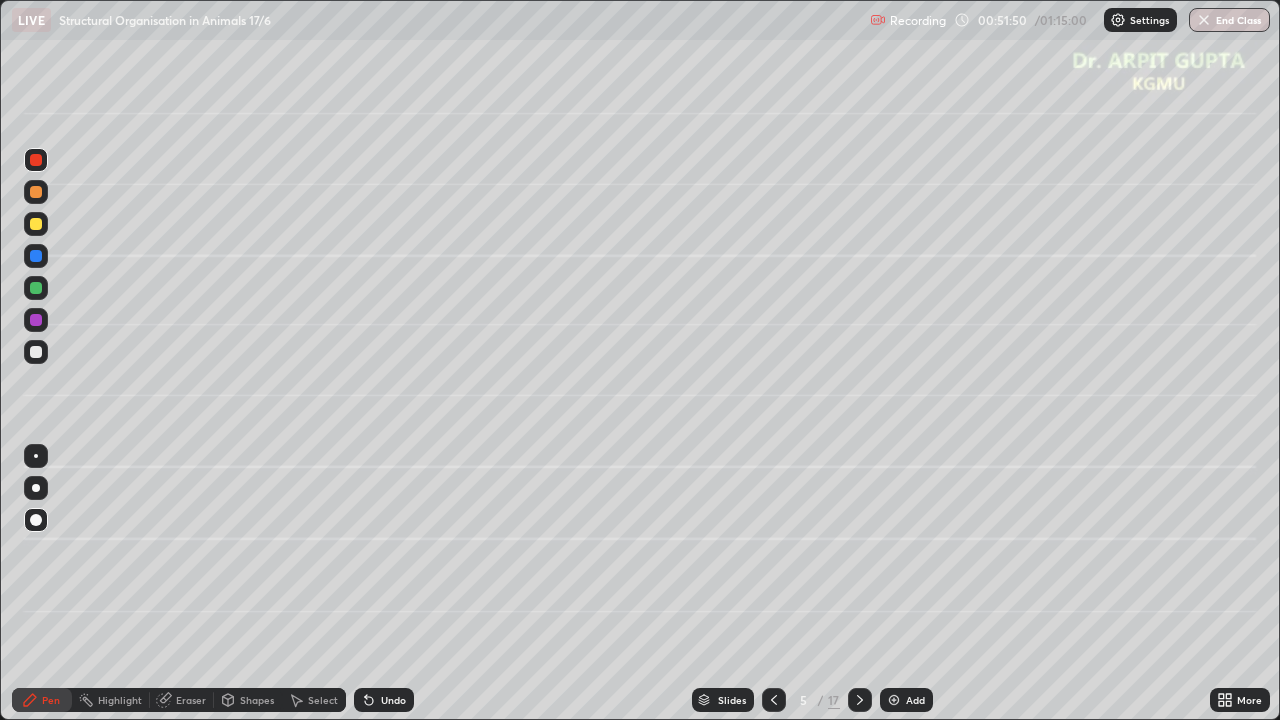 click 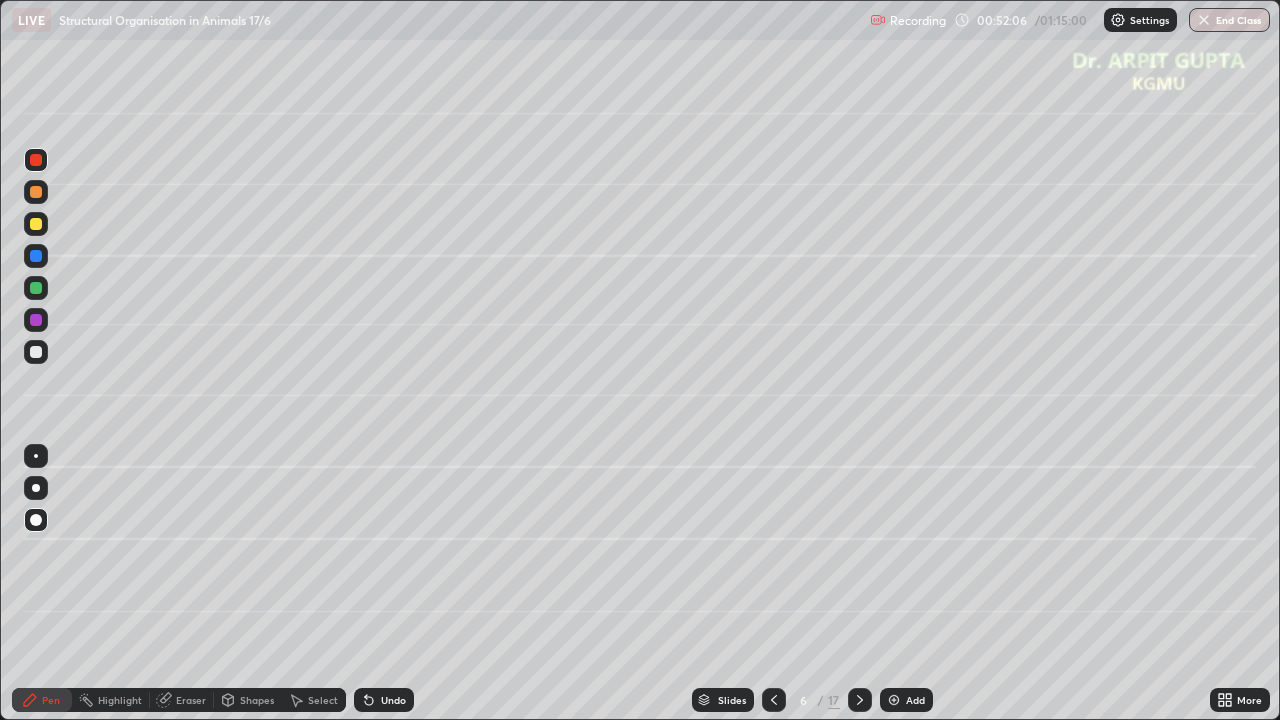 click at bounding box center (36, 352) 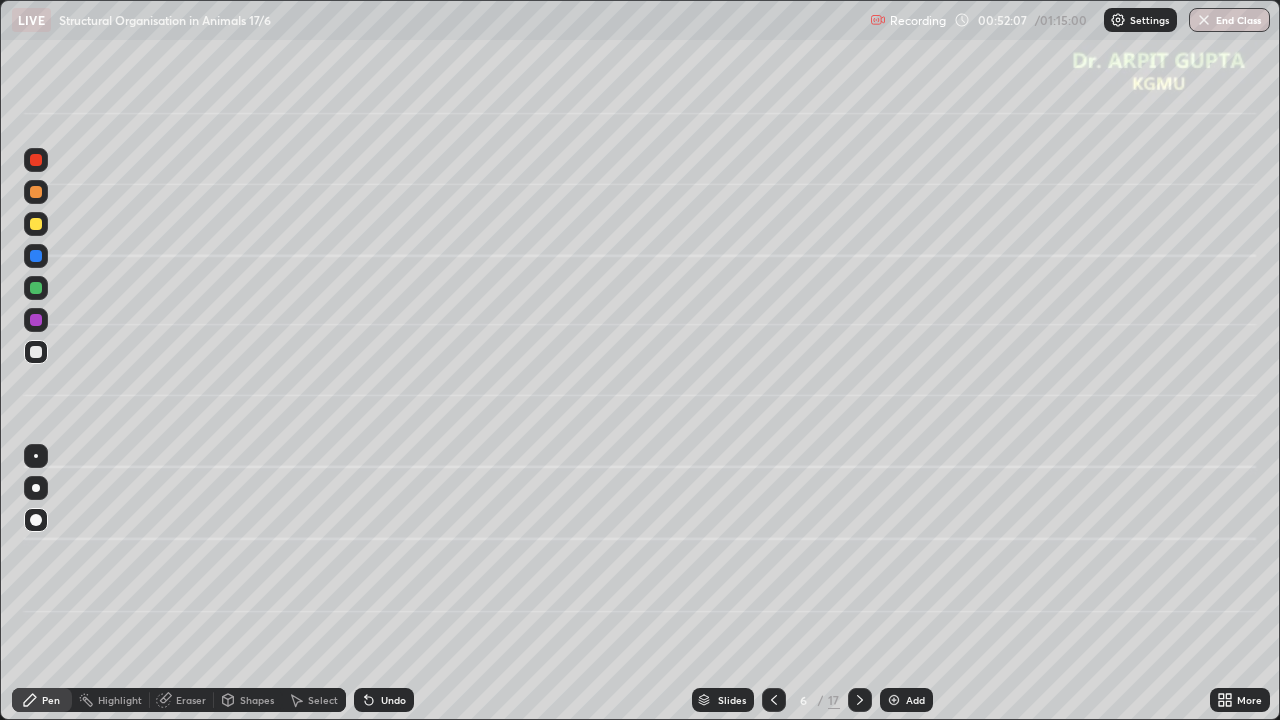 click at bounding box center [36, 256] 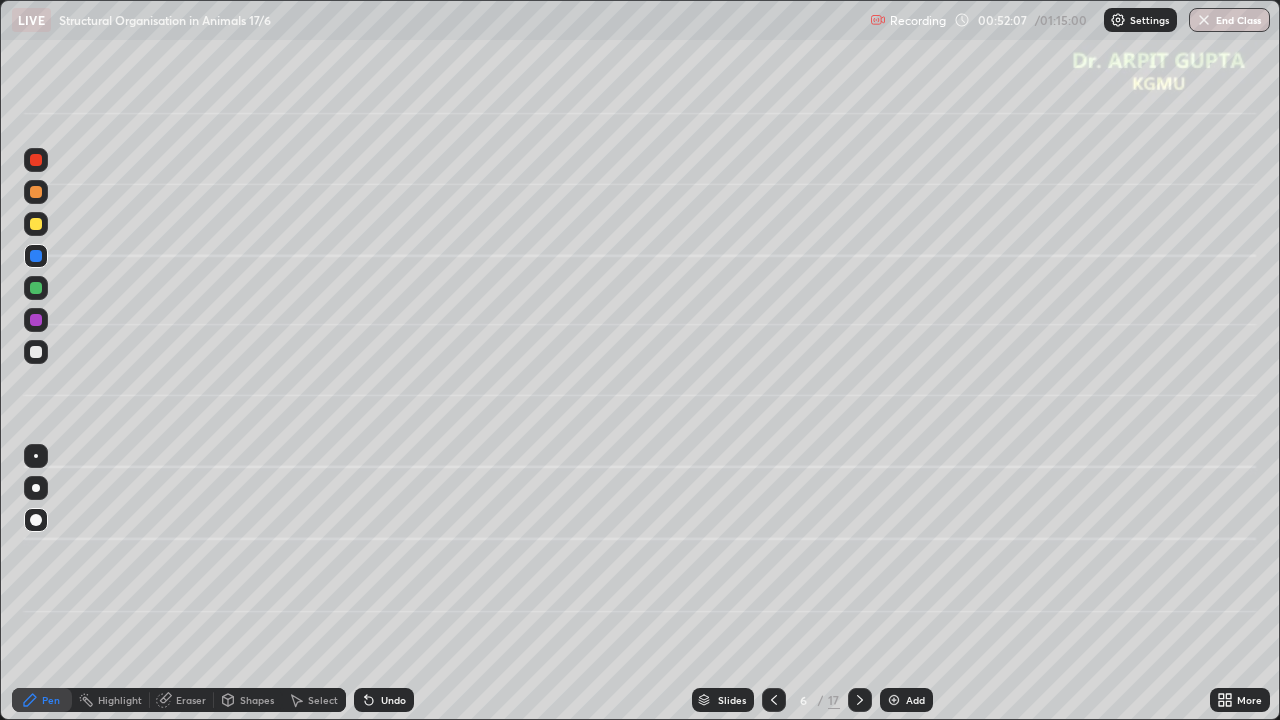 click at bounding box center (36, 488) 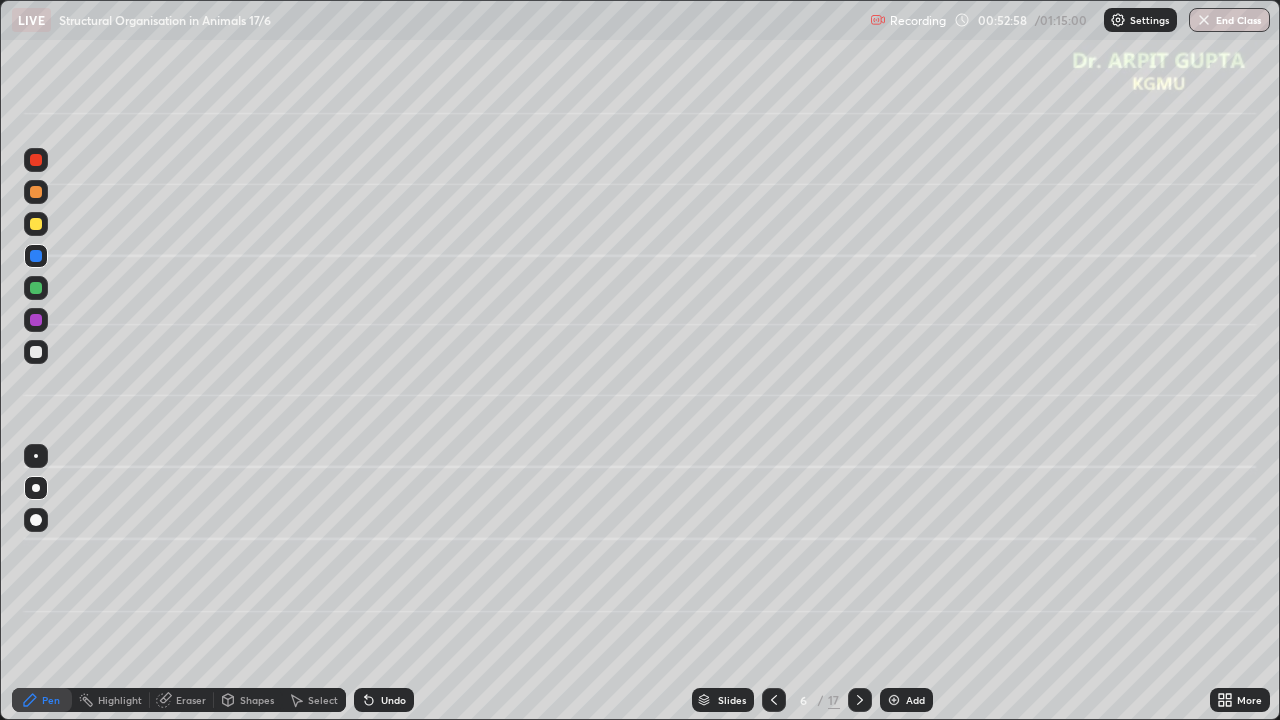 click on "Undo" at bounding box center (393, 700) 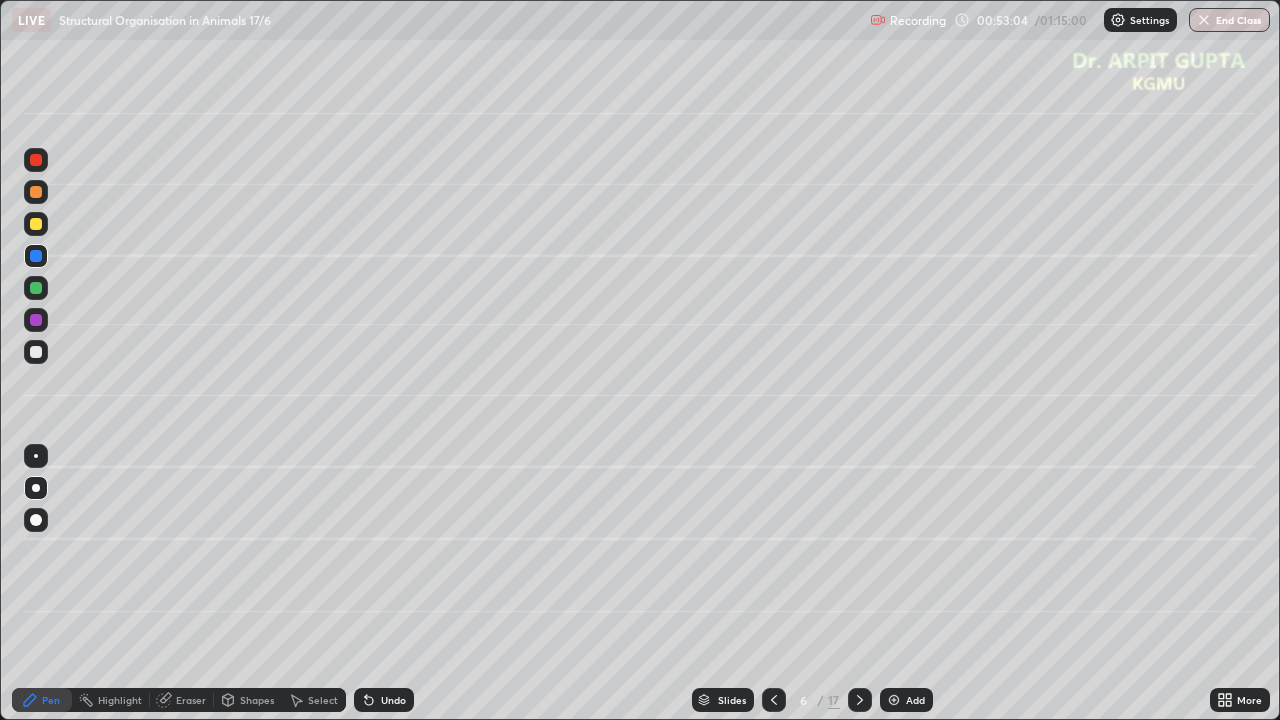 click on "Undo" at bounding box center [384, 700] 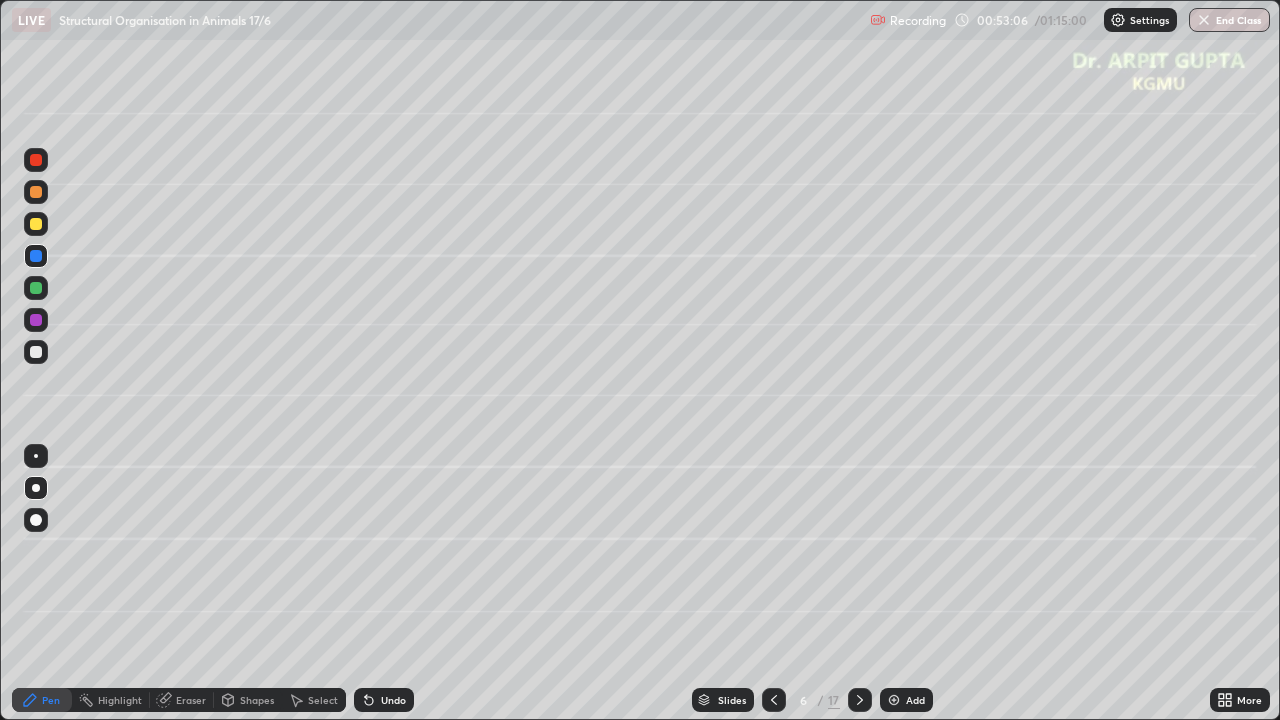 click on "Undo" at bounding box center [384, 700] 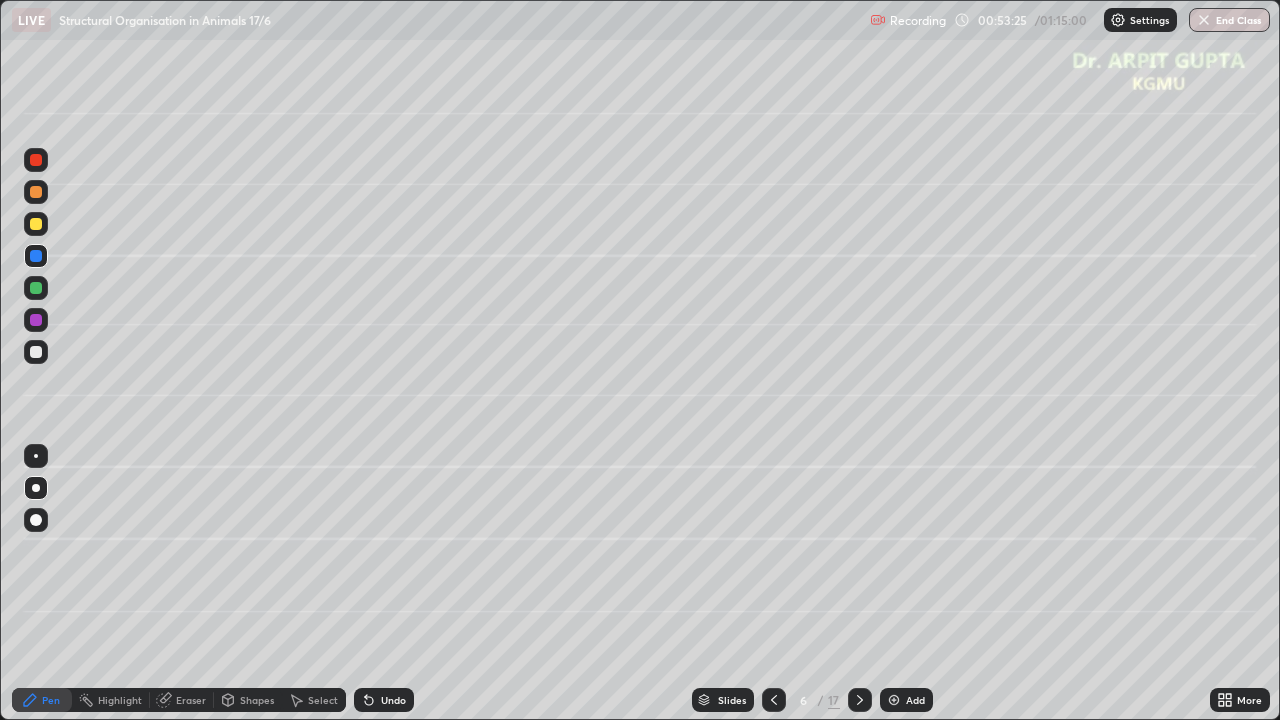 click on "Undo" at bounding box center (393, 700) 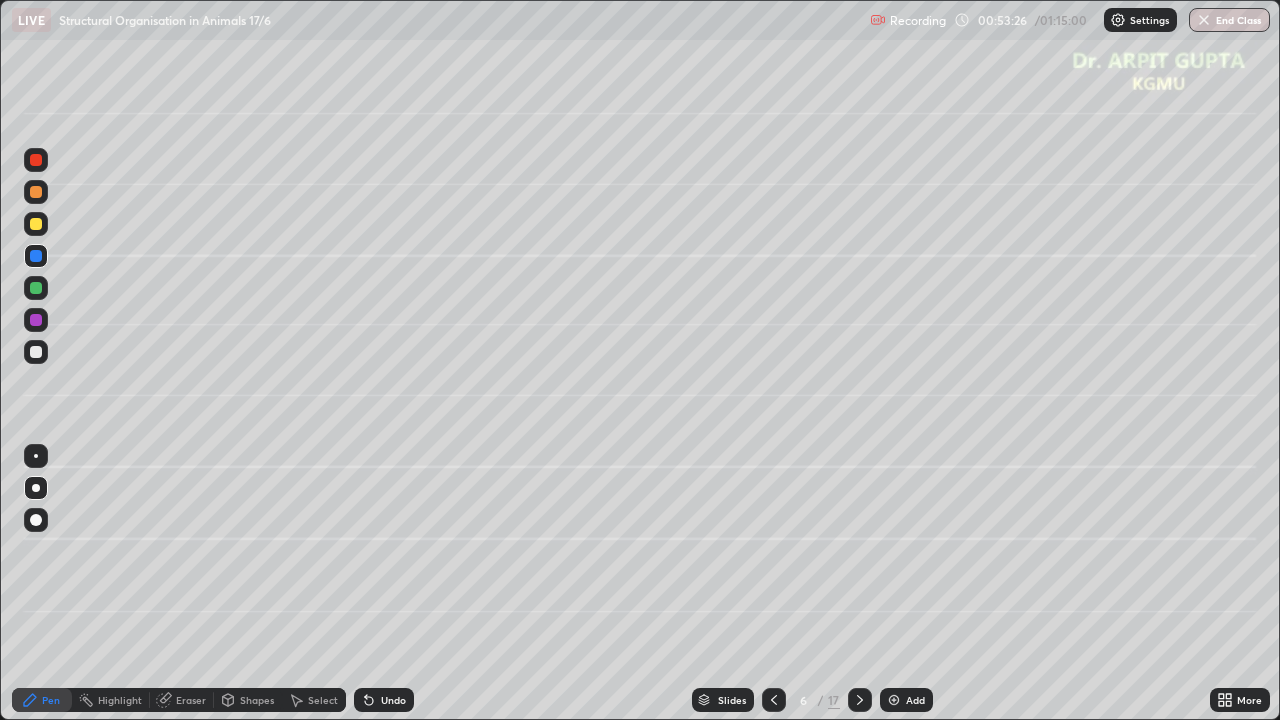 click on "Undo" at bounding box center (393, 700) 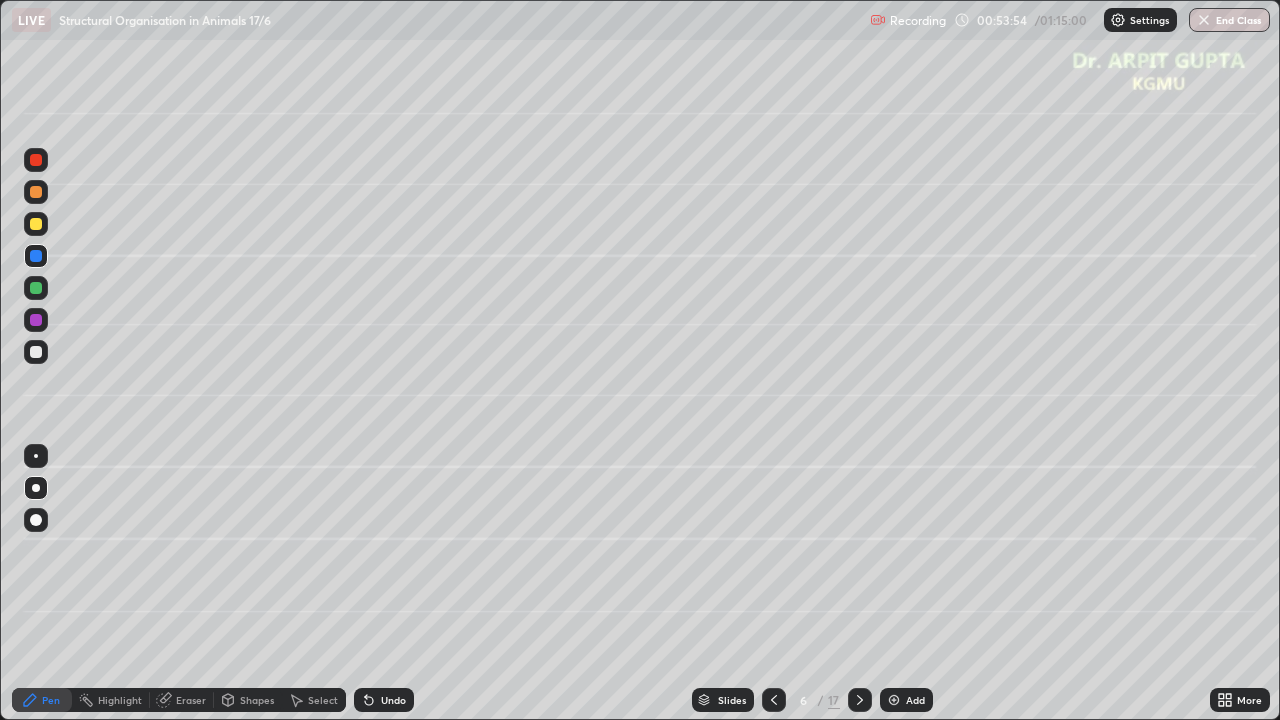 click at bounding box center (36, 352) 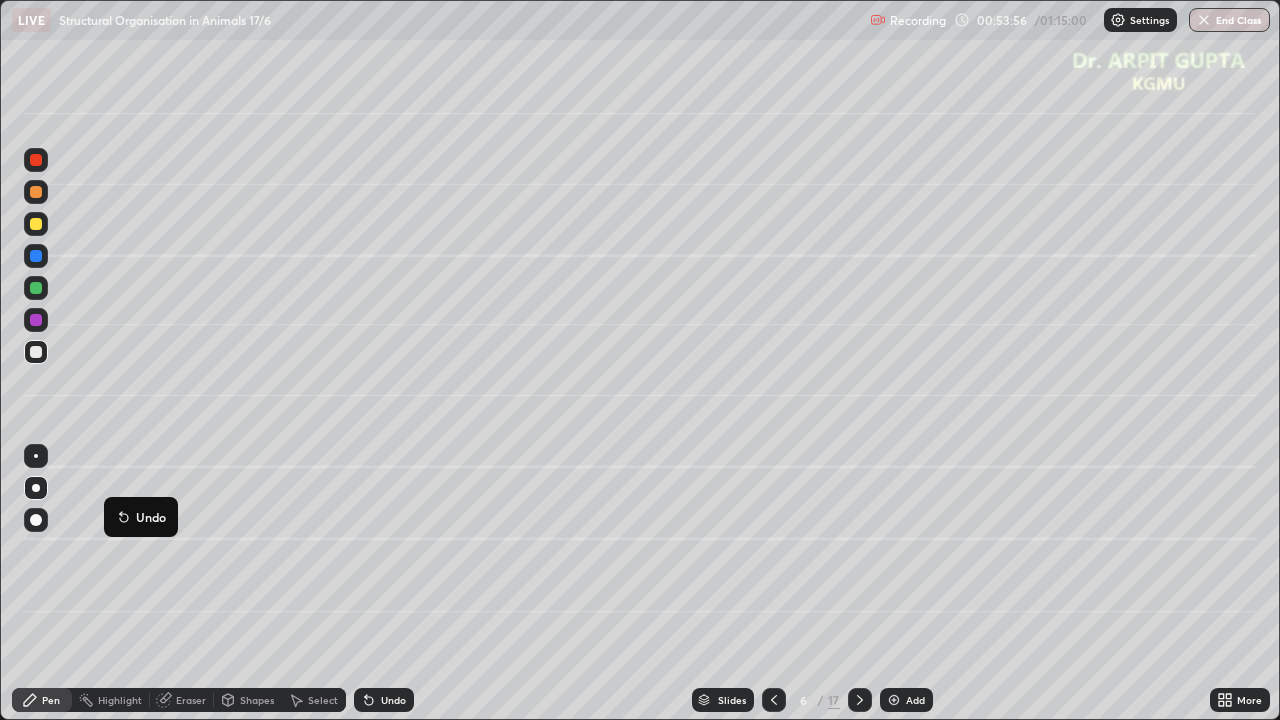 click at bounding box center [36, 256] 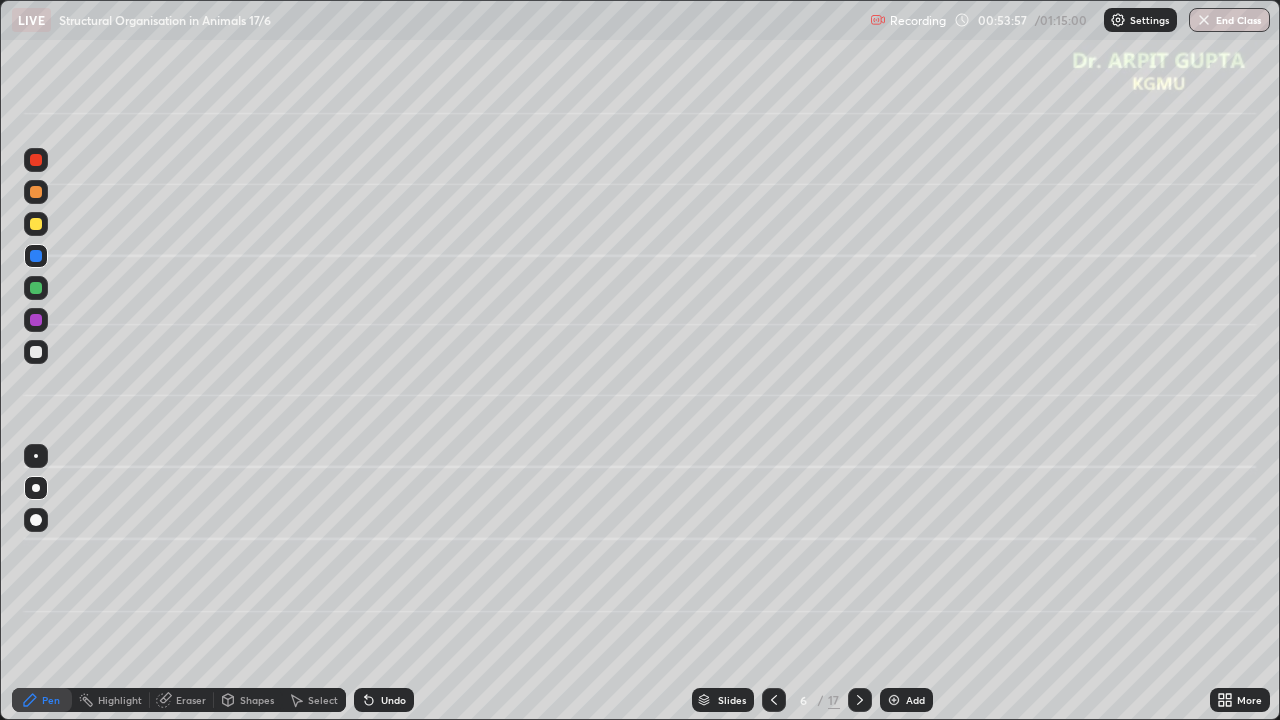 click at bounding box center (36, 320) 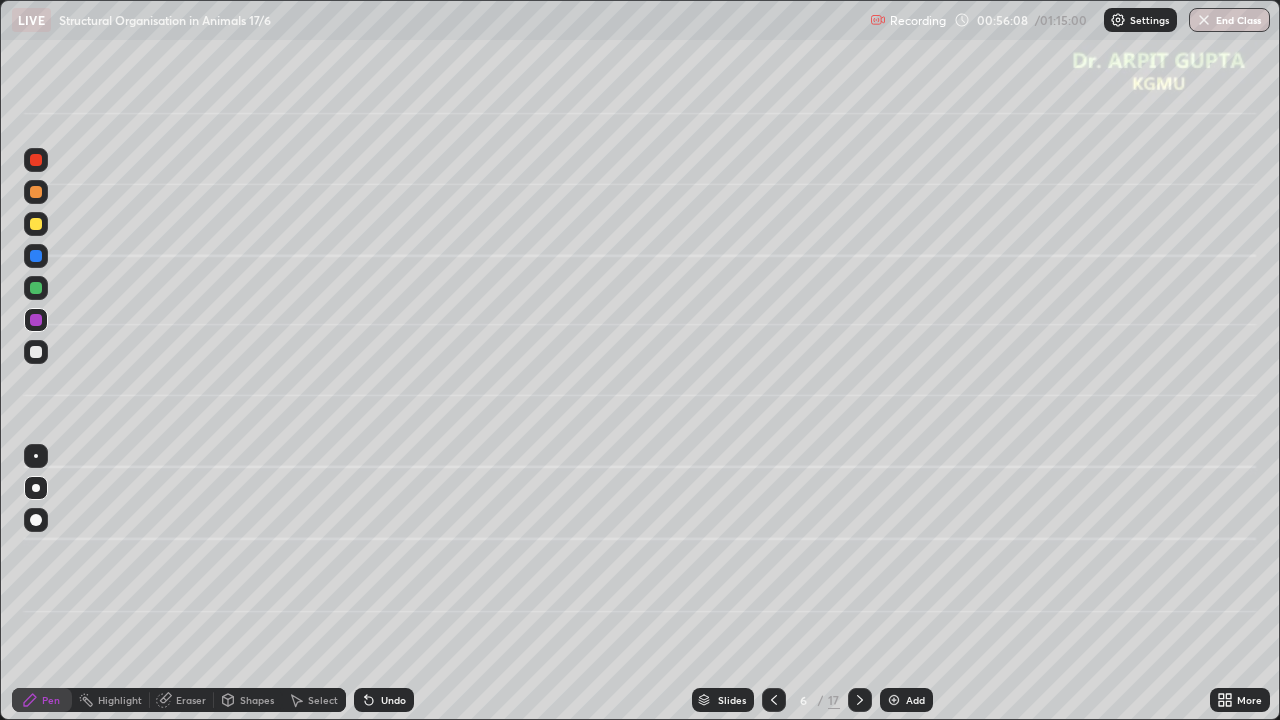 click 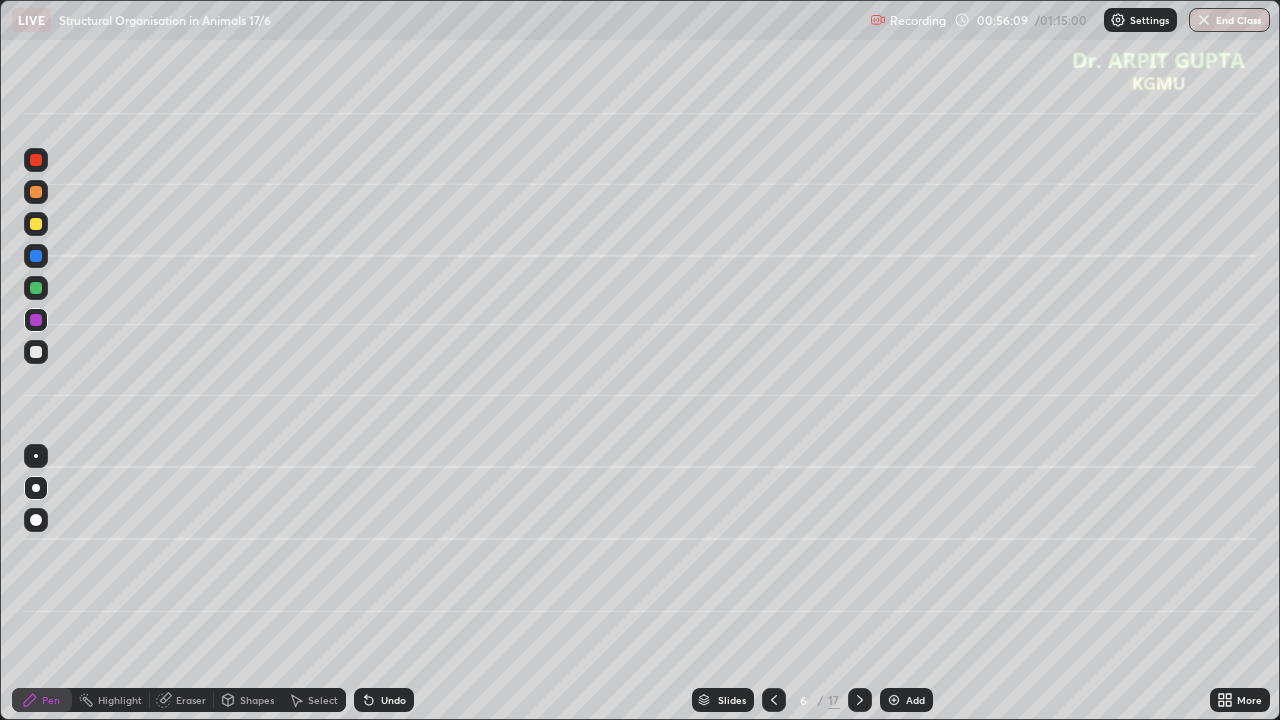 click 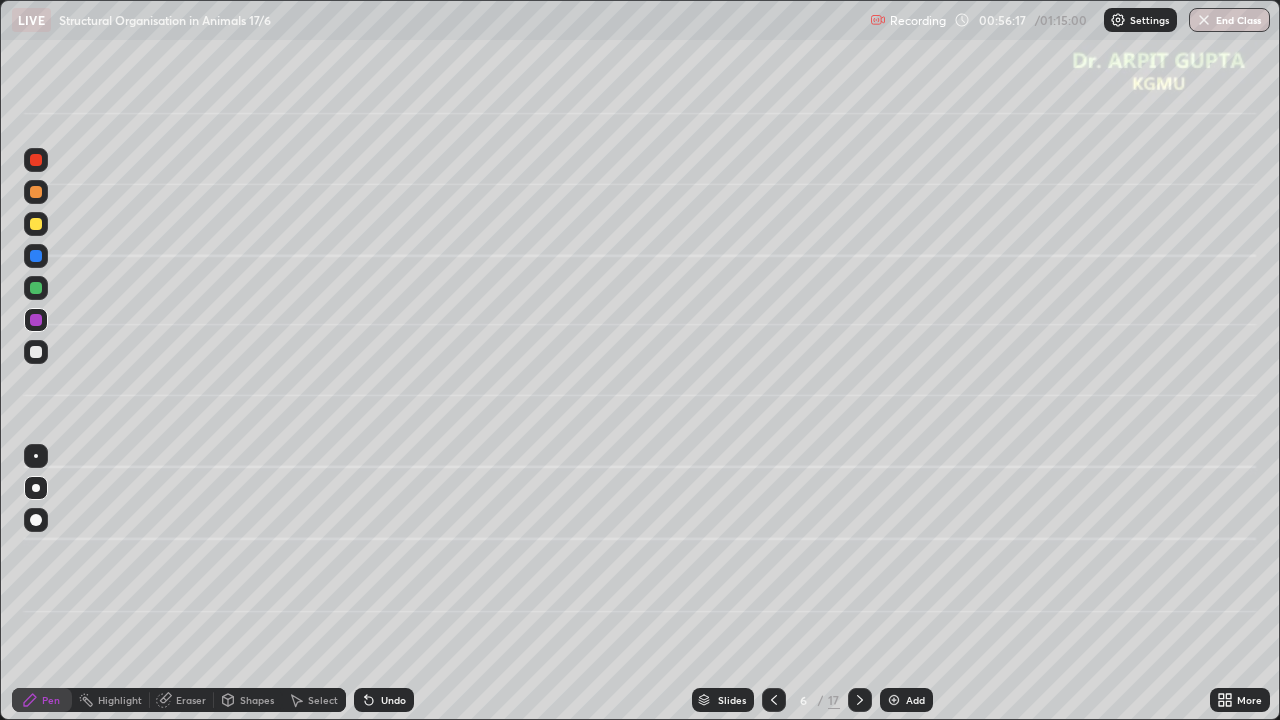 click at bounding box center (36, 320) 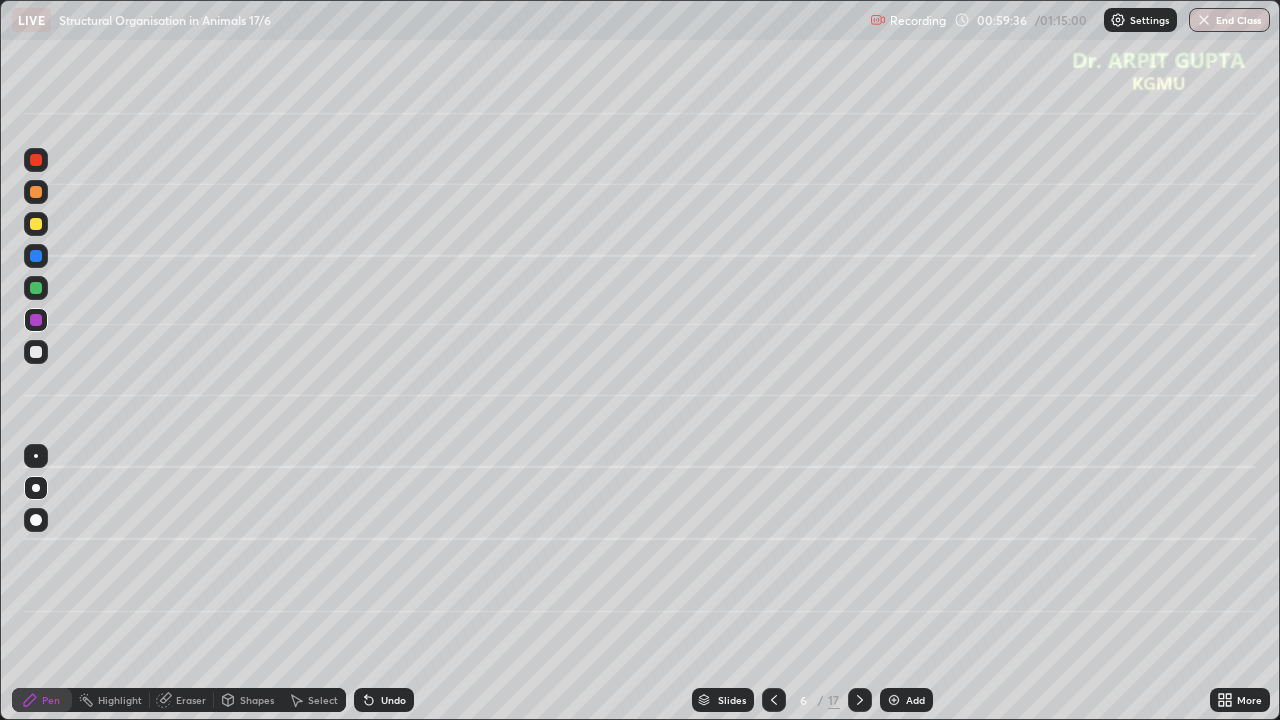 click at bounding box center [774, 700] 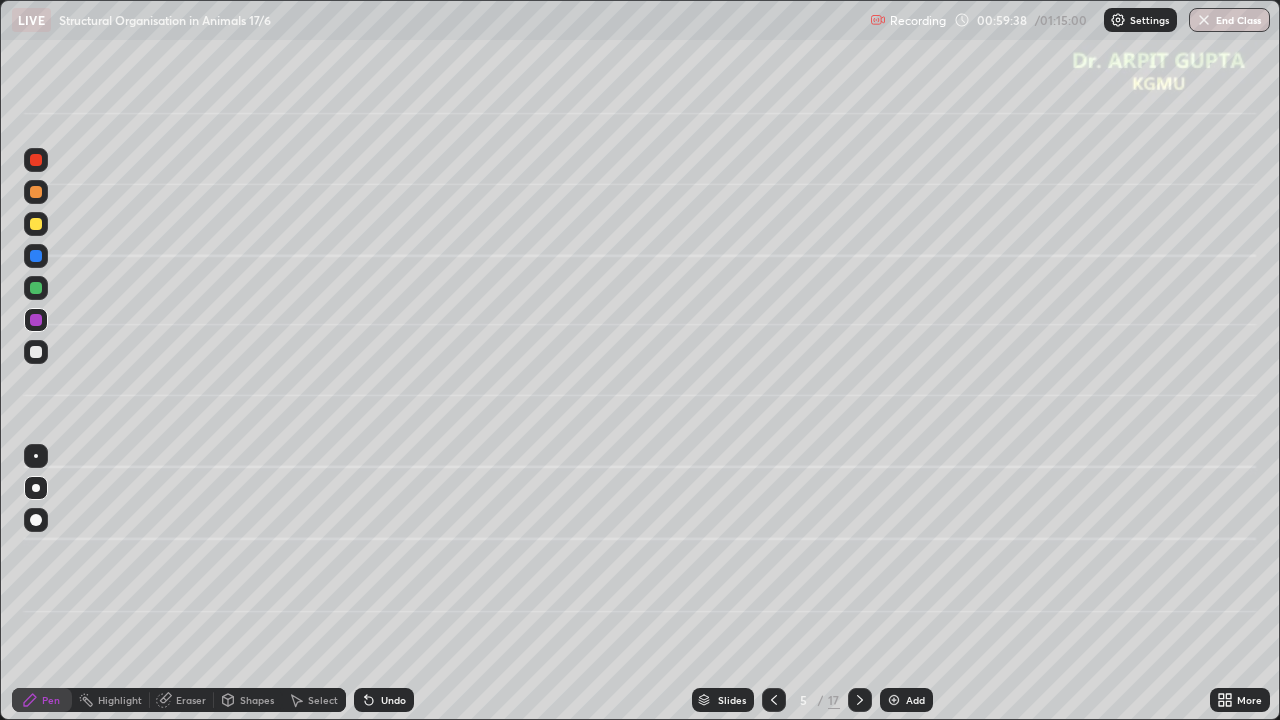 click 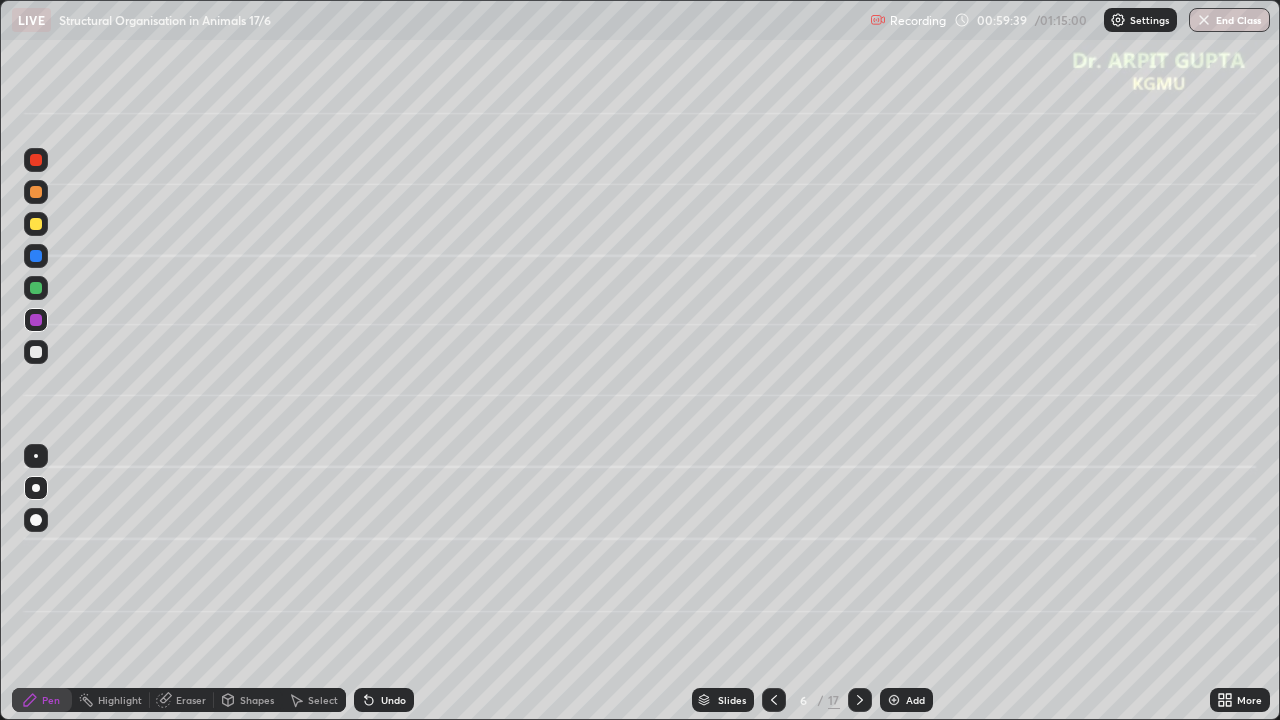click 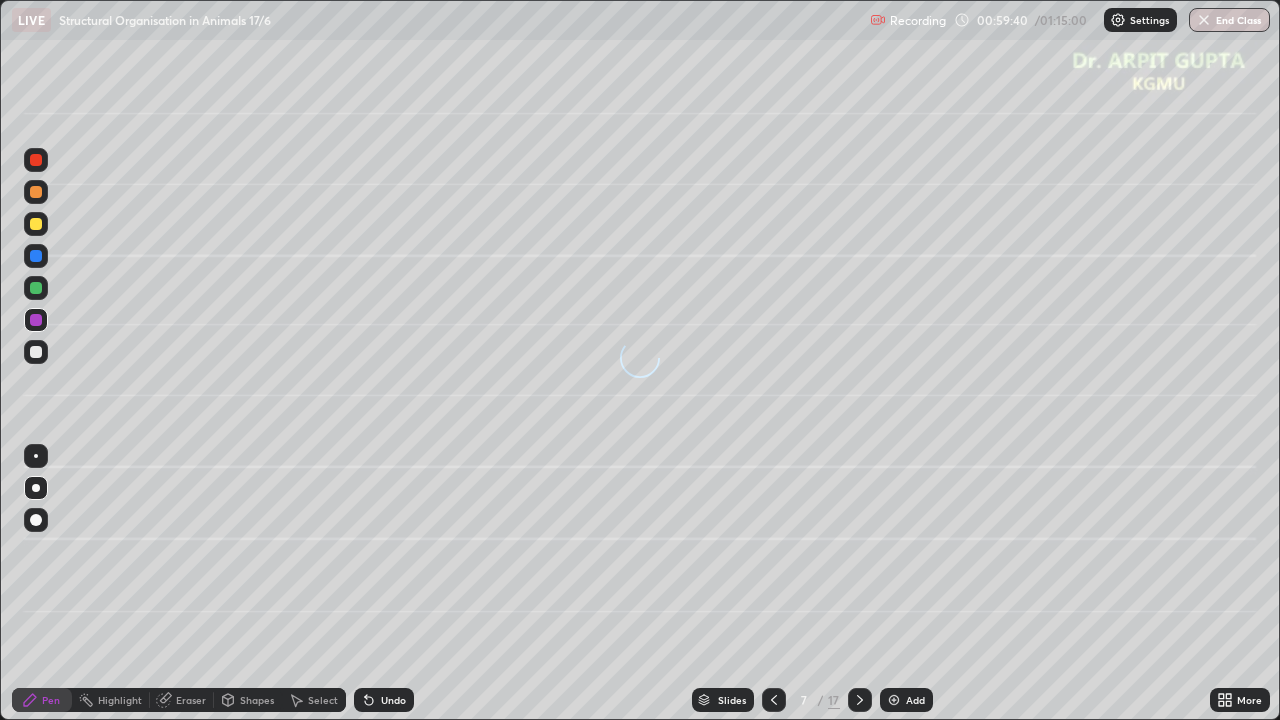 click at bounding box center [36, 352] 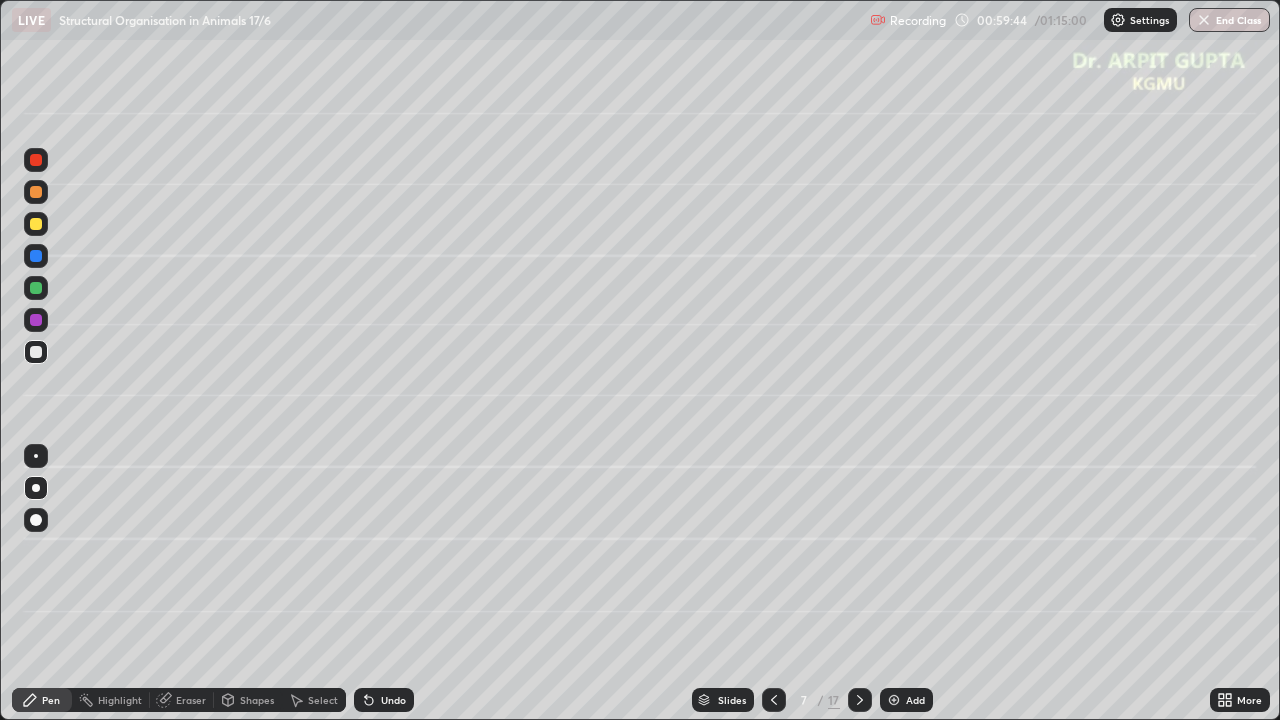 click on "Undo" at bounding box center (384, 700) 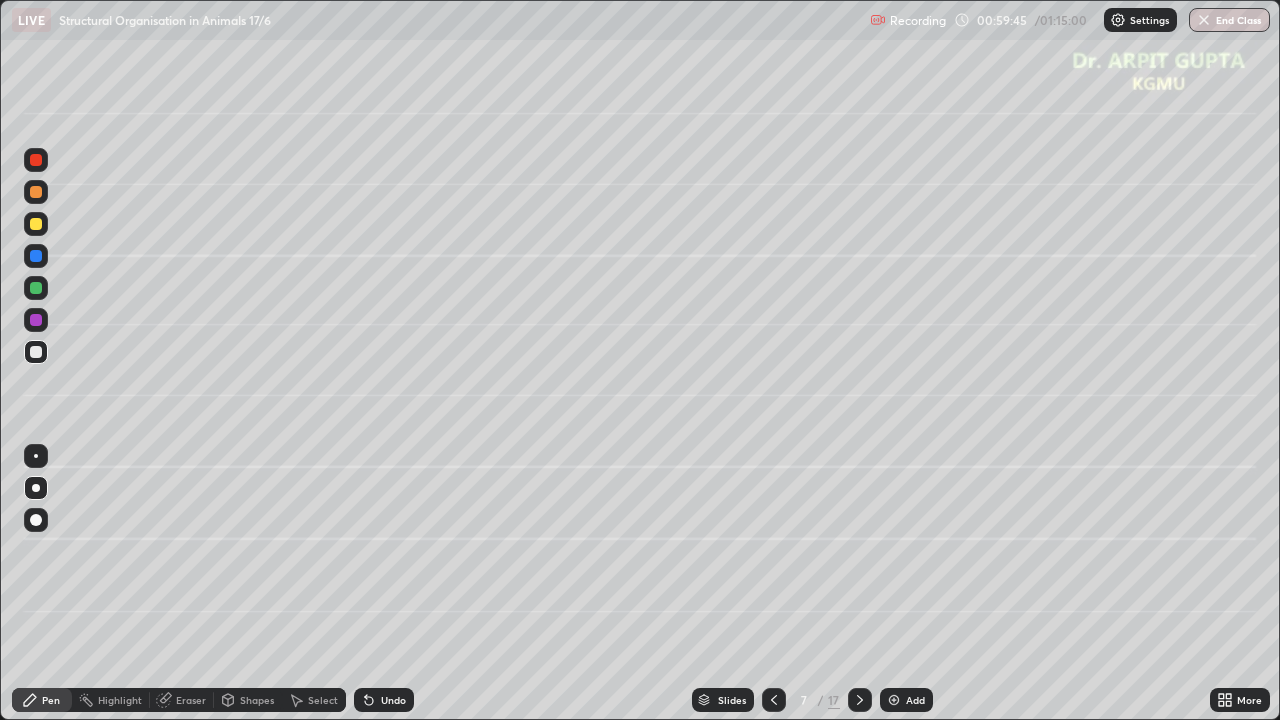 click on "Undo" at bounding box center [384, 700] 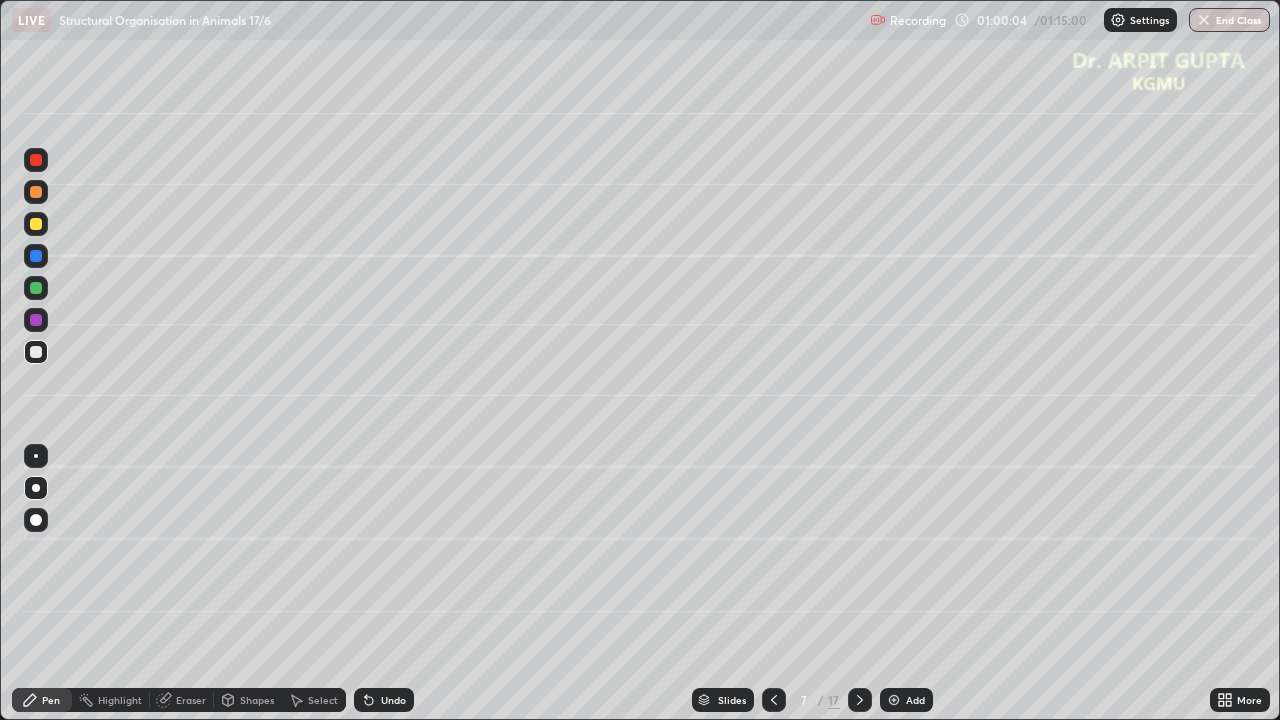 click on "Undo" at bounding box center (393, 700) 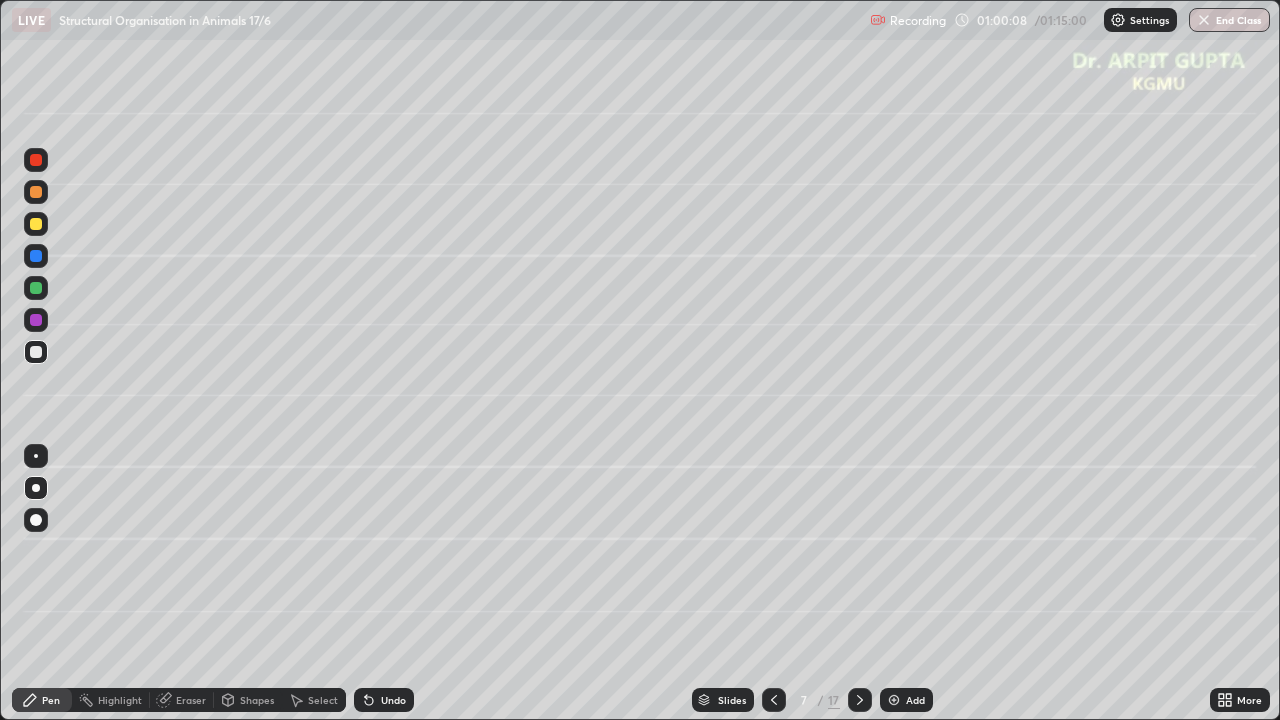 click on "Undo" at bounding box center (393, 700) 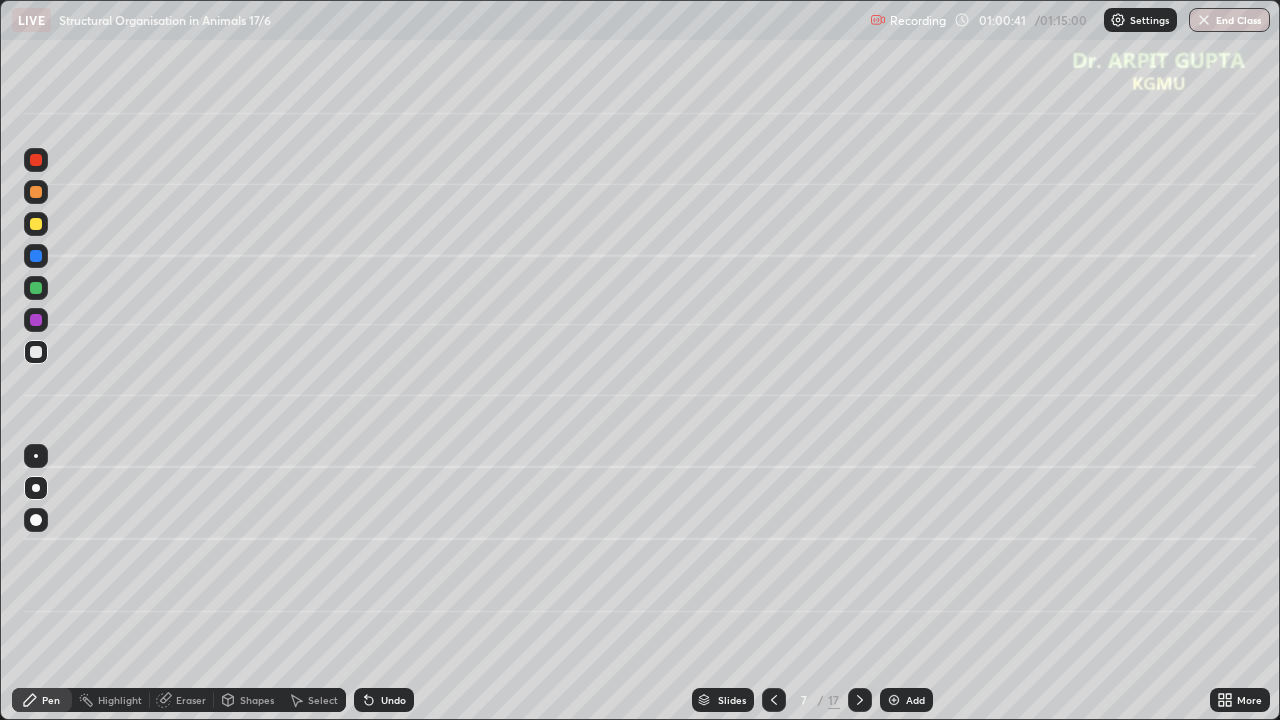 click on "Pen" at bounding box center [42, 700] 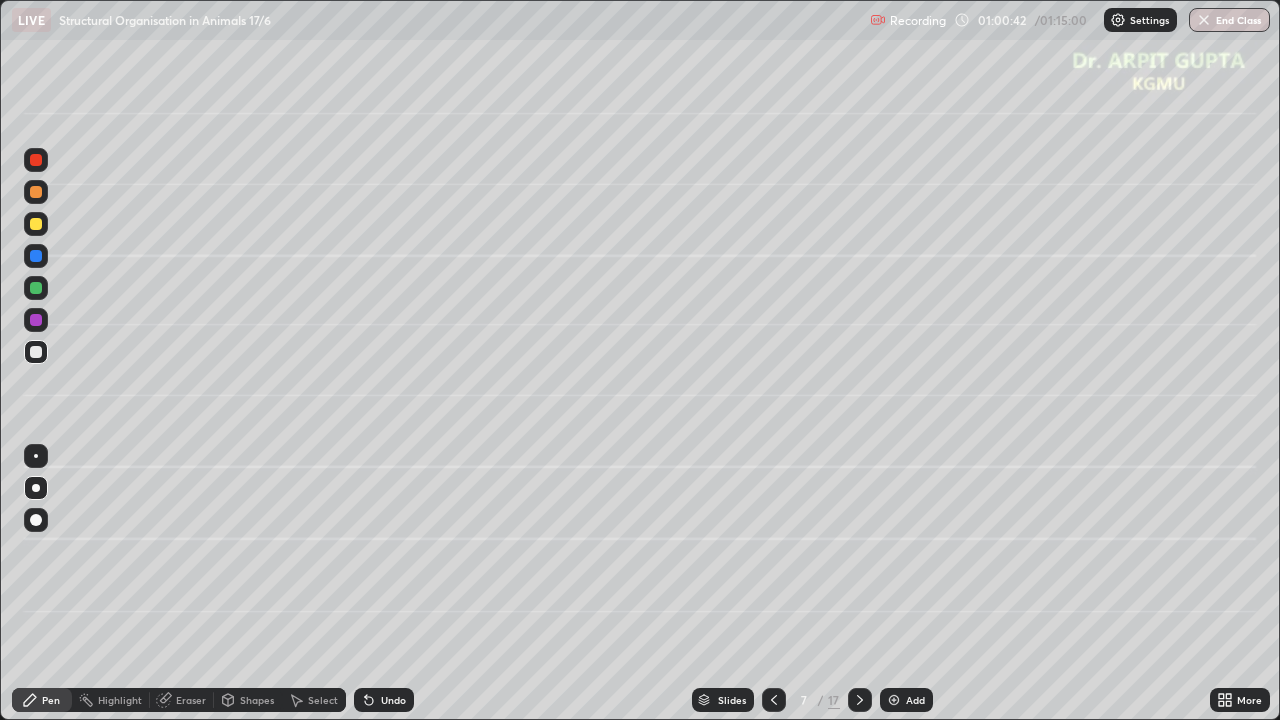 click at bounding box center [36, 288] 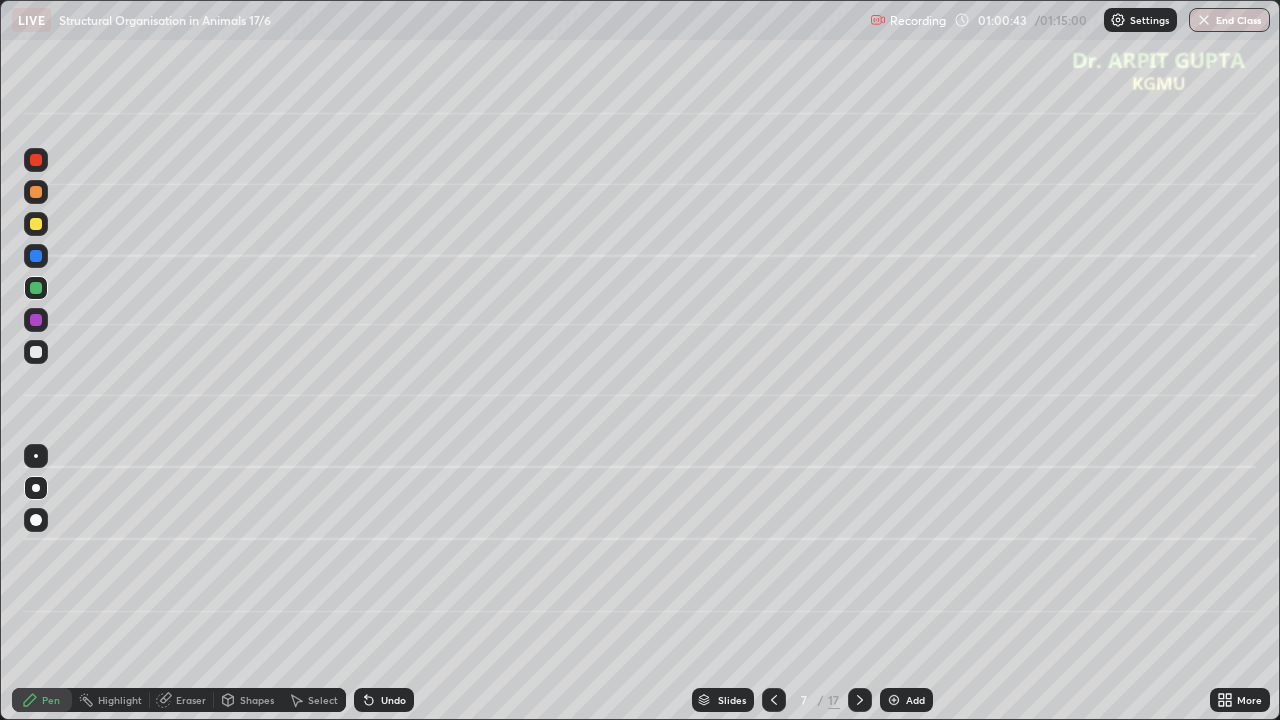 click at bounding box center [36, 520] 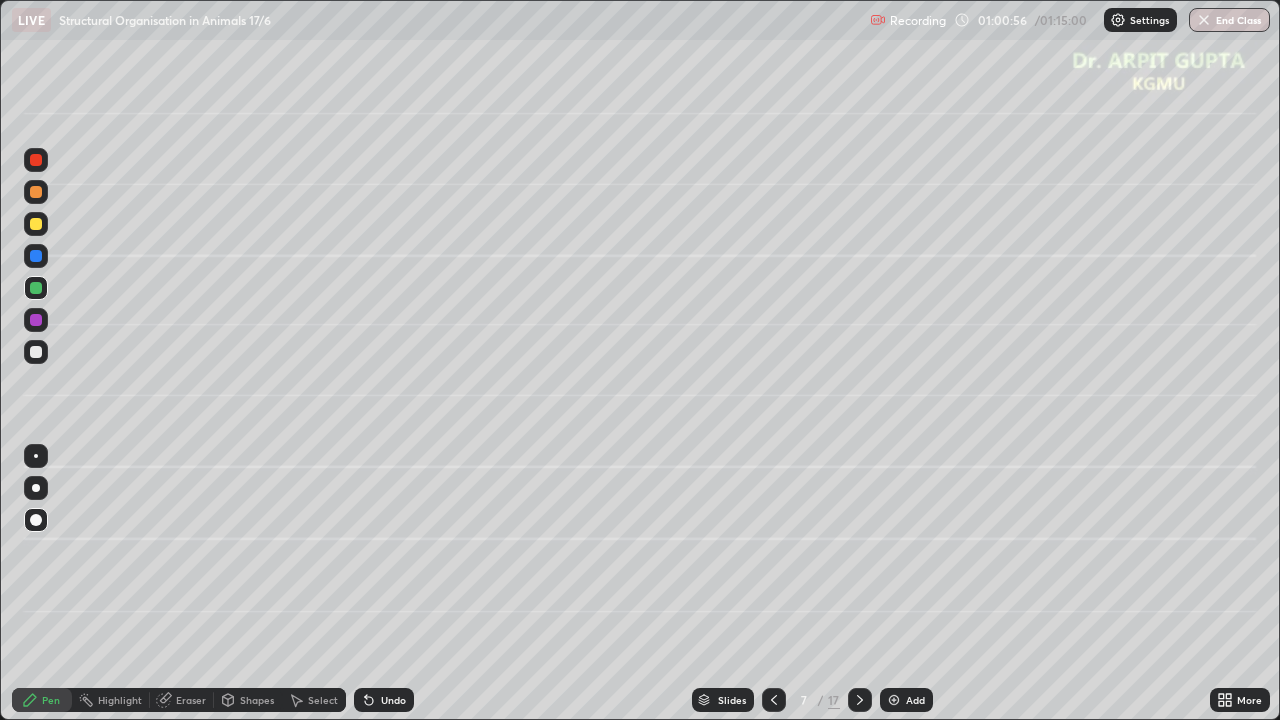 click at bounding box center (36, 224) 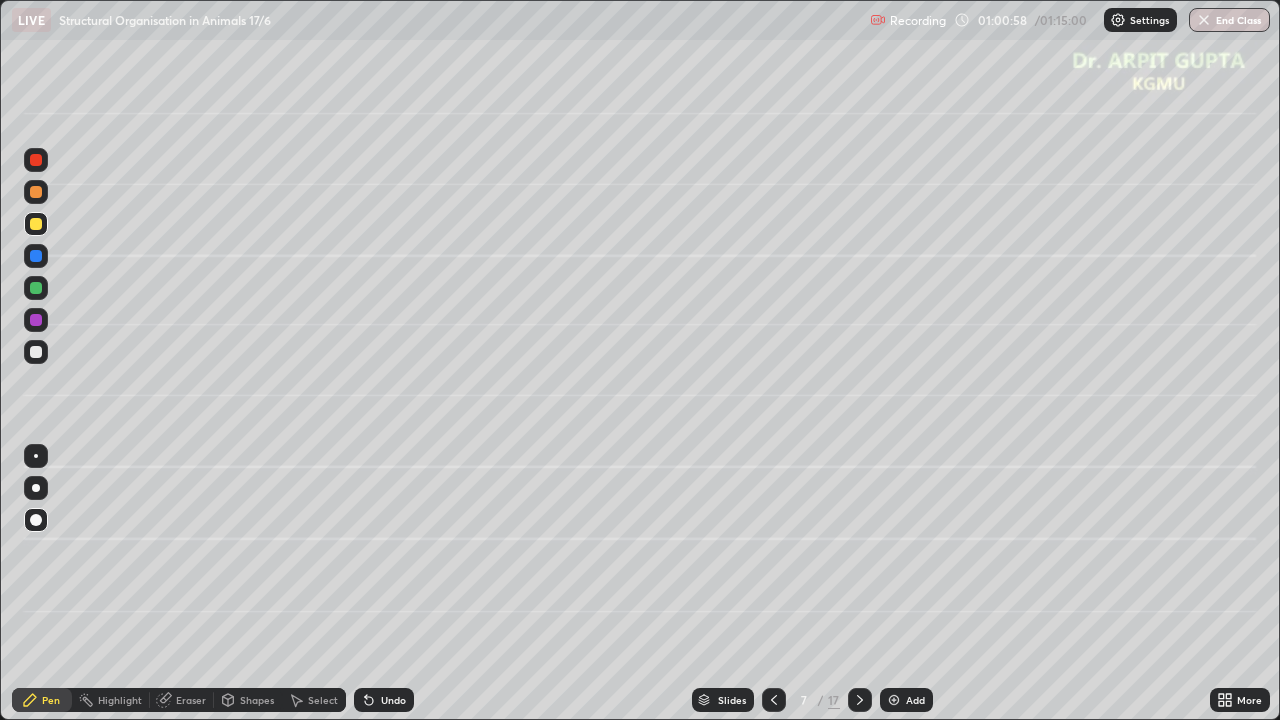 click 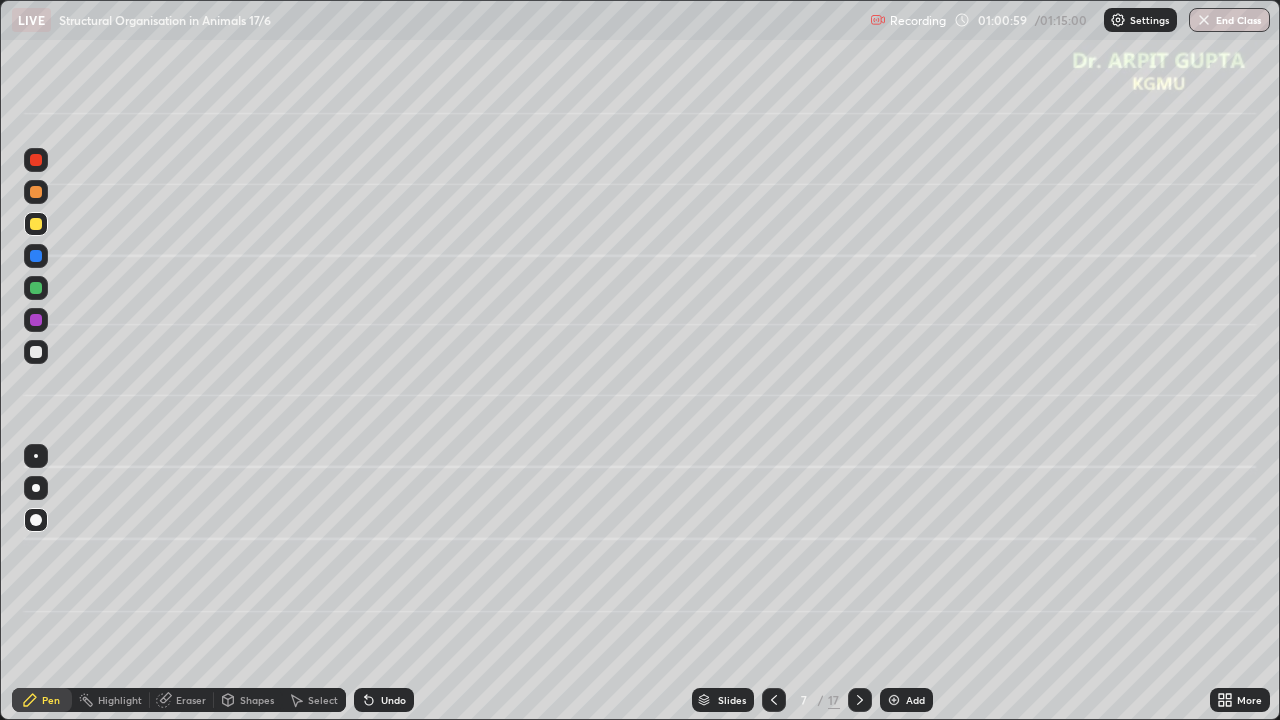 click at bounding box center (36, 488) 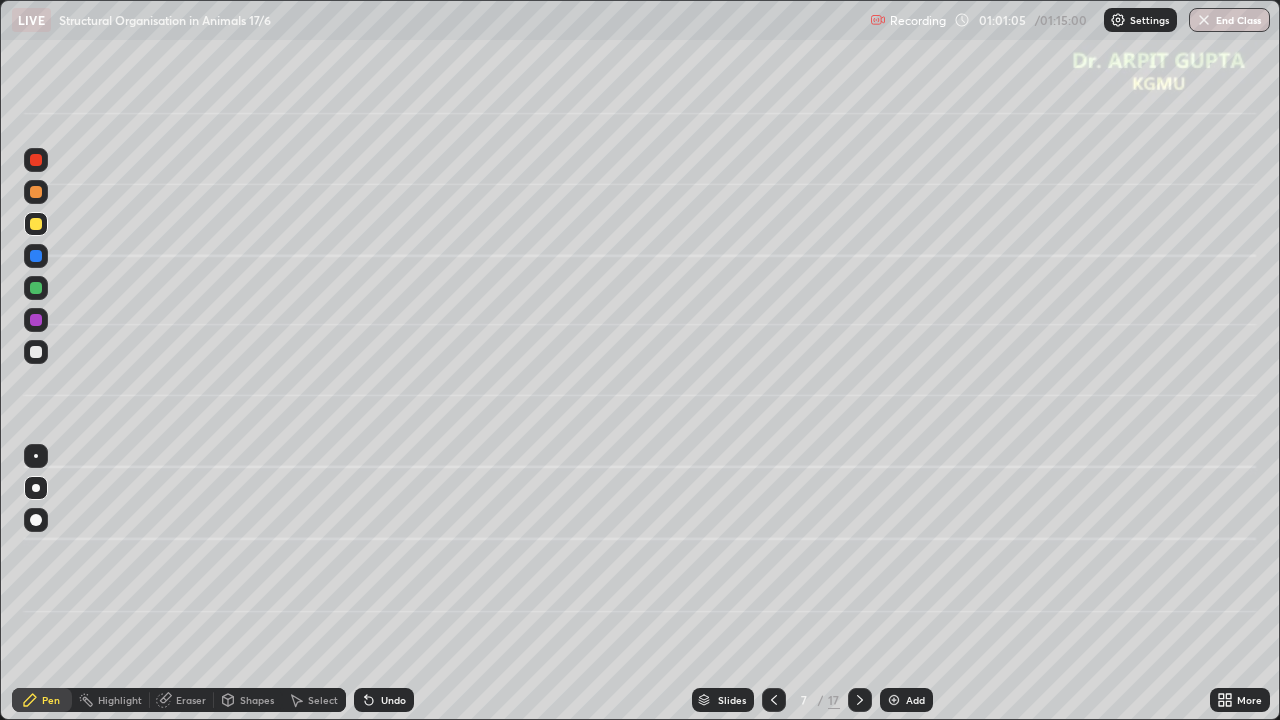 click 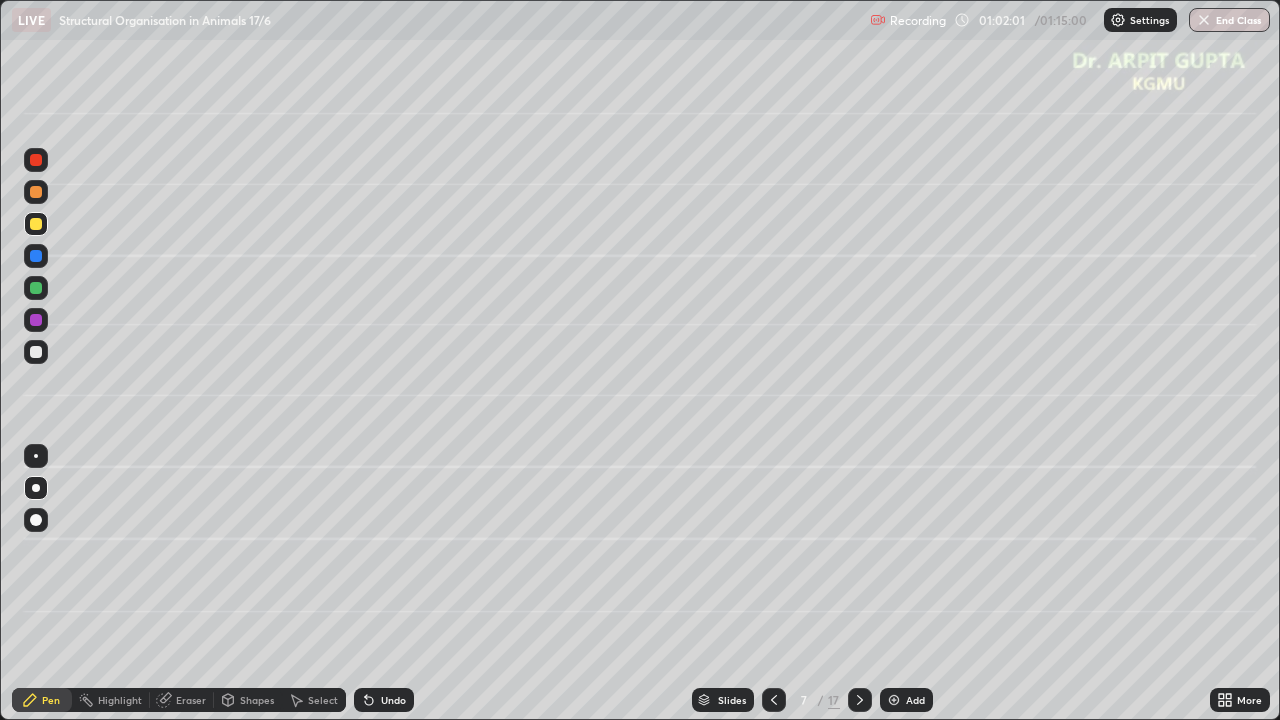 click at bounding box center (36, 352) 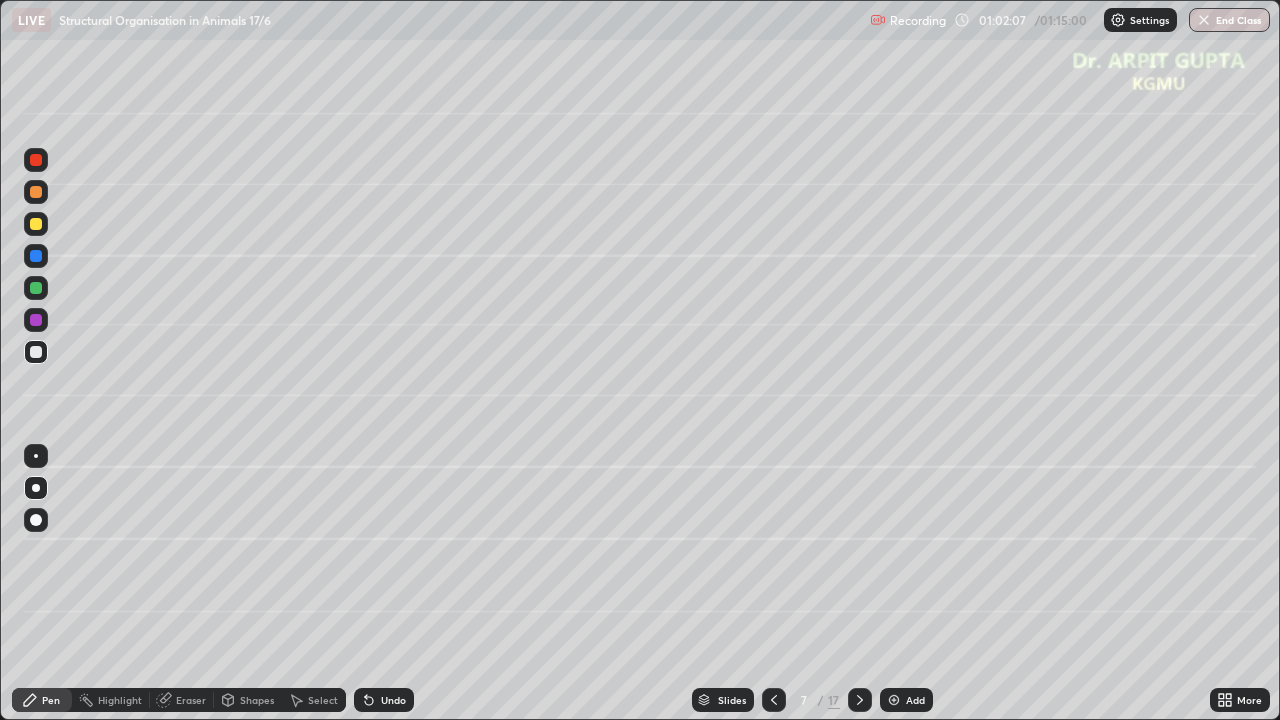 click 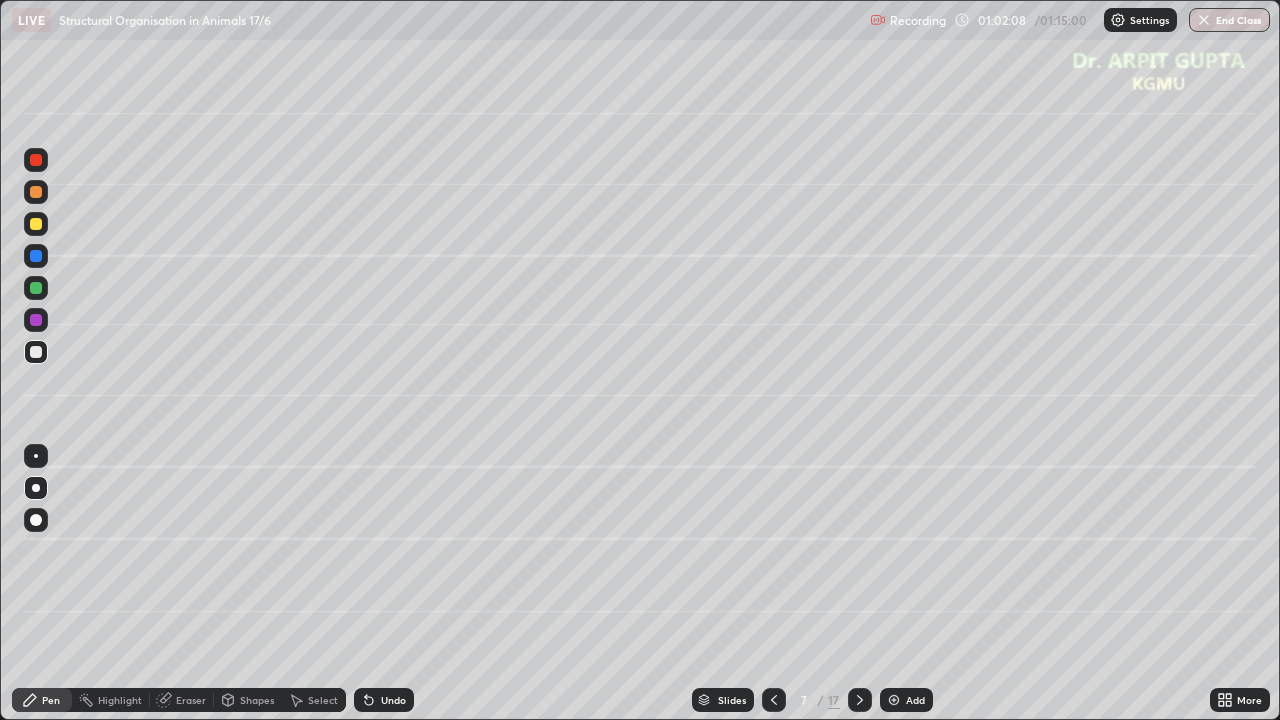 click on "Undo" at bounding box center [384, 700] 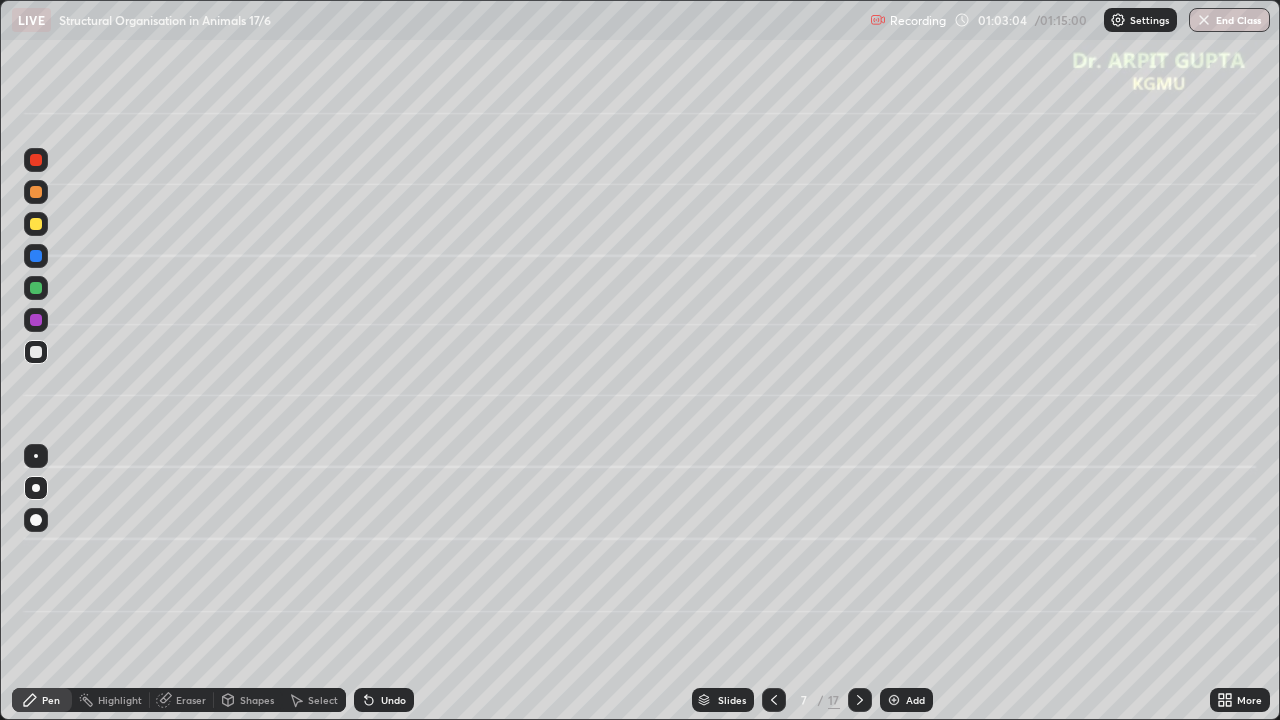 click at bounding box center (860, 700) 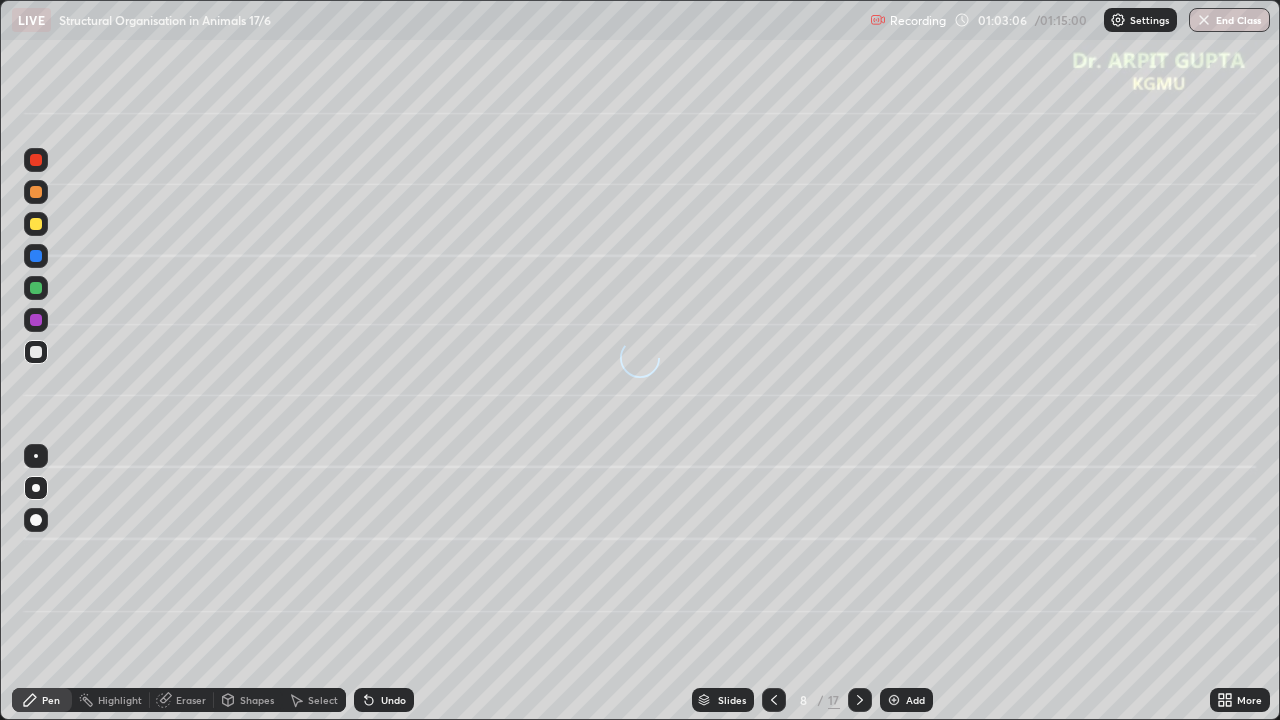 click at bounding box center [36, 288] 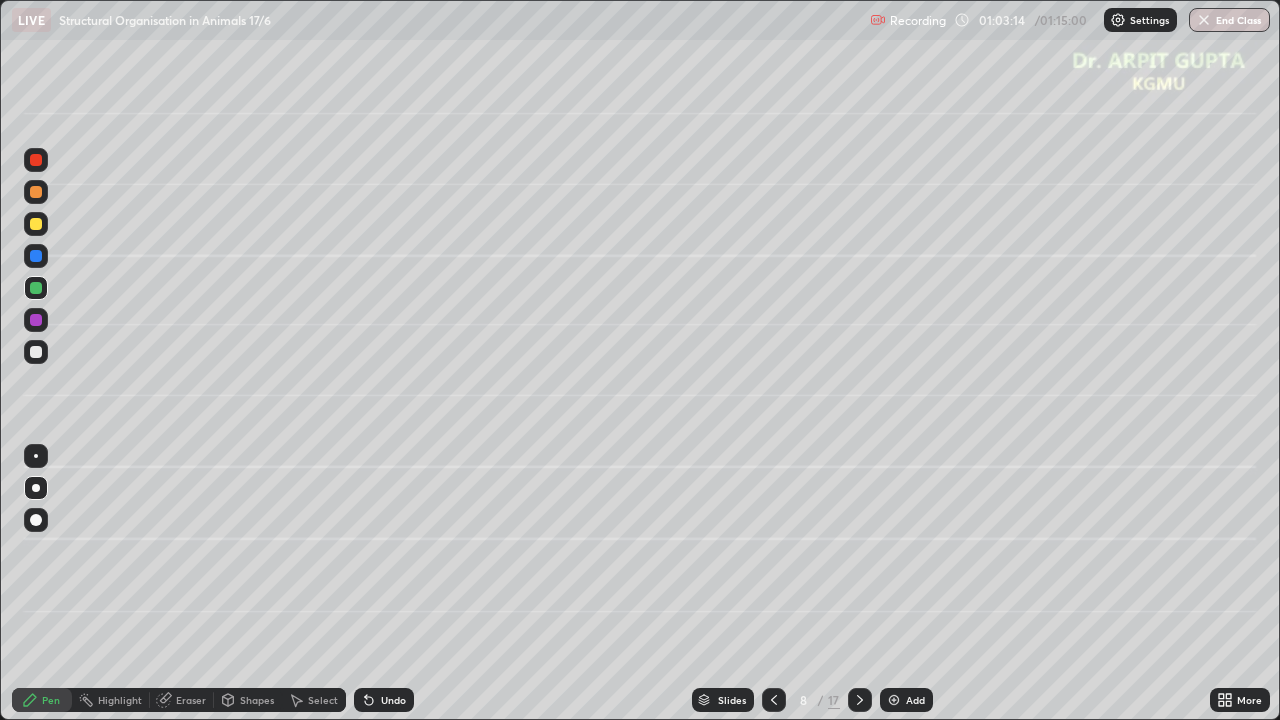 click at bounding box center (36, 352) 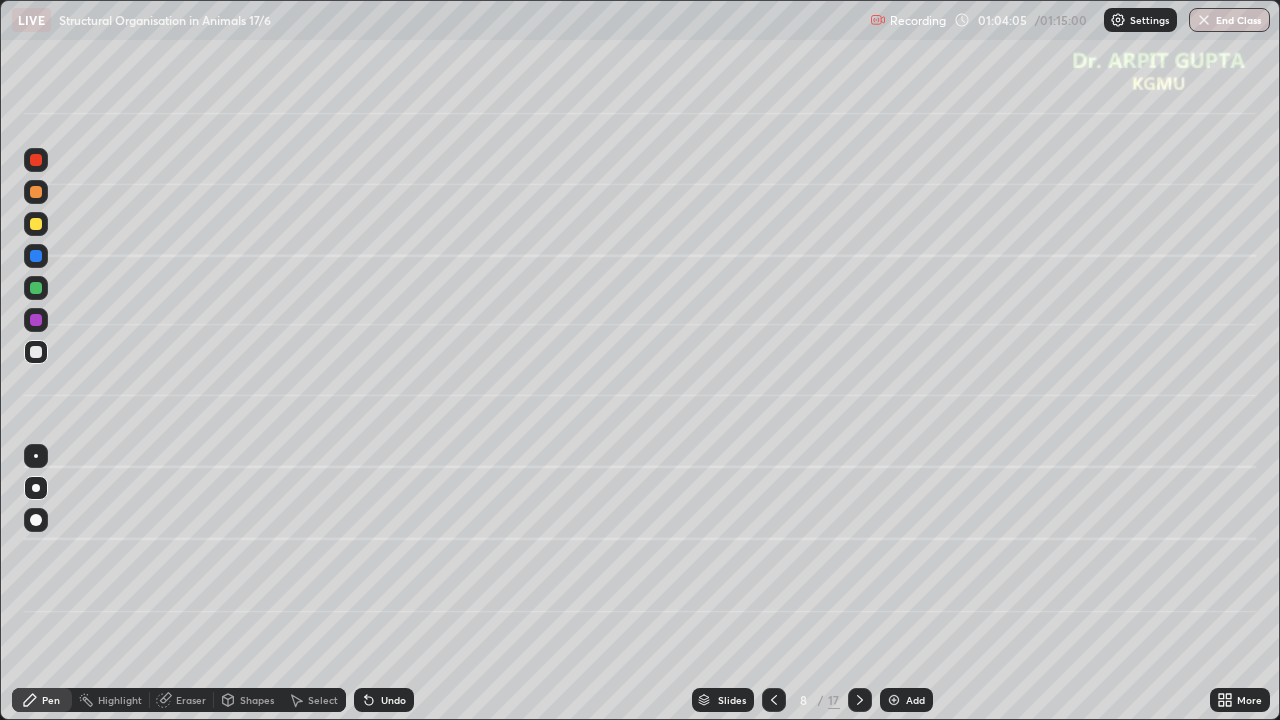 click on "Undo" at bounding box center [384, 700] 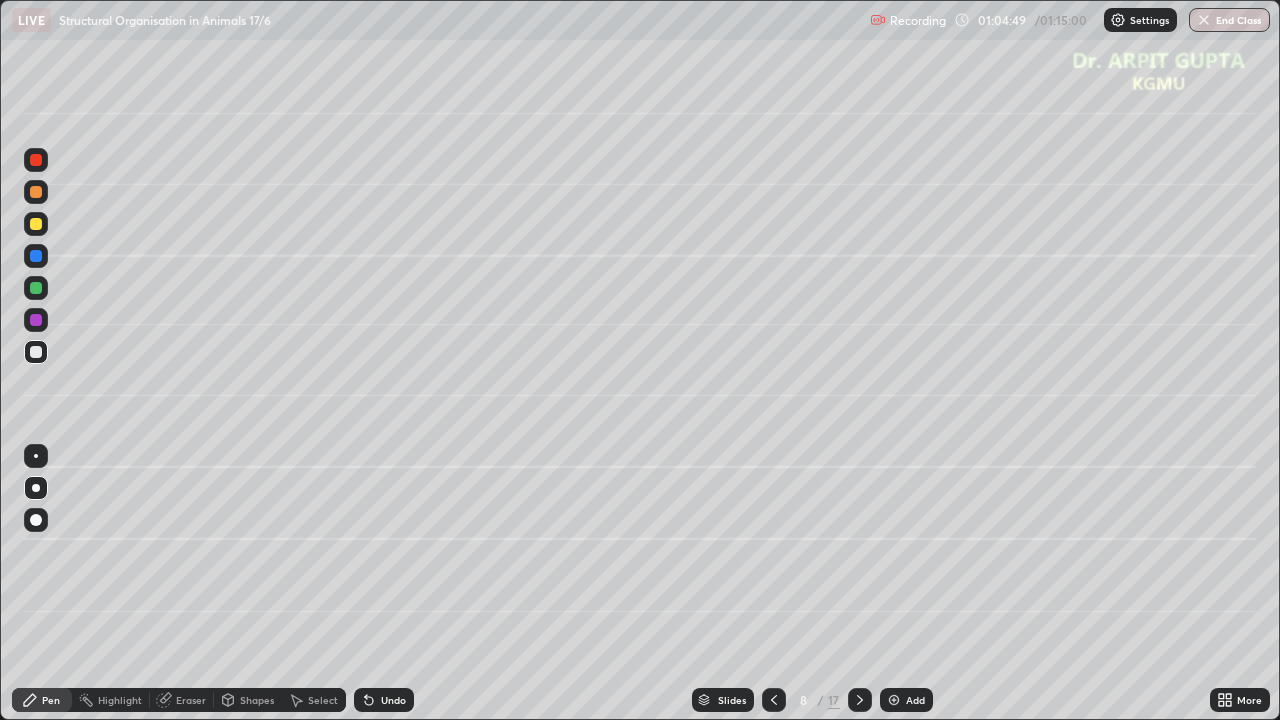 click on "Undo" at bounding box center (393, 700) 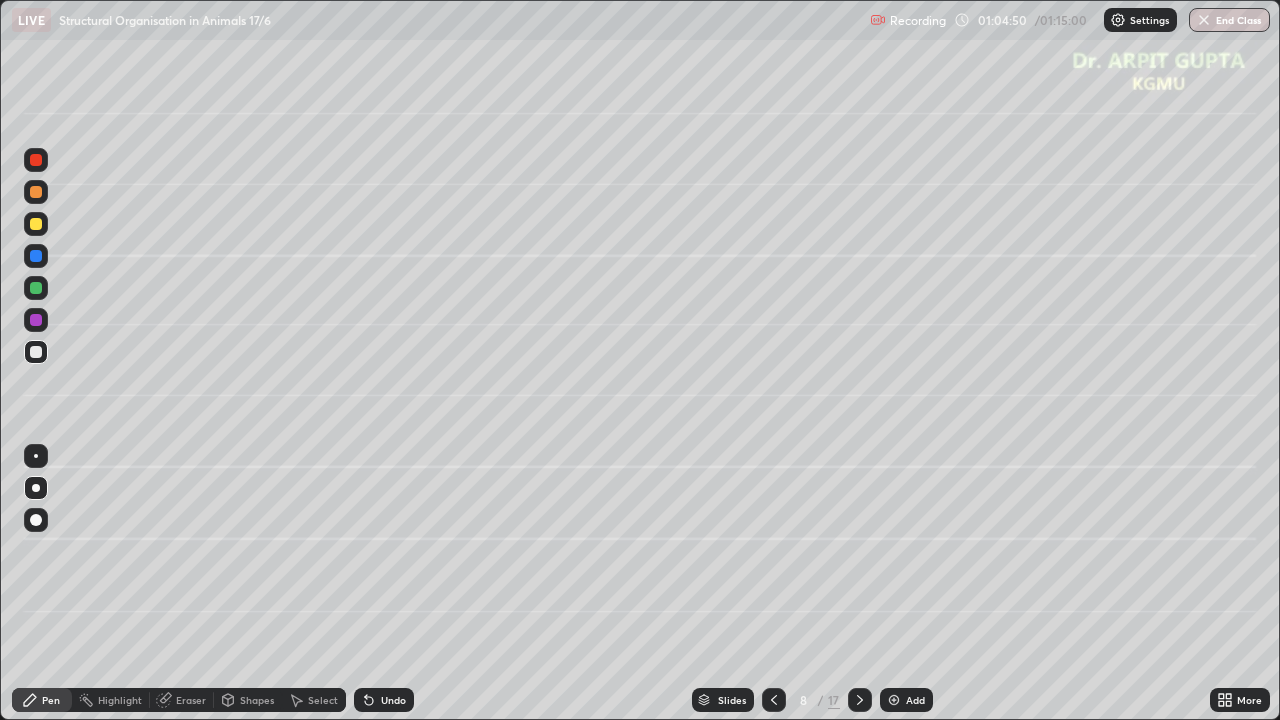click on "Undo" at bounding box center [393, 700] 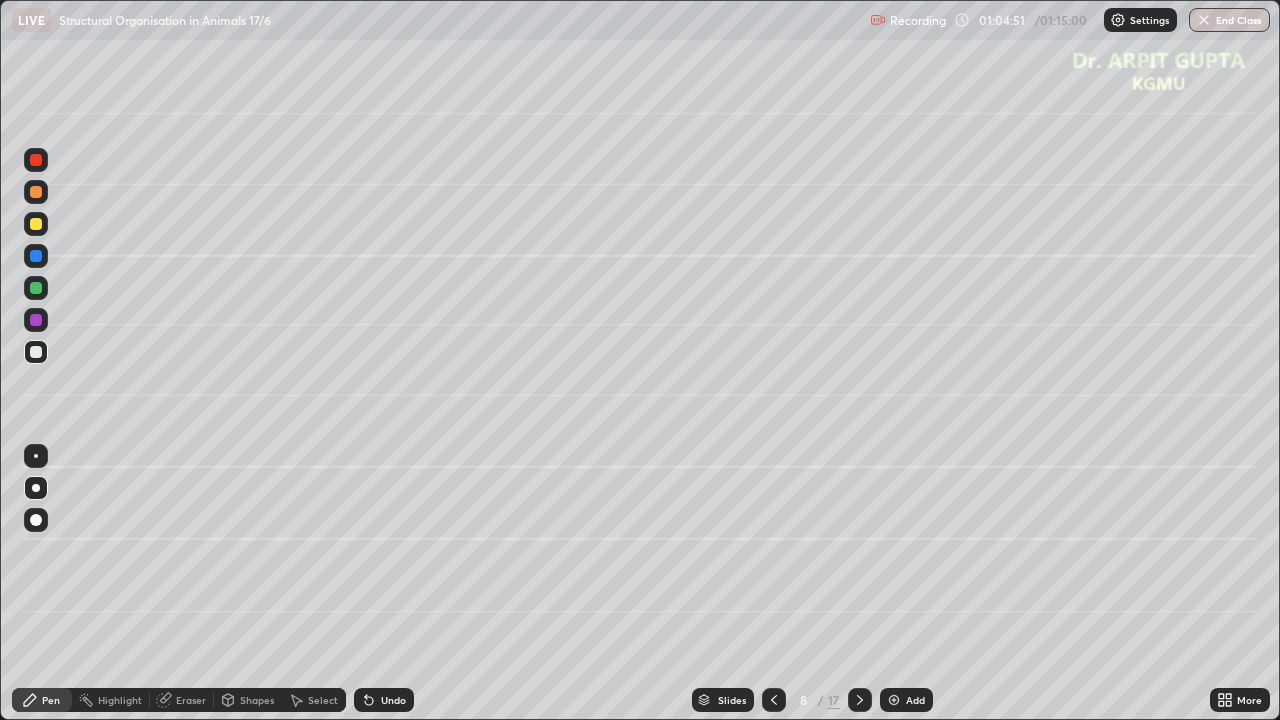 click on "Undo" at bounding box center (384, 700) 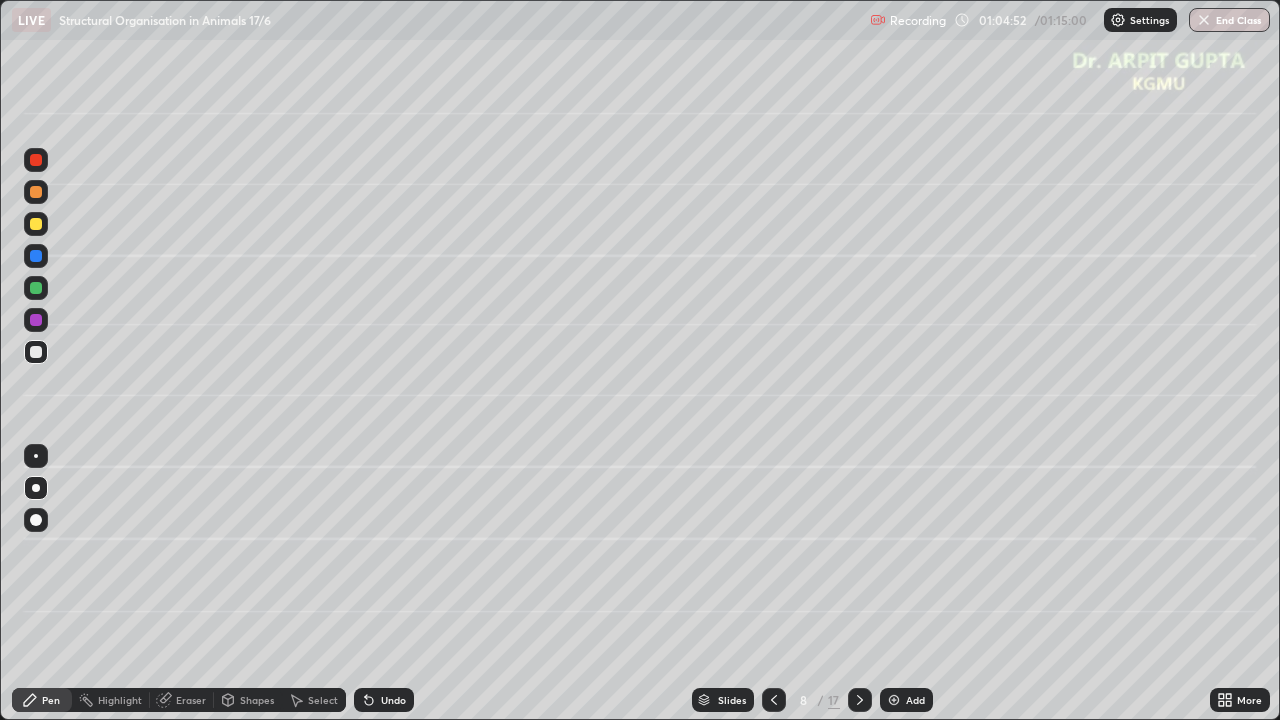 click on "Undo" at bounding box center [384, 700] 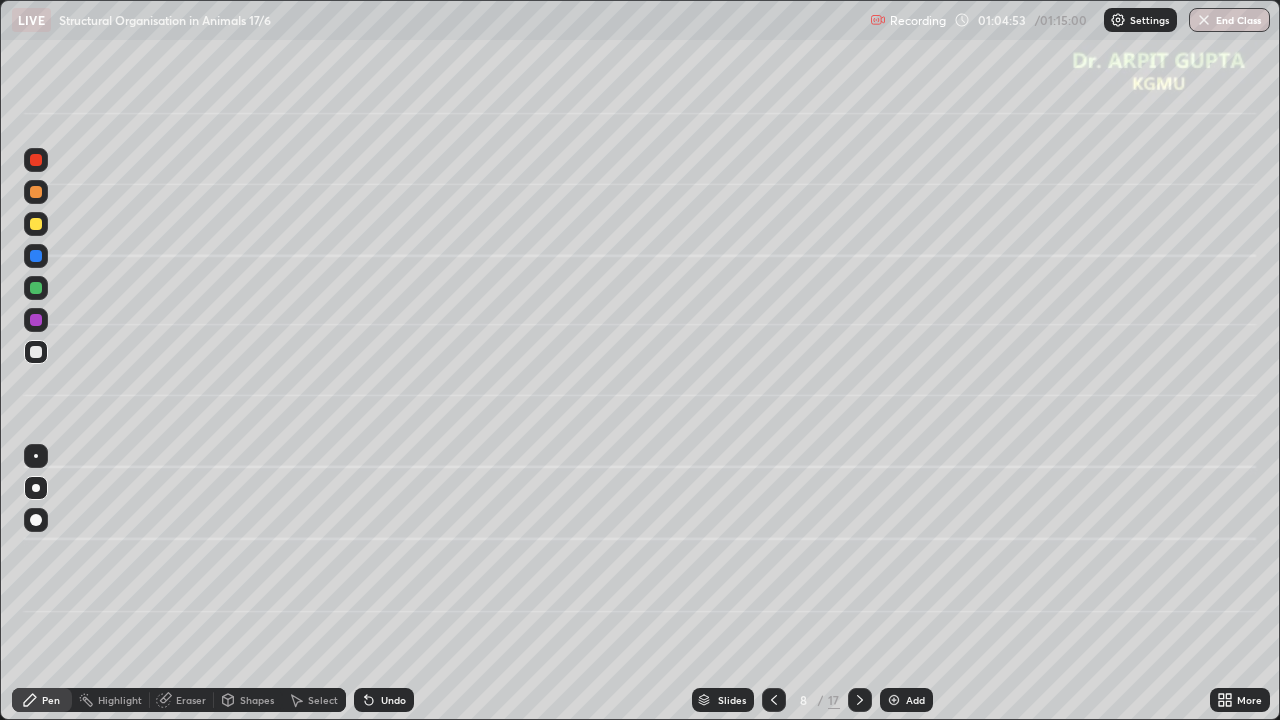 click 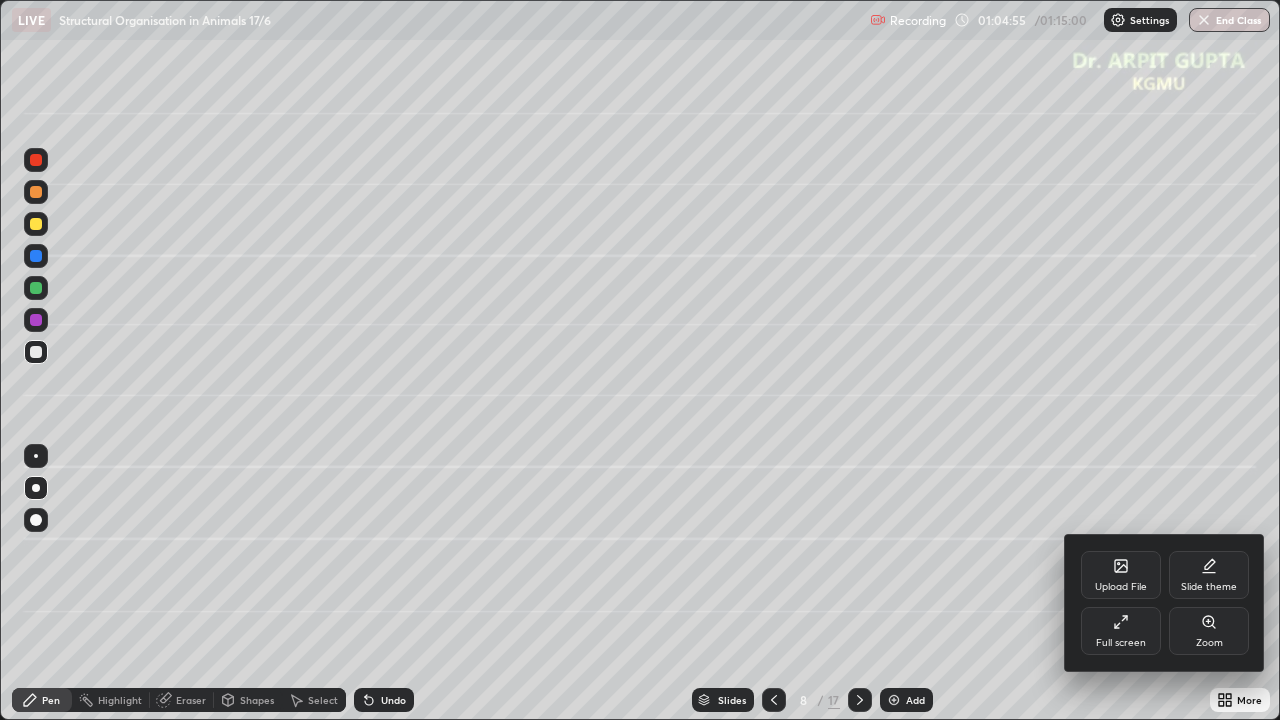 click on "Full screen" at bounding box center (1121, 631) 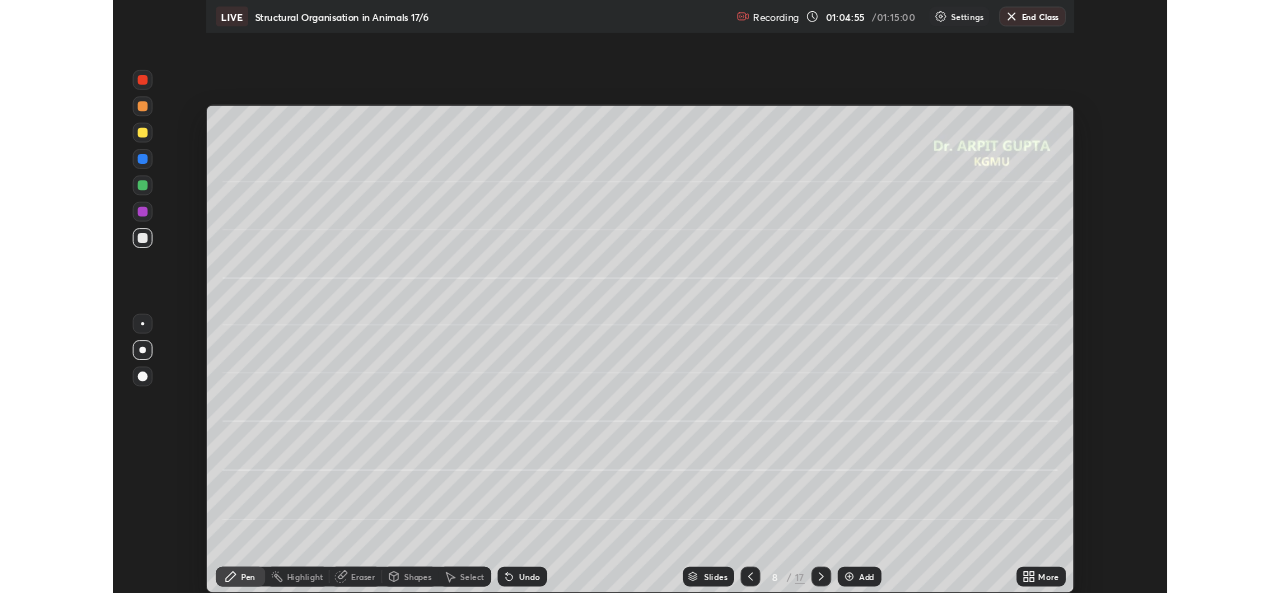 scroll, scrollTop: 593, scrollLeft: 1280, axis: both 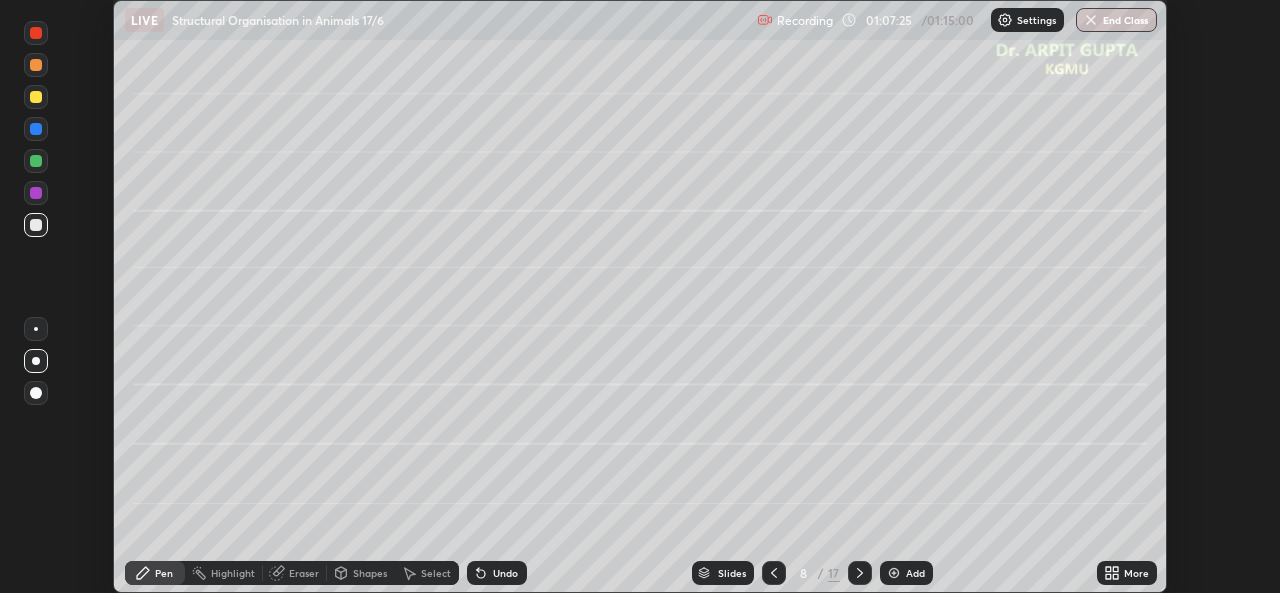click 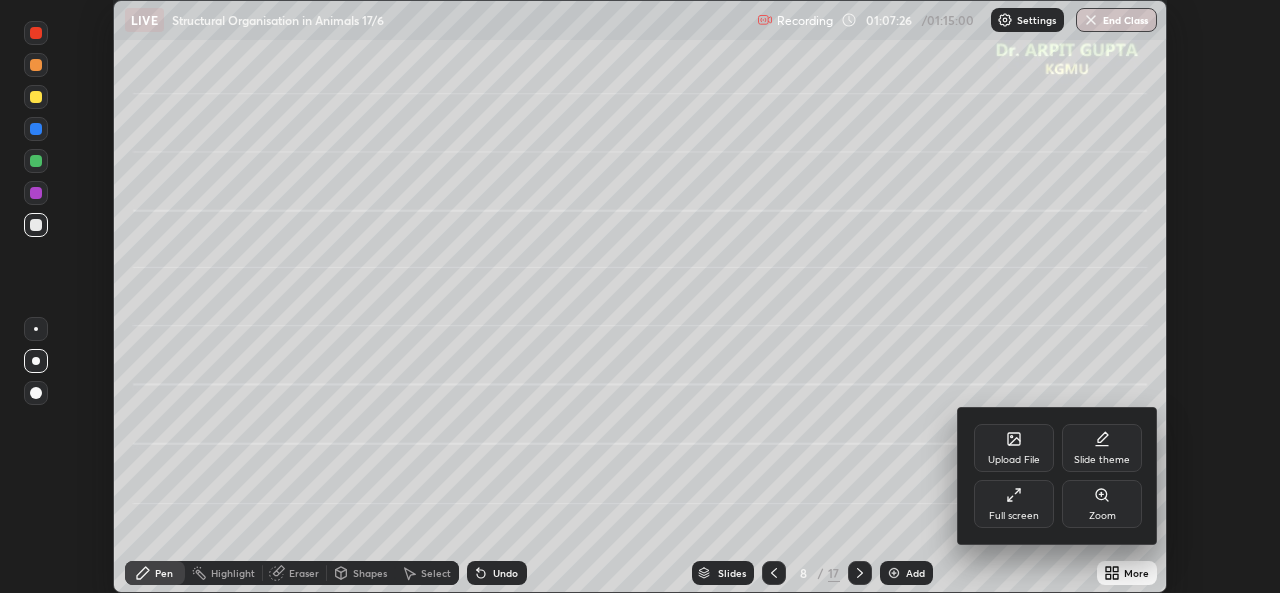 click on "Full screen" at bounding box center (1014, 504) 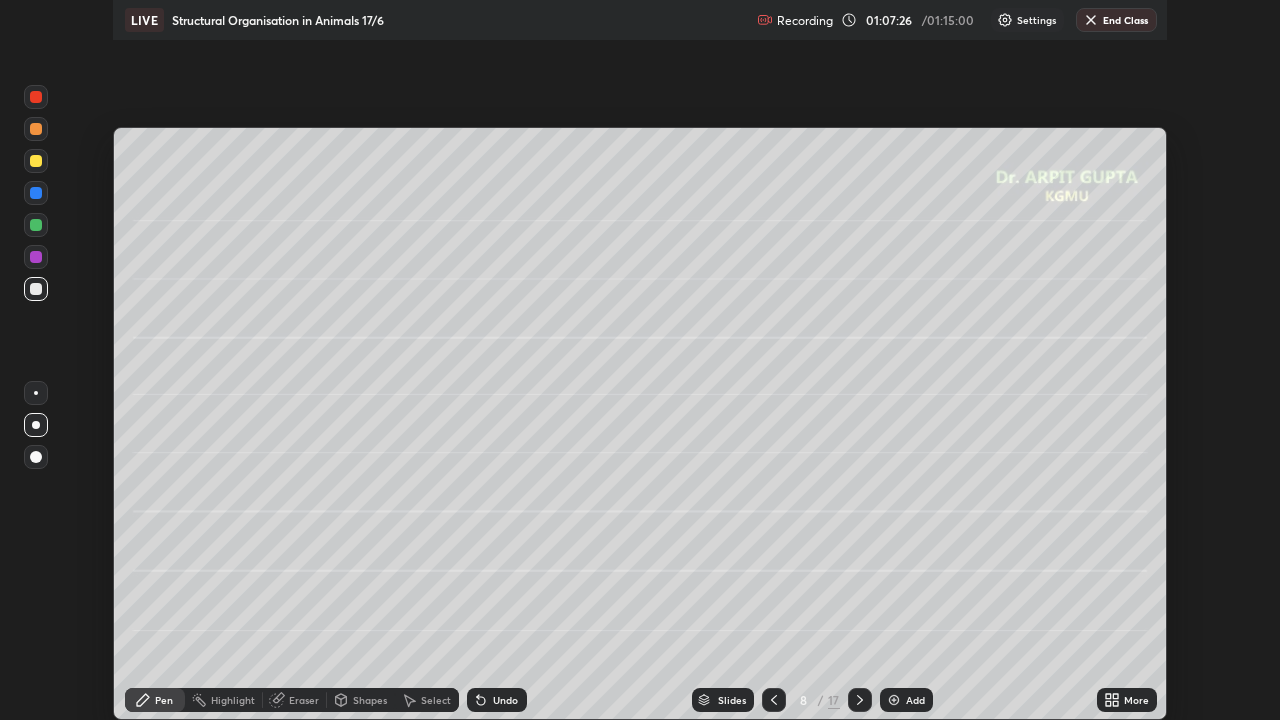 scroll, scrollTop: 99280, scrollLeft: 98720, axis: both 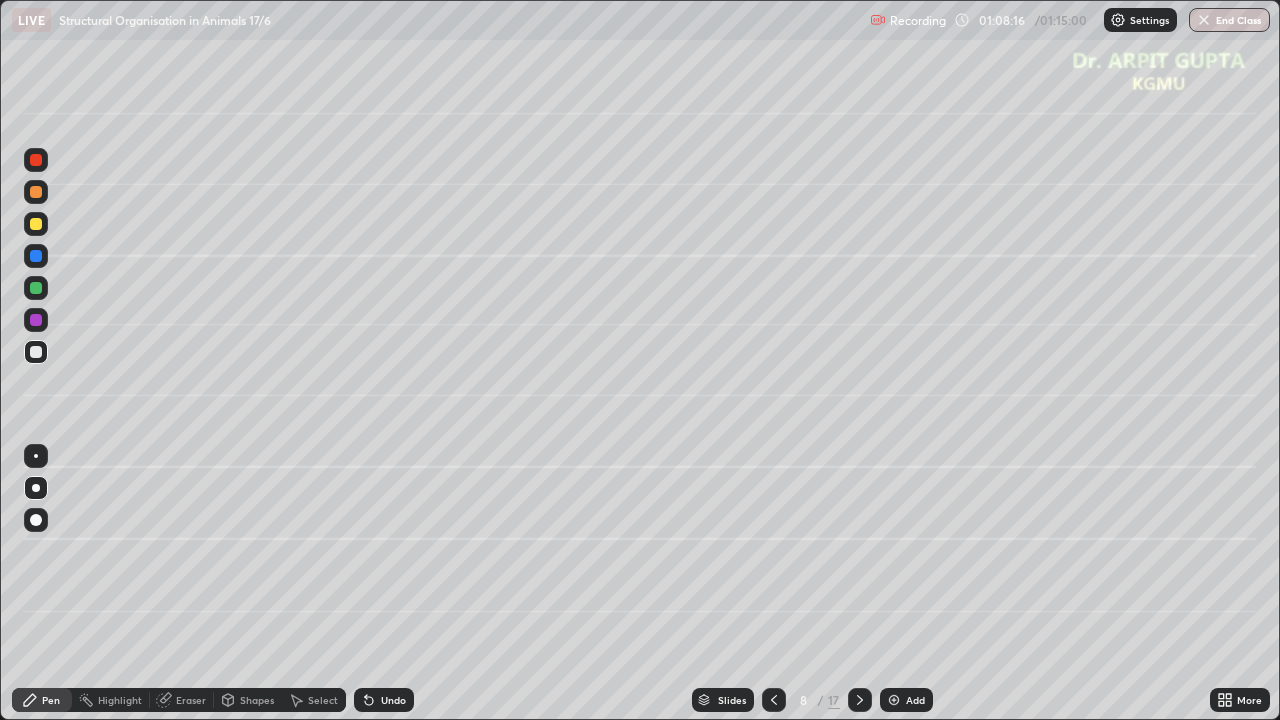 click at bounding box center (1204, 20) 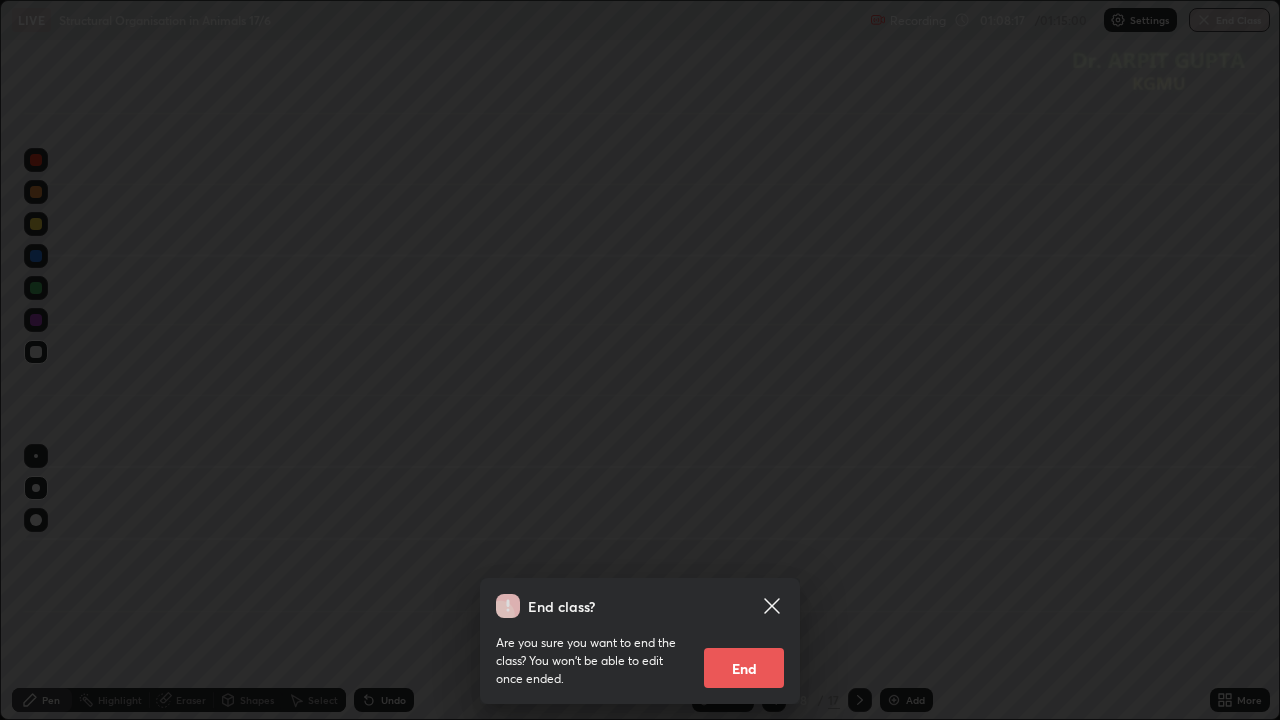 click on "End" at bounding box center (744, 668) 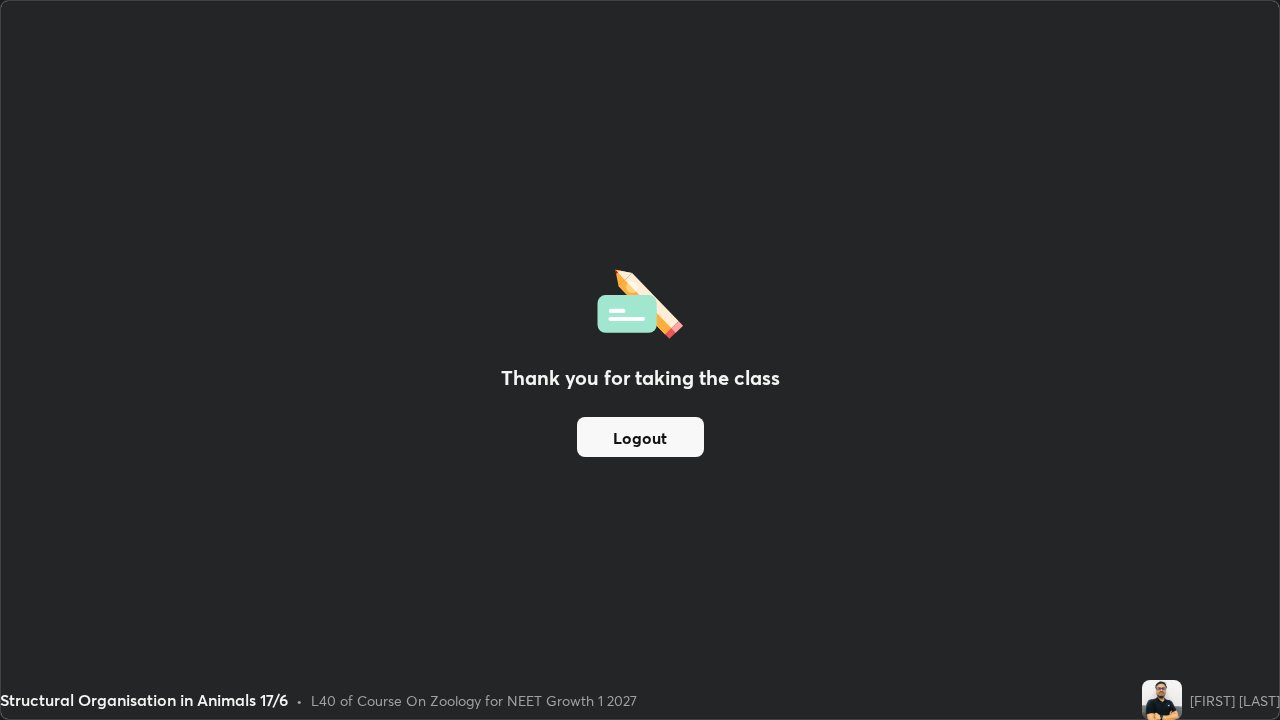 click on "Logout" at bounding box center [640, 437] 